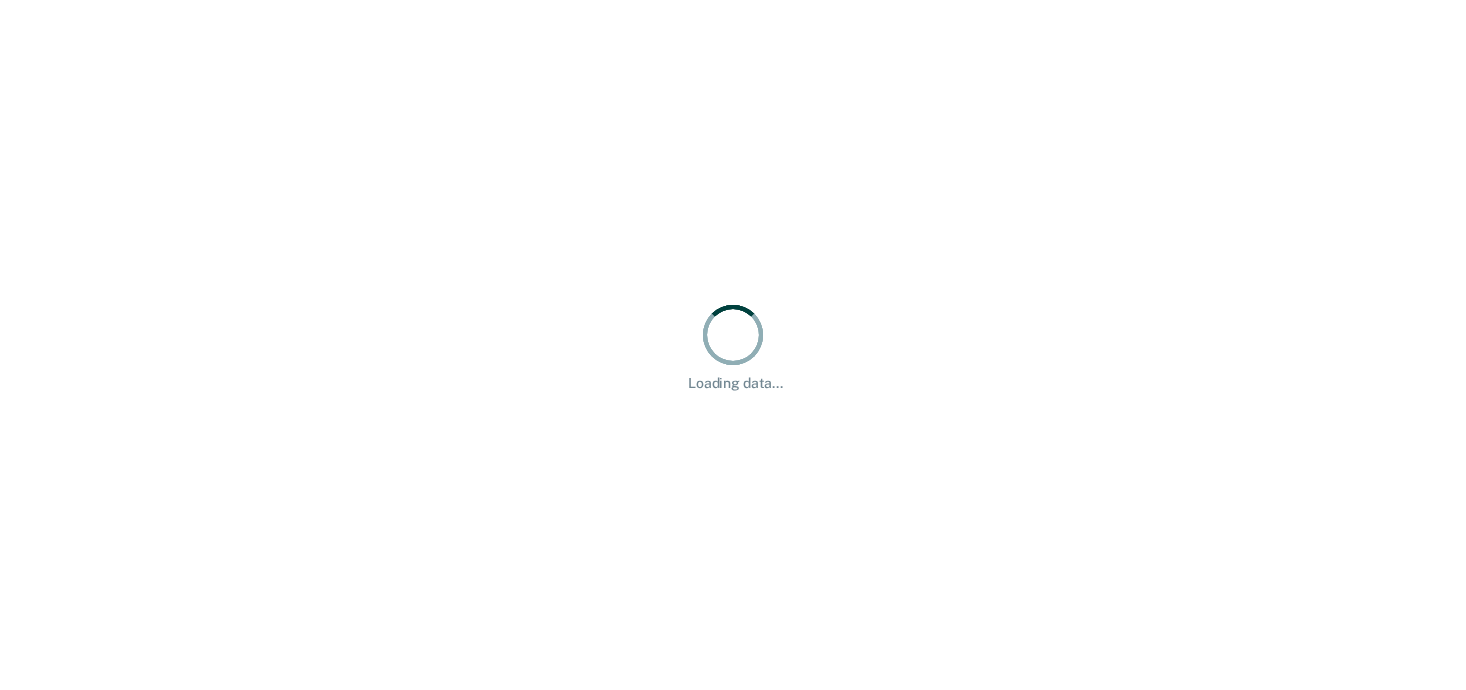 scroll, scrollTop: 0, scrollLeft: 0, axis: both 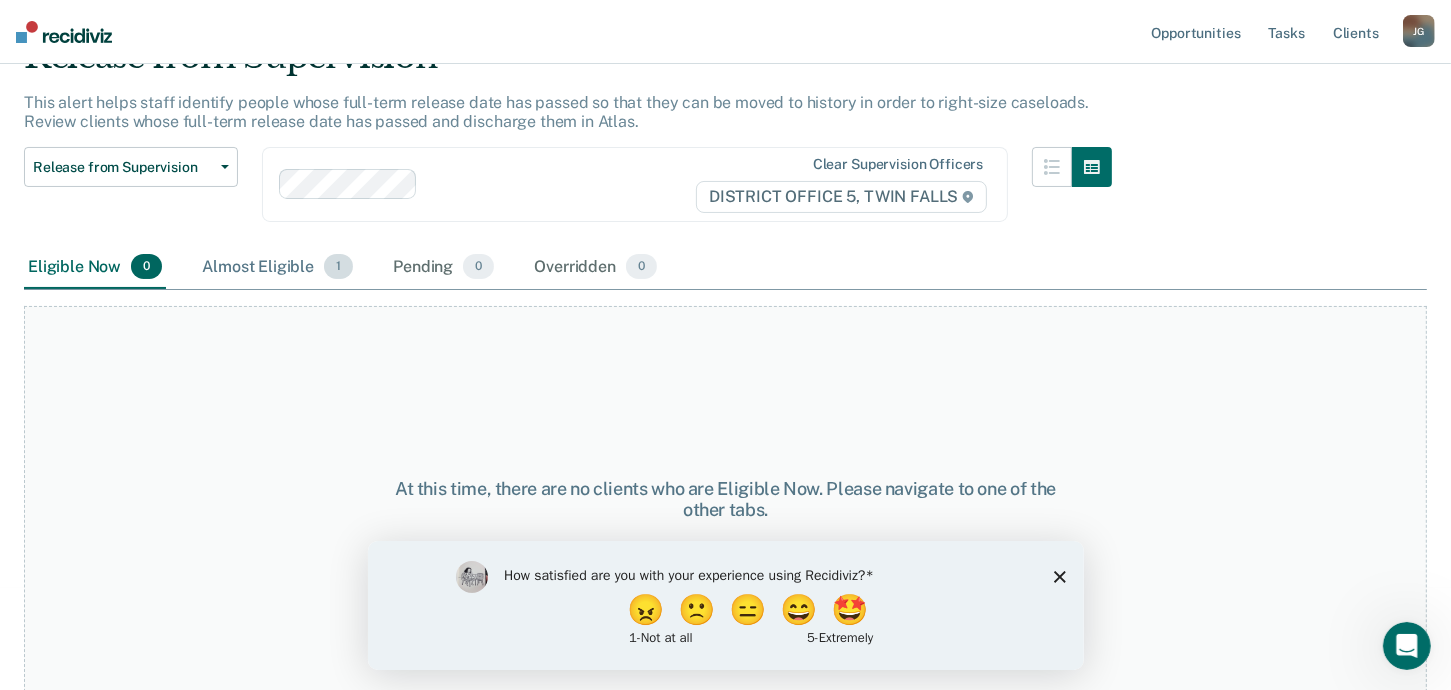 click on "Almost Eligible 1" at bounding box center (277, 268) 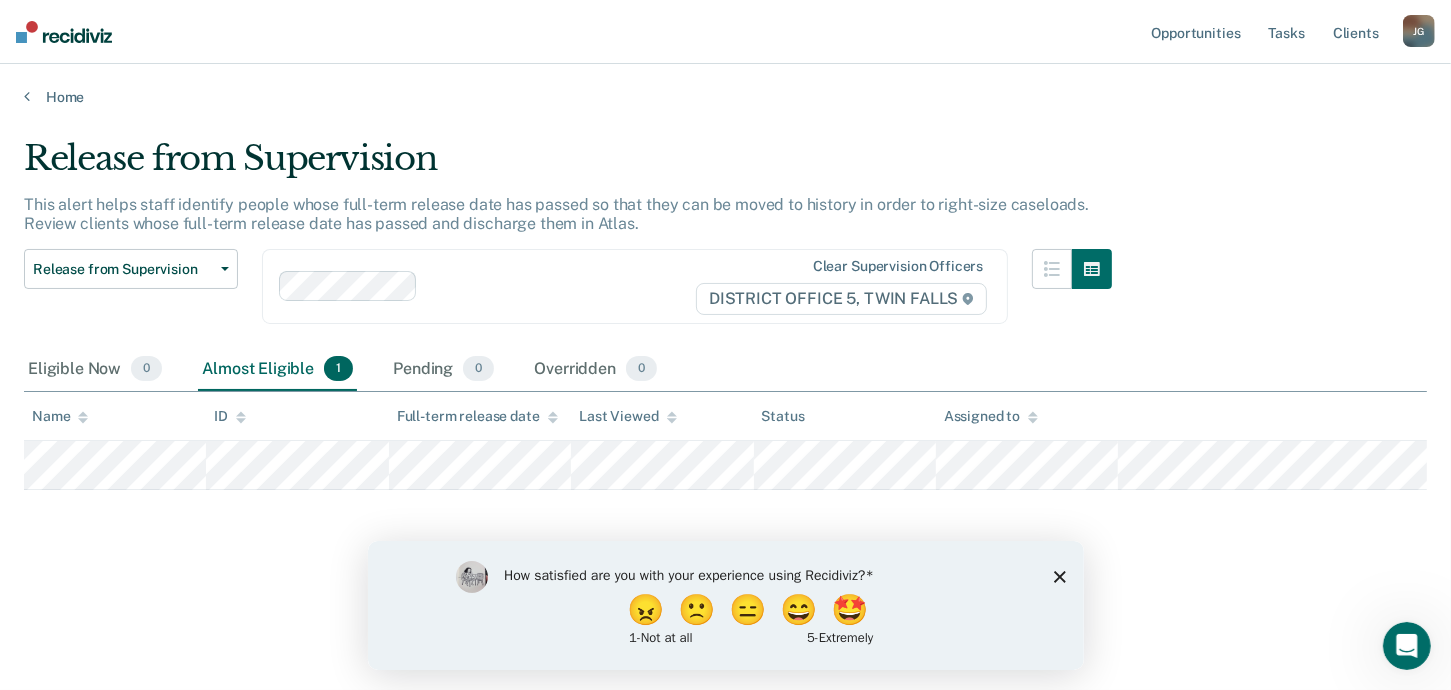 scroll, scrollTop: 0, scrollLeft: 0, axis: both 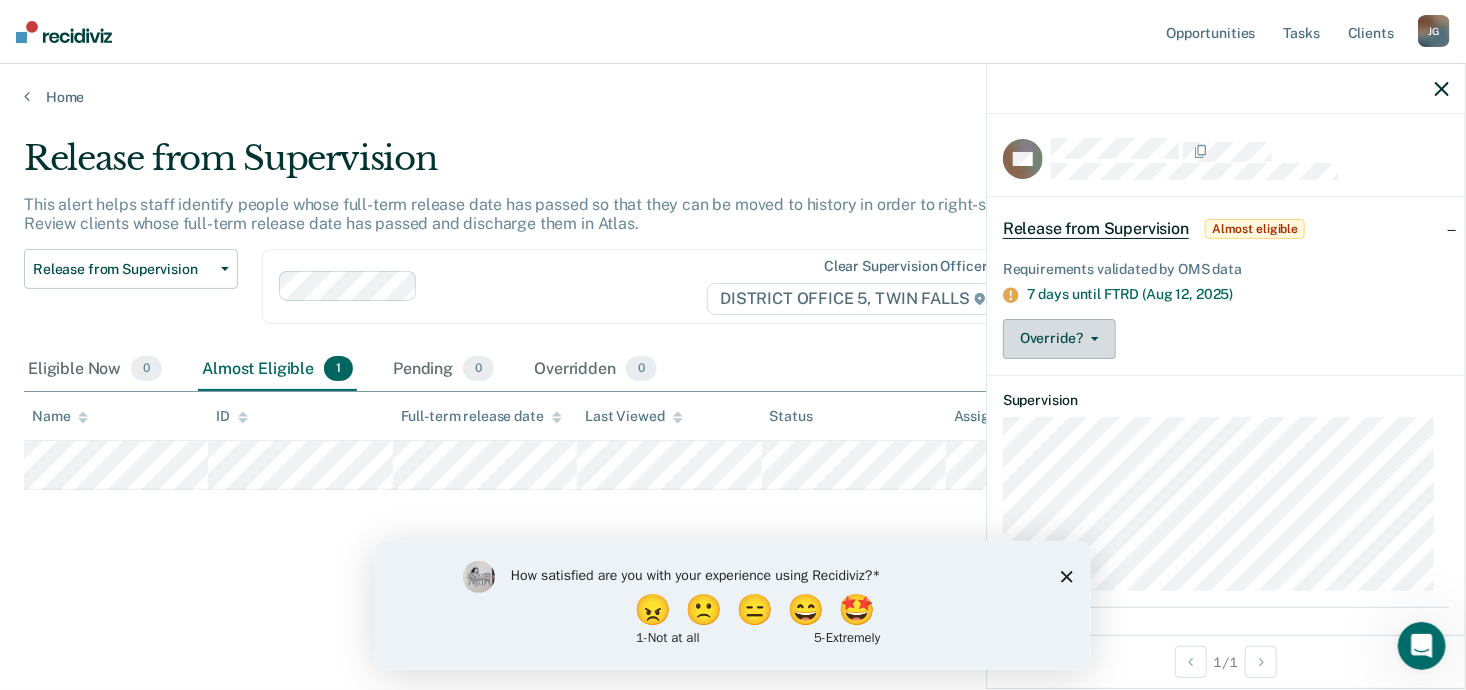 click on "Override?" at bounding box center (1059, 339) 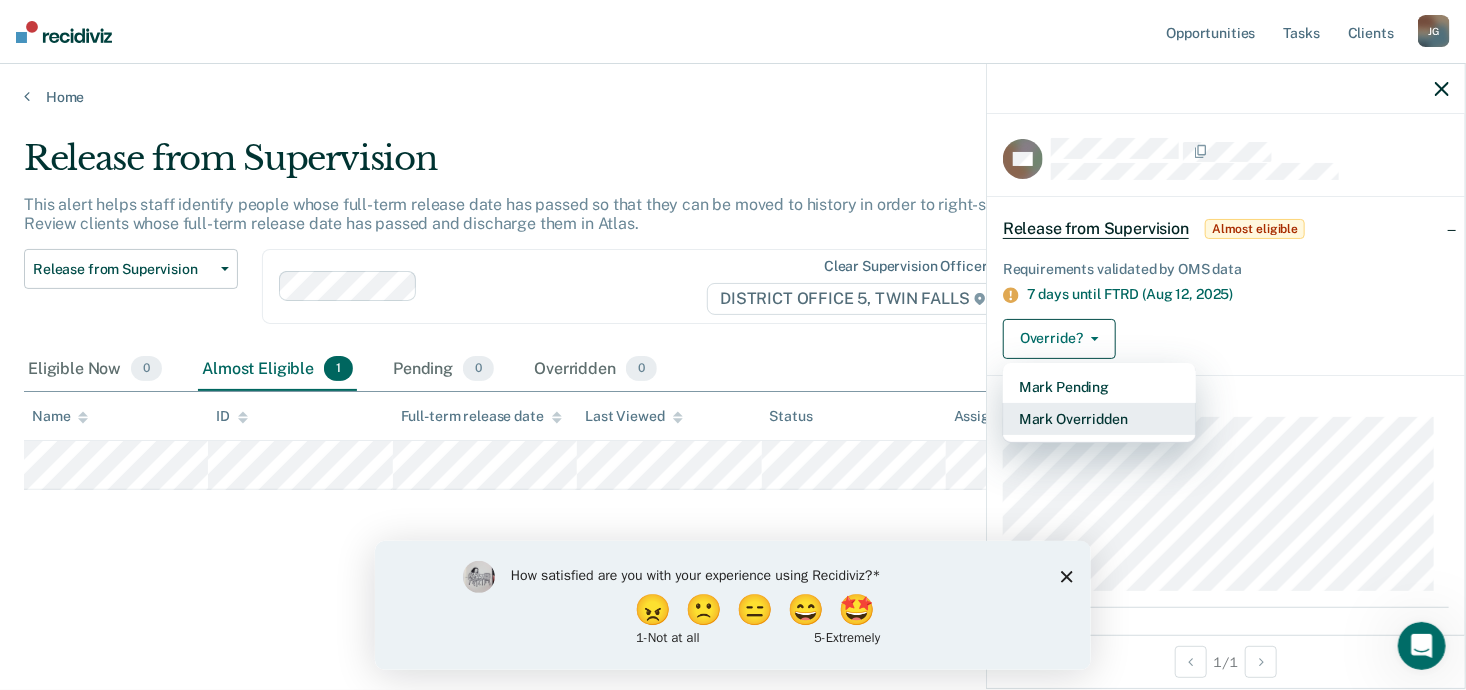 click on "Mark Overridden" at bounding box center [1099, 419] 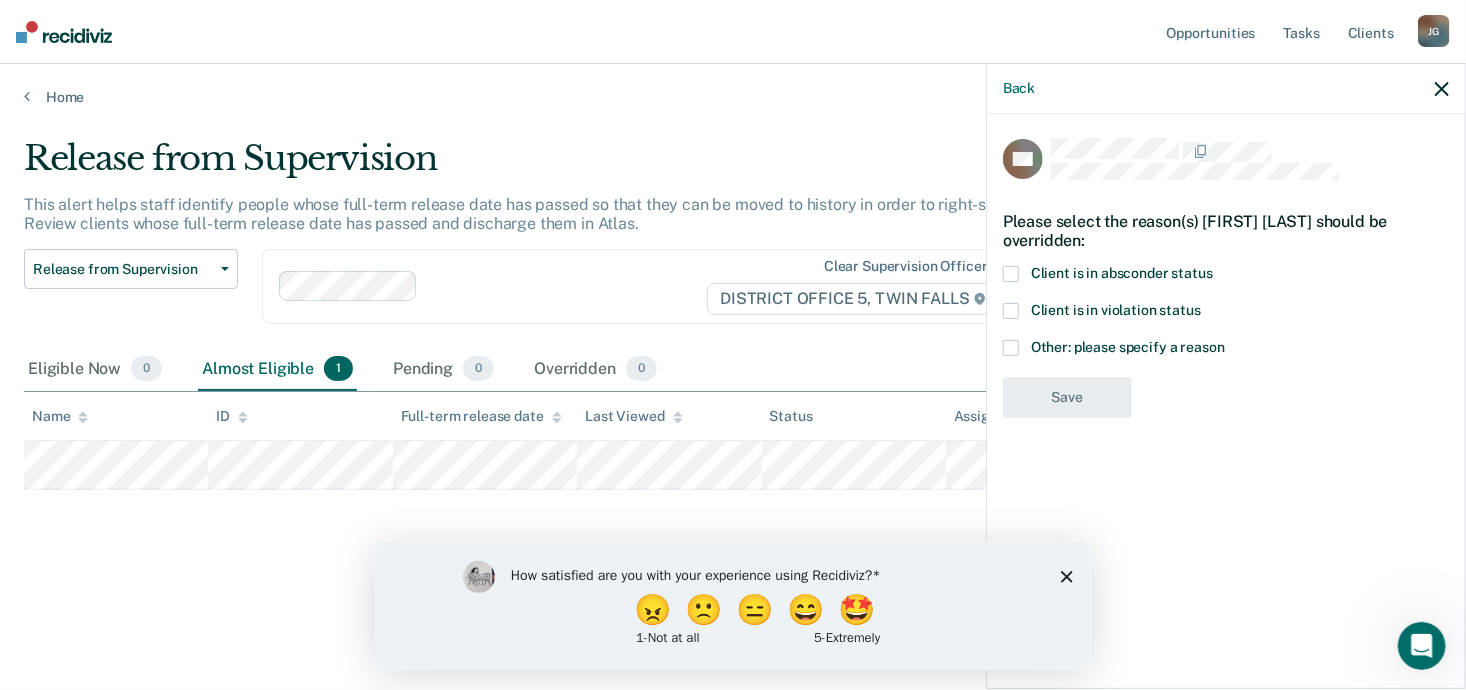 click at bounding box center [1011, 311] 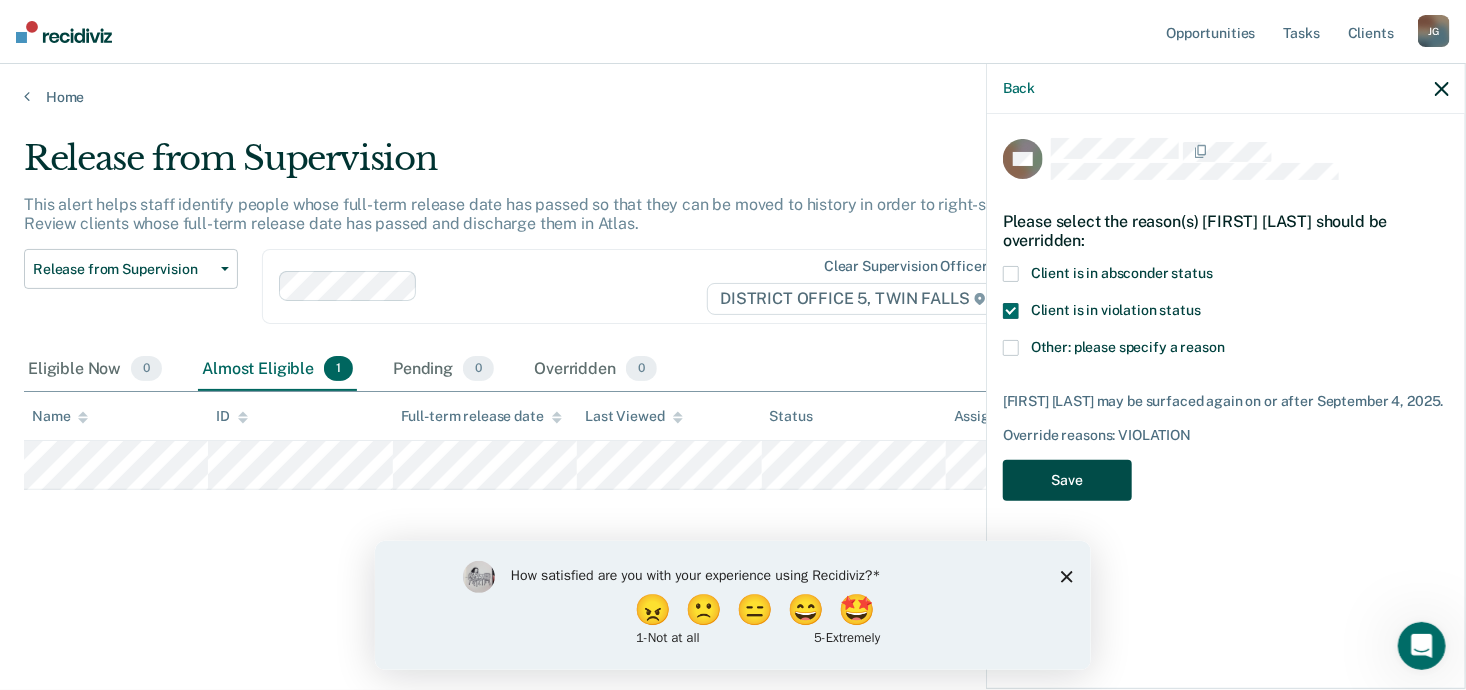 click on "Save" at bounding box center (1067, 480) 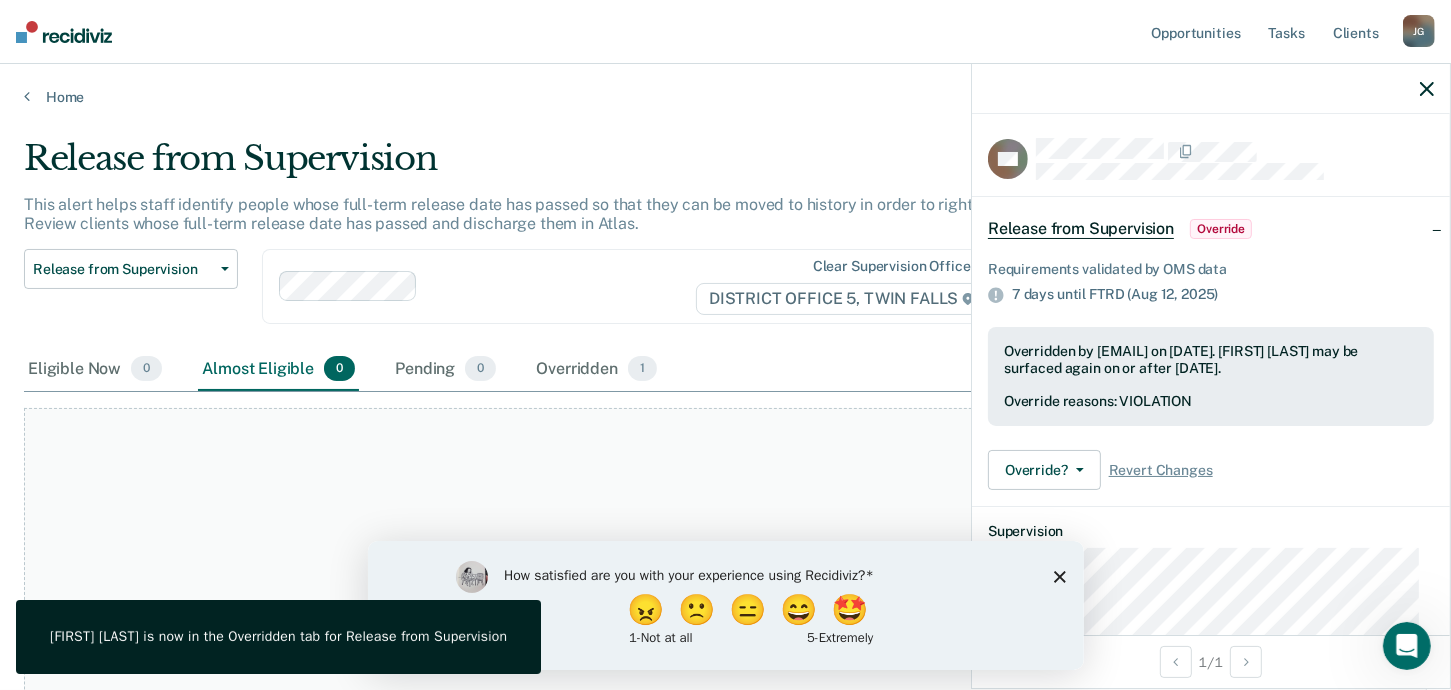 click 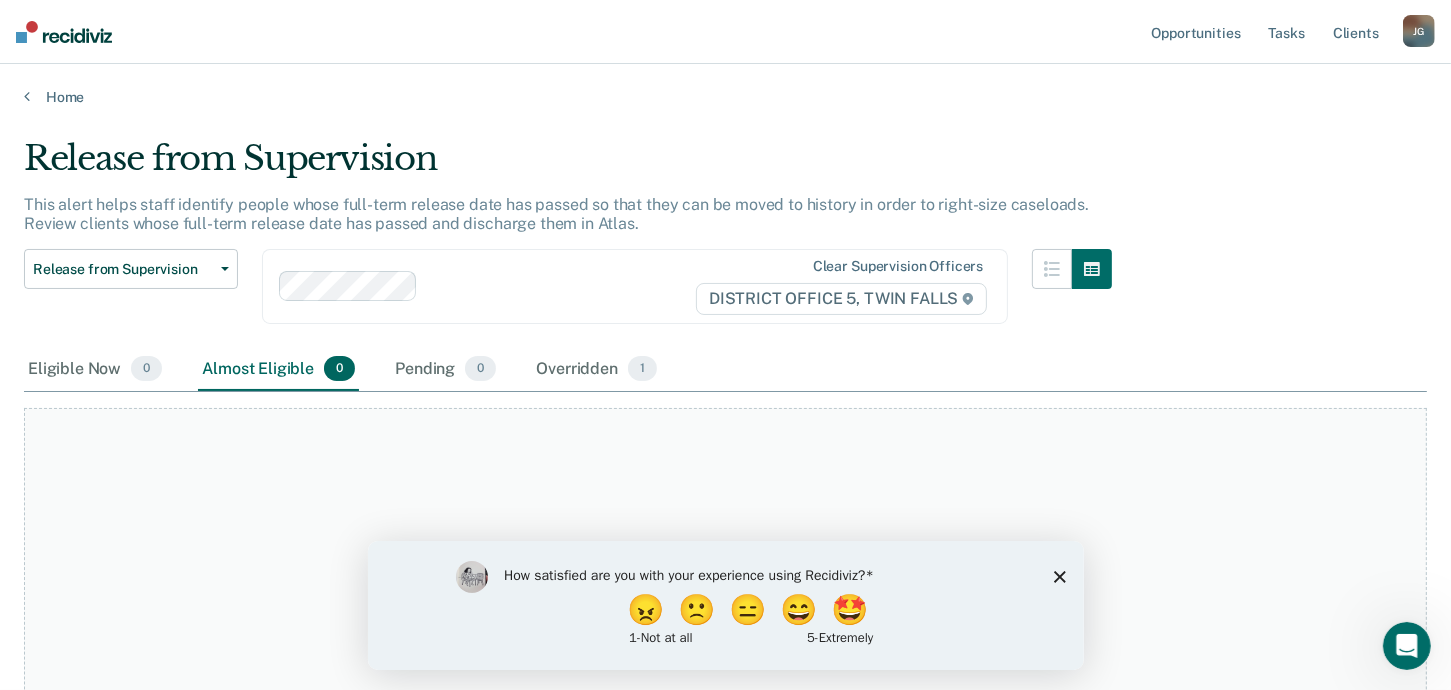 scroll, scrollTop: 102, scrollLeft: 0, axis: vertical 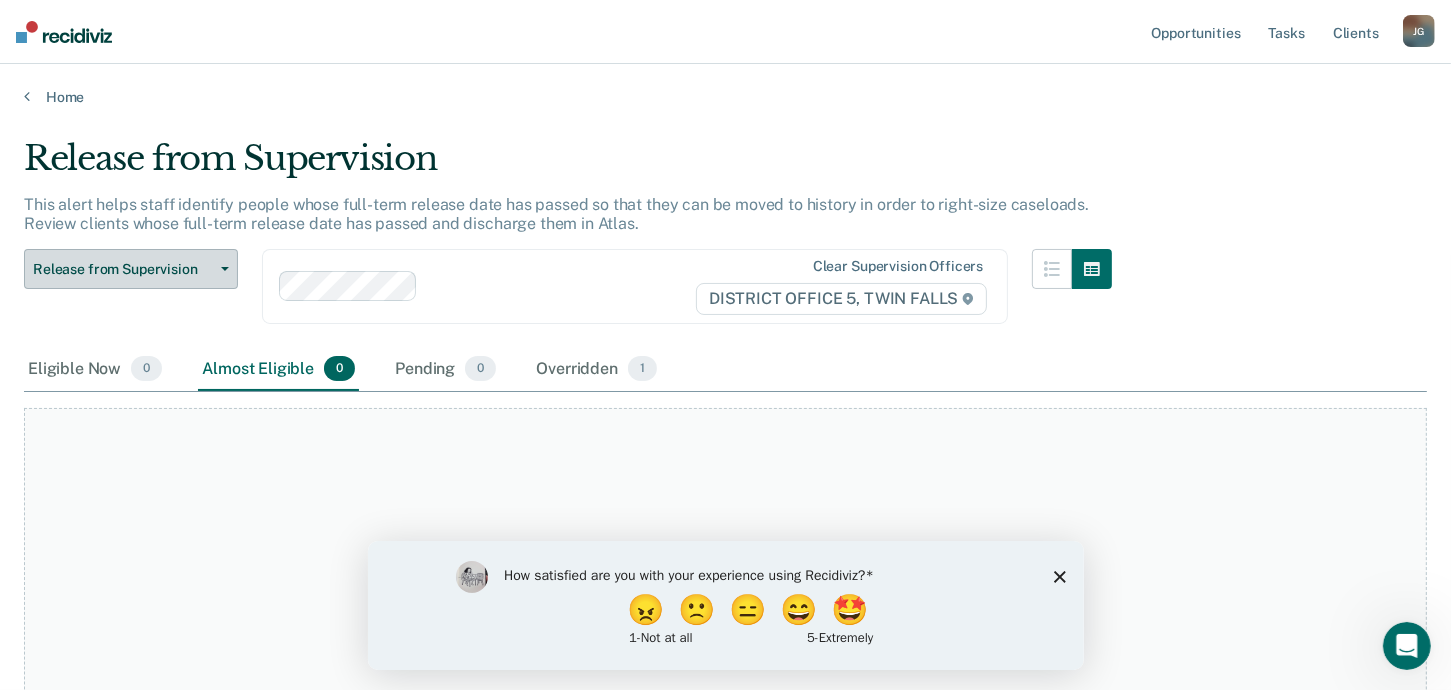 click on "Release from Supervision" at bounding box center [131, 269] 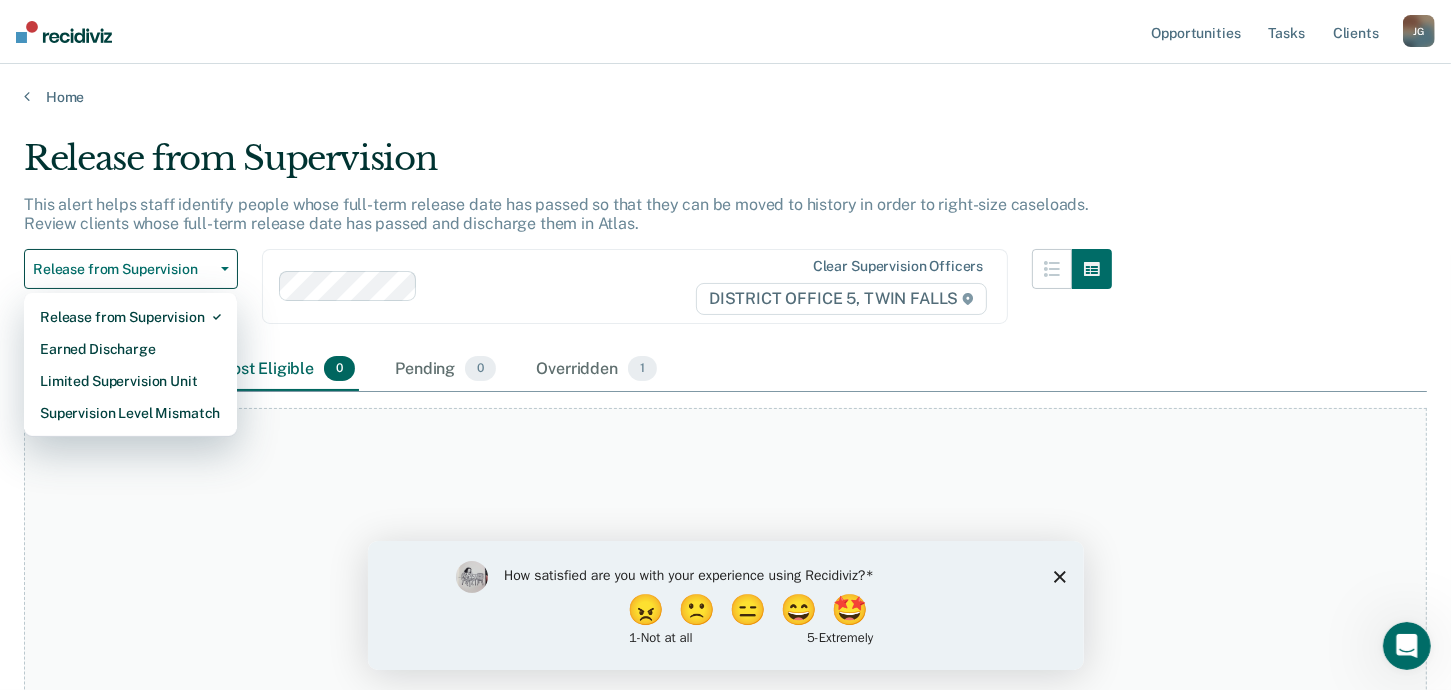 click on "Release from Supervision" at bounding box center [568, 166] 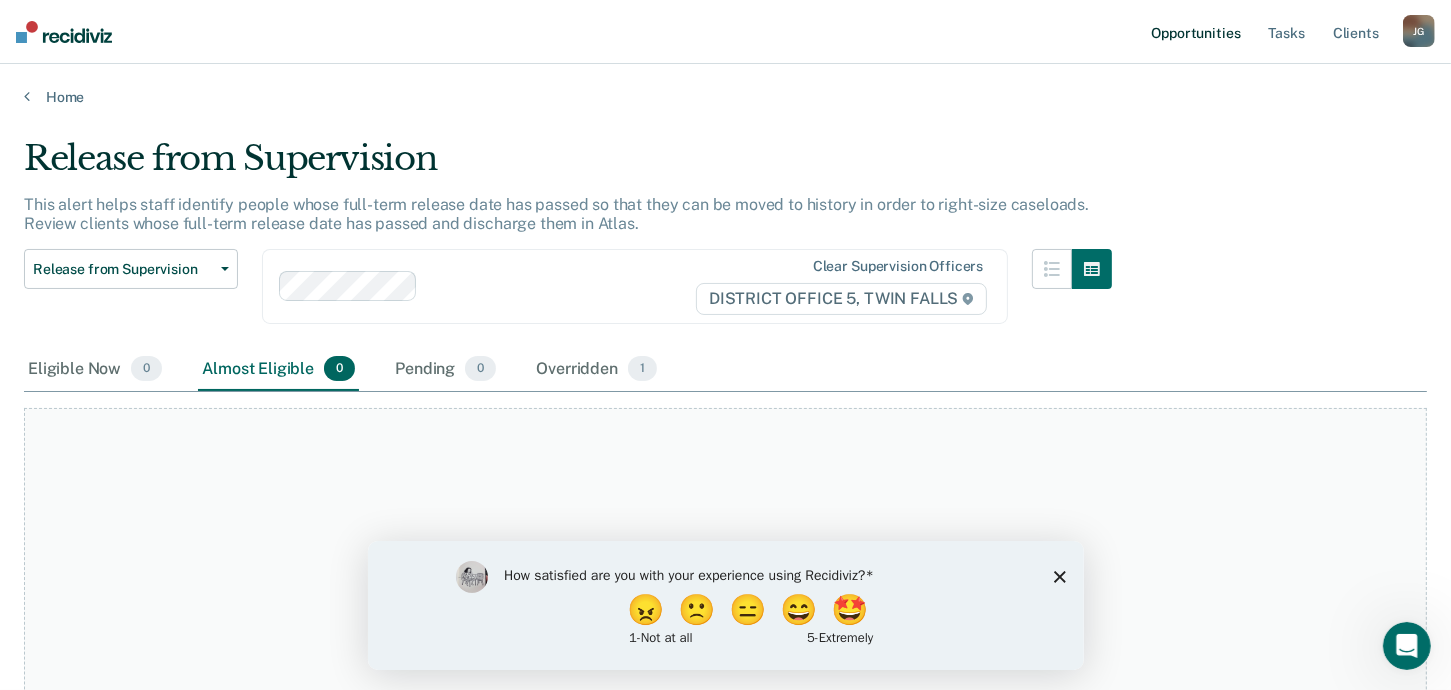 click on "Opportunities" at bounding box center [1195, 32] 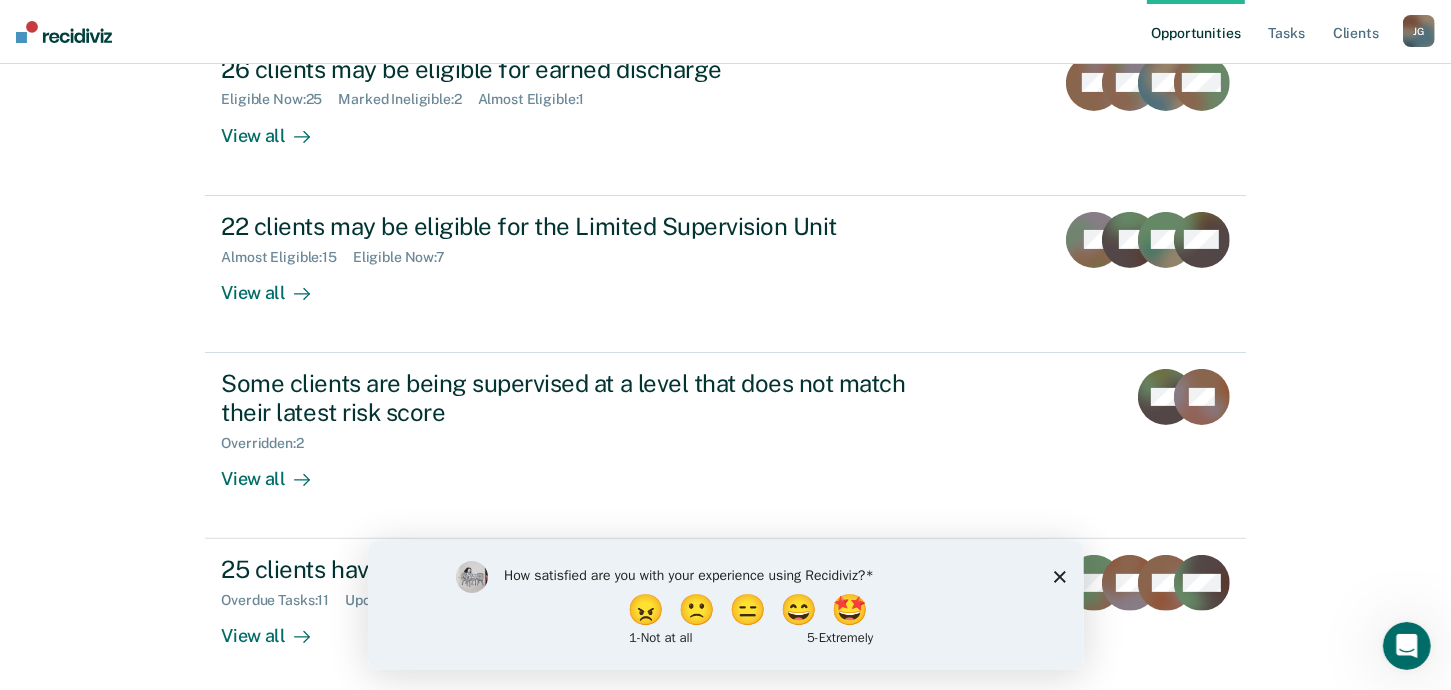 scroll, scrollTop: 448, scrollLeft: 0, axis: vertical 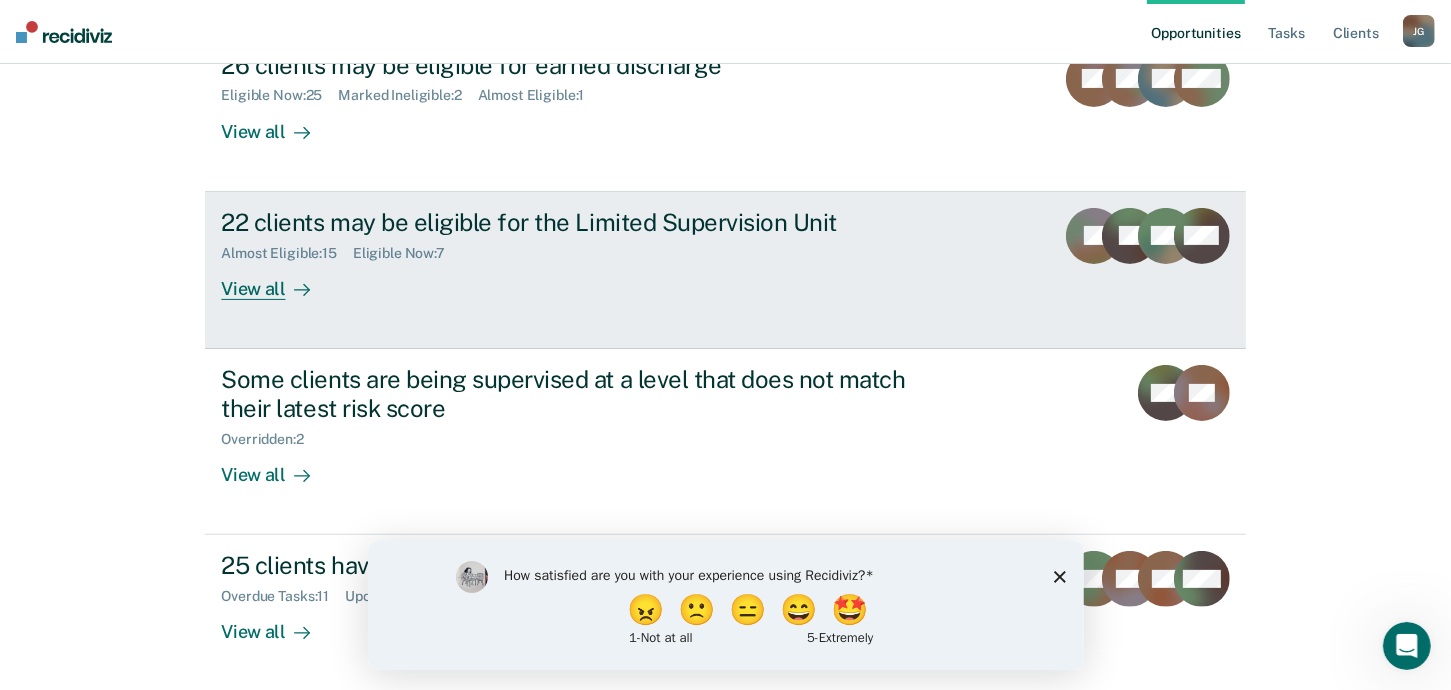 click on "View all" at bounding box center (277, 280) 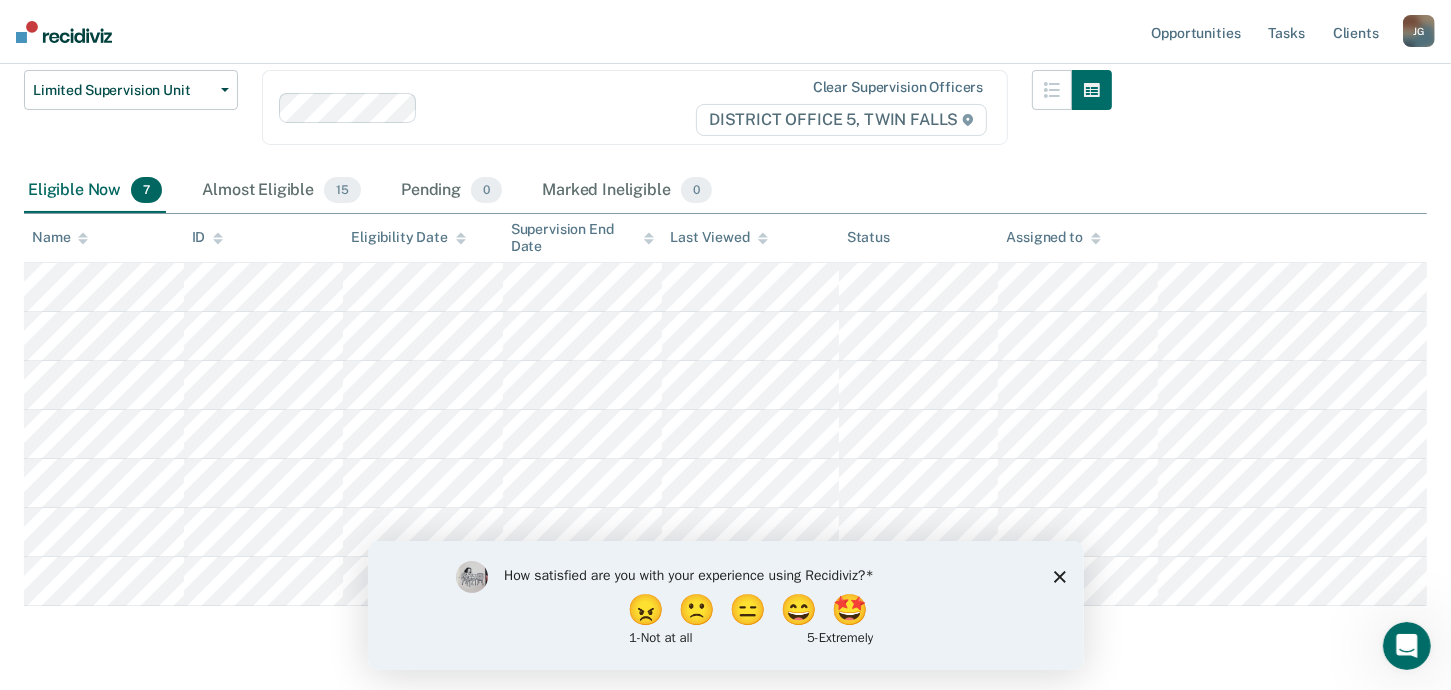 scroll, scrollTop: 205, scrollLeft: 0, axis: vertical 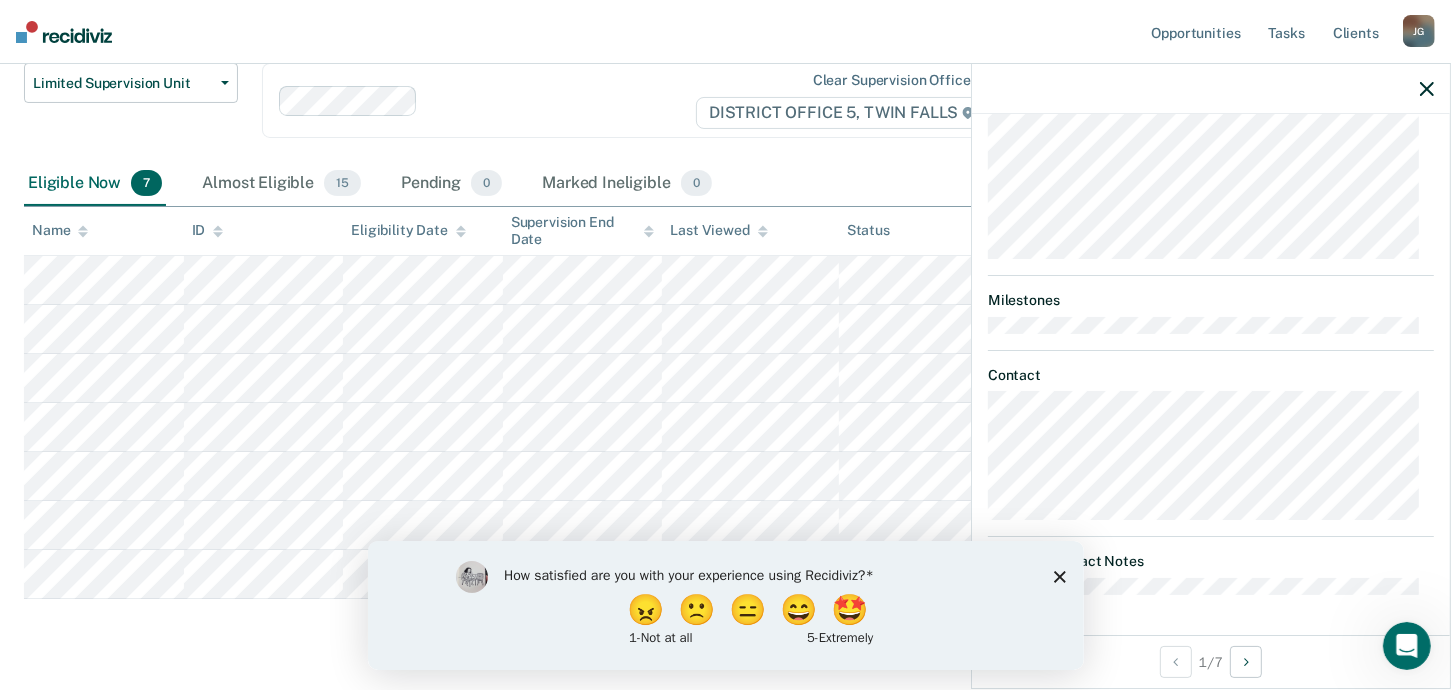 click on "How satisfied are you with your experience using Recidiviz? 😠 🙁 😑 😄 🤩 1  -  Not at all 5  -  Extremely" at bounding box center (725, 604) 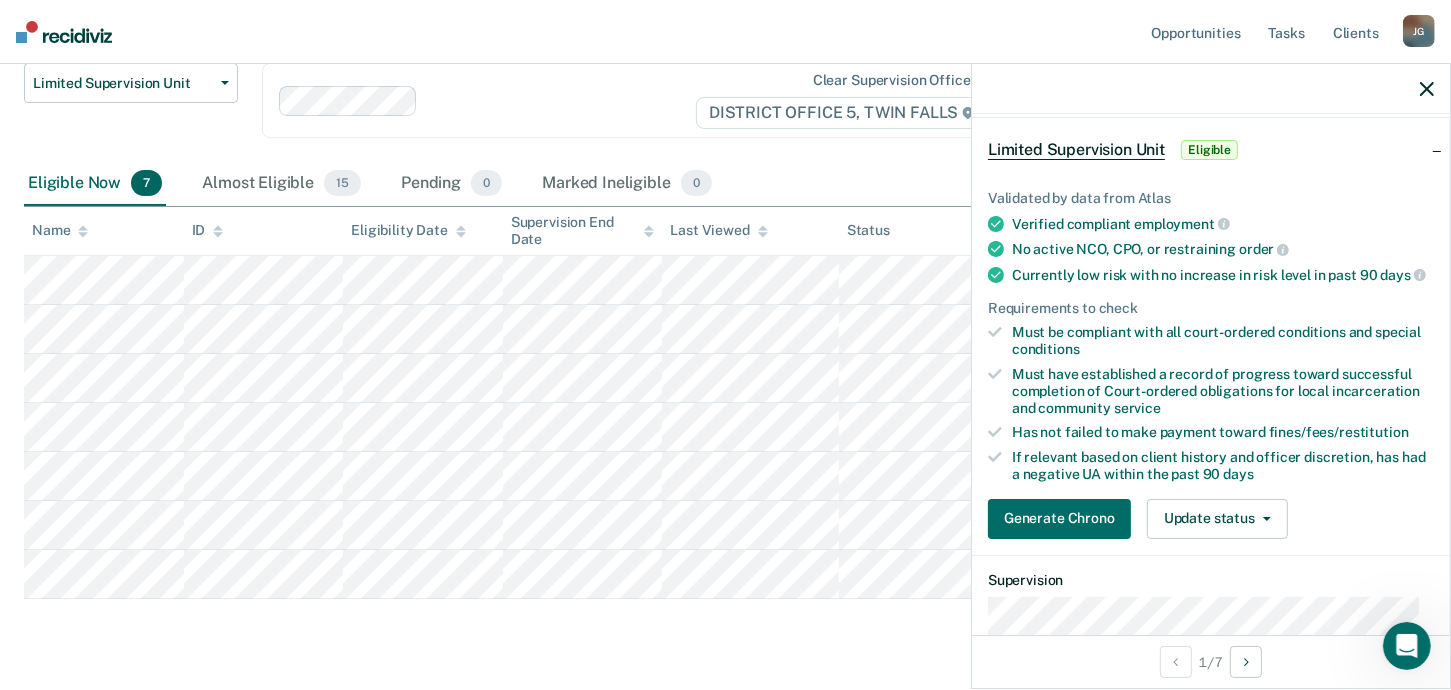 scroll, scrollTop: 137, scrollLeft: 0, axis: vertical 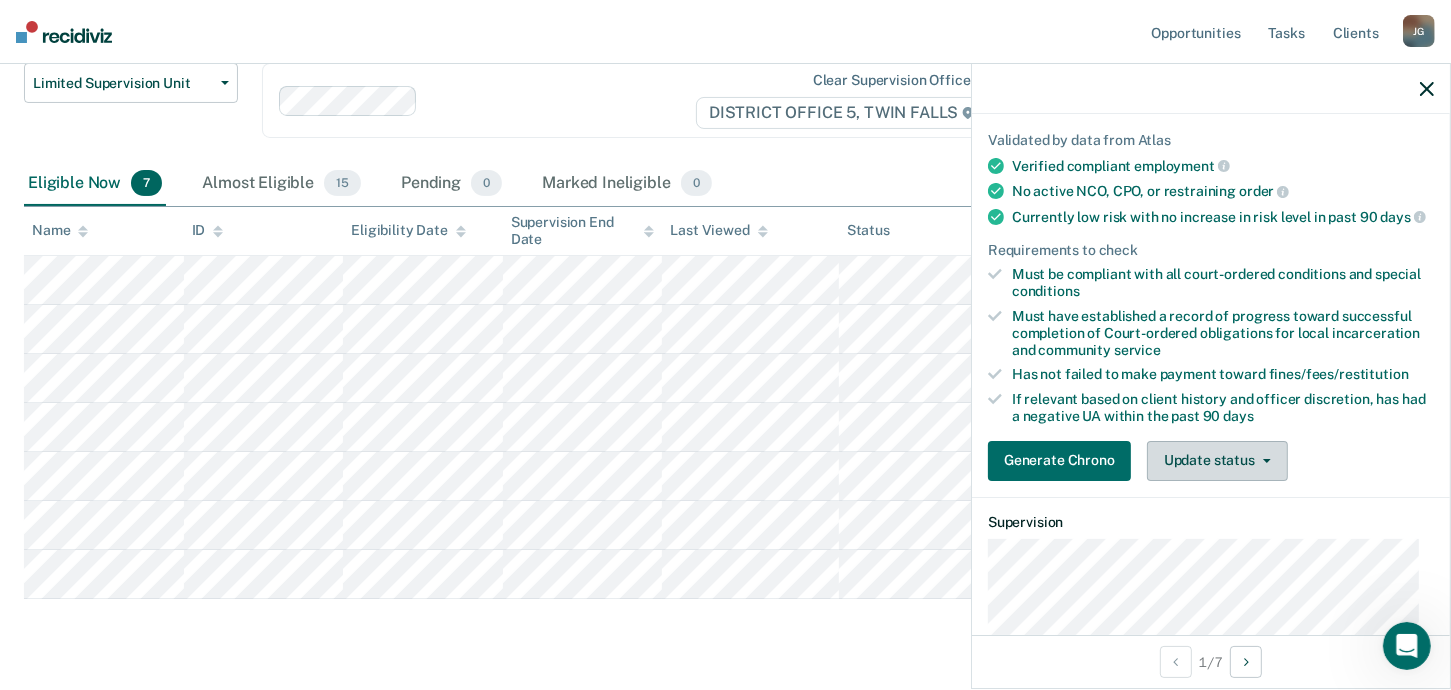 click on "Update status" at bounding box center [1217, 461] 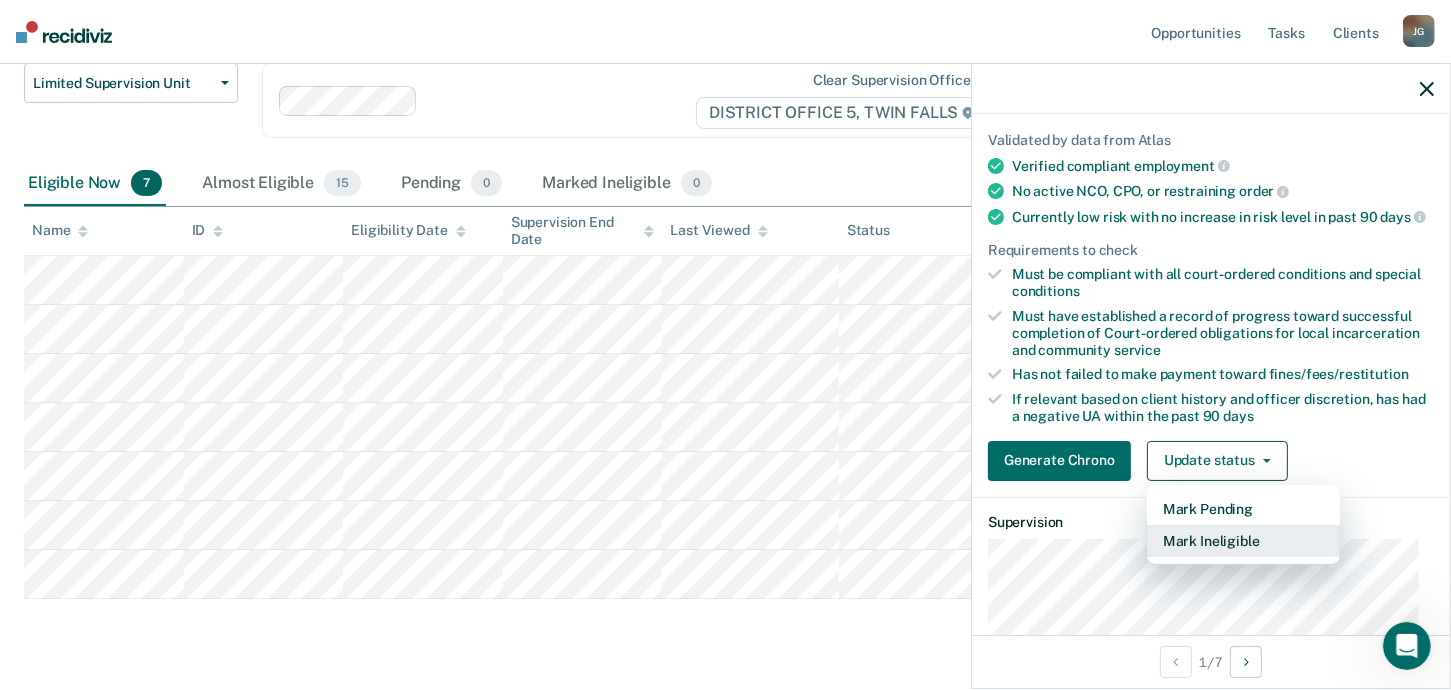 click on "Mark Ineligible" at bounding box center (1243, 541) 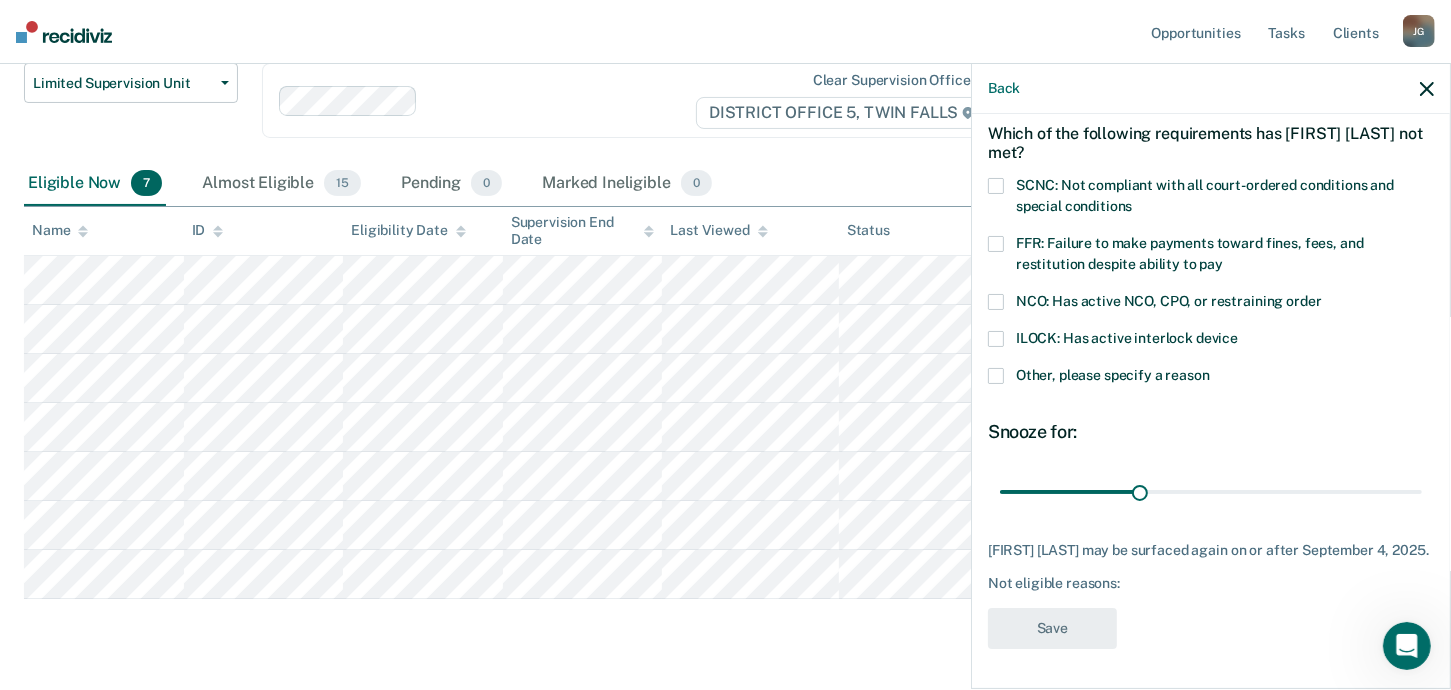 scroll, scrollTop: 102, scrollLeft: 0, axis: vertical 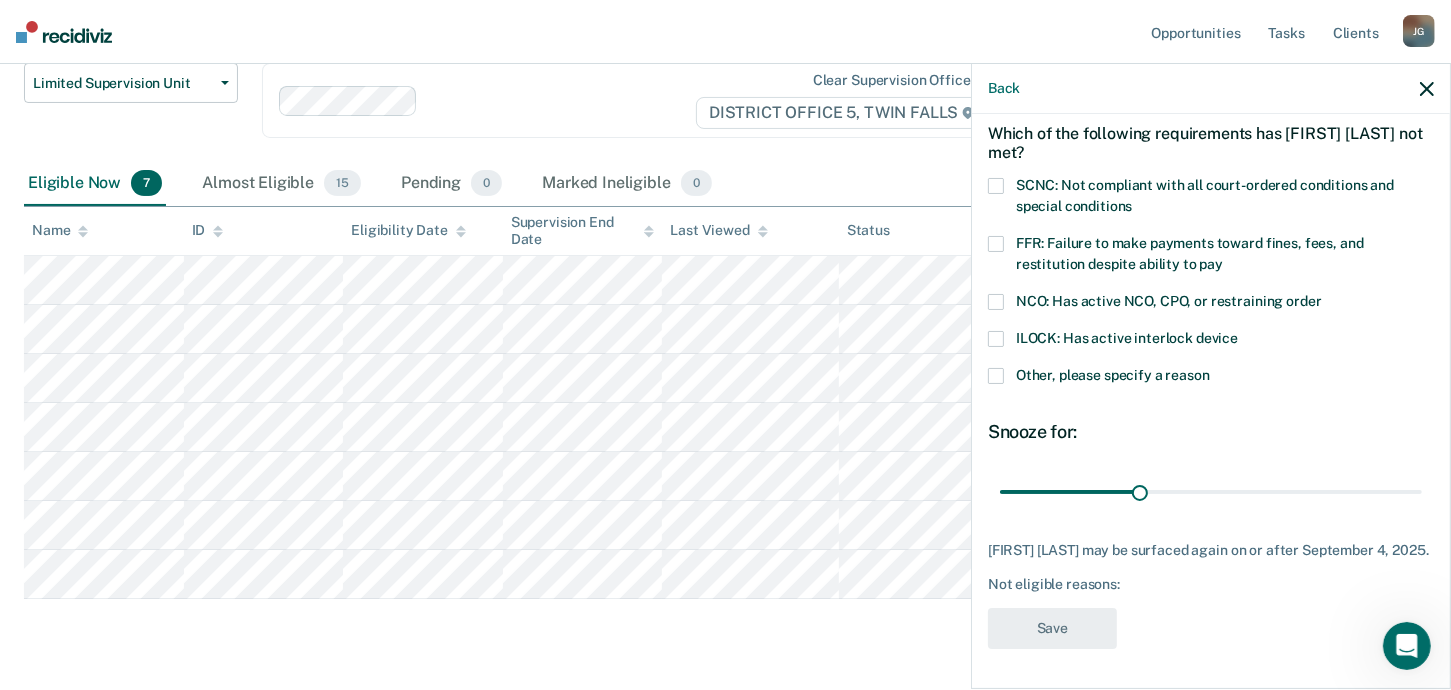 click at bounding box center (996, 302) 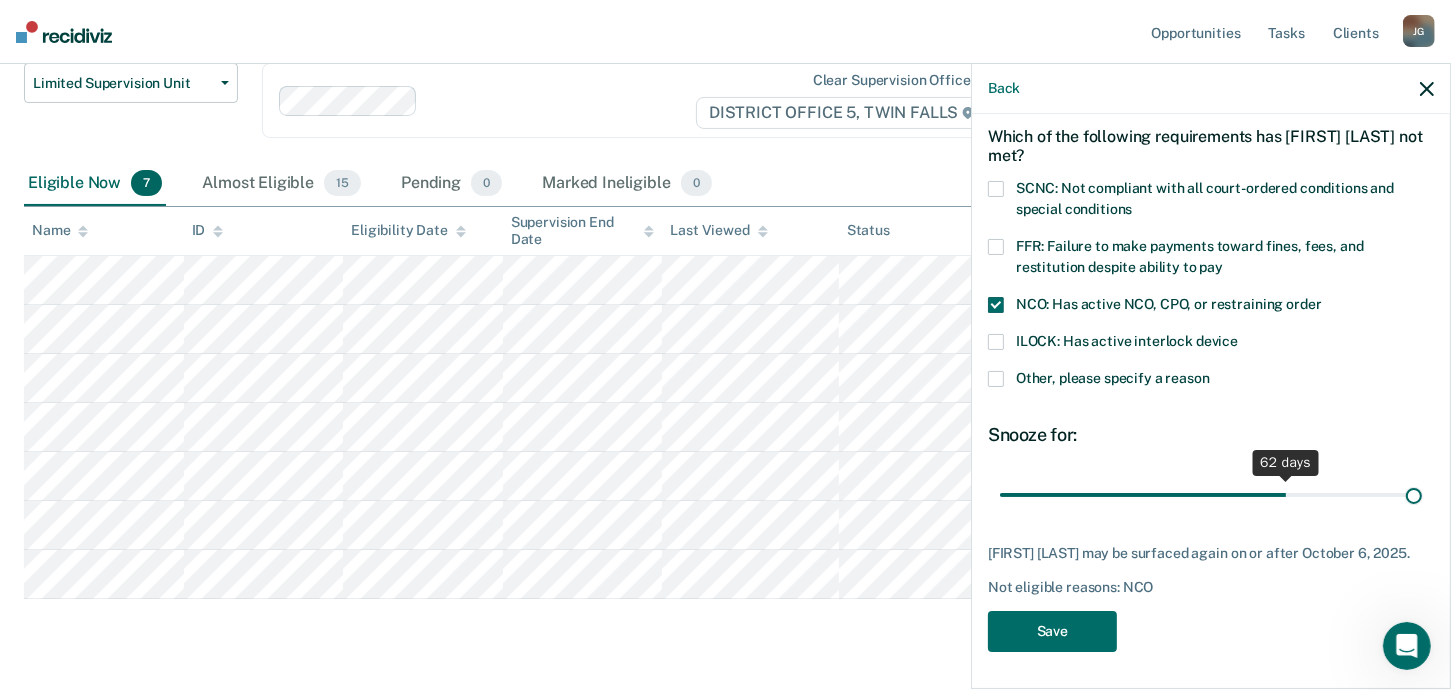 scroll, scrollTop: 102, scrollLeft: 0, axis: vertical 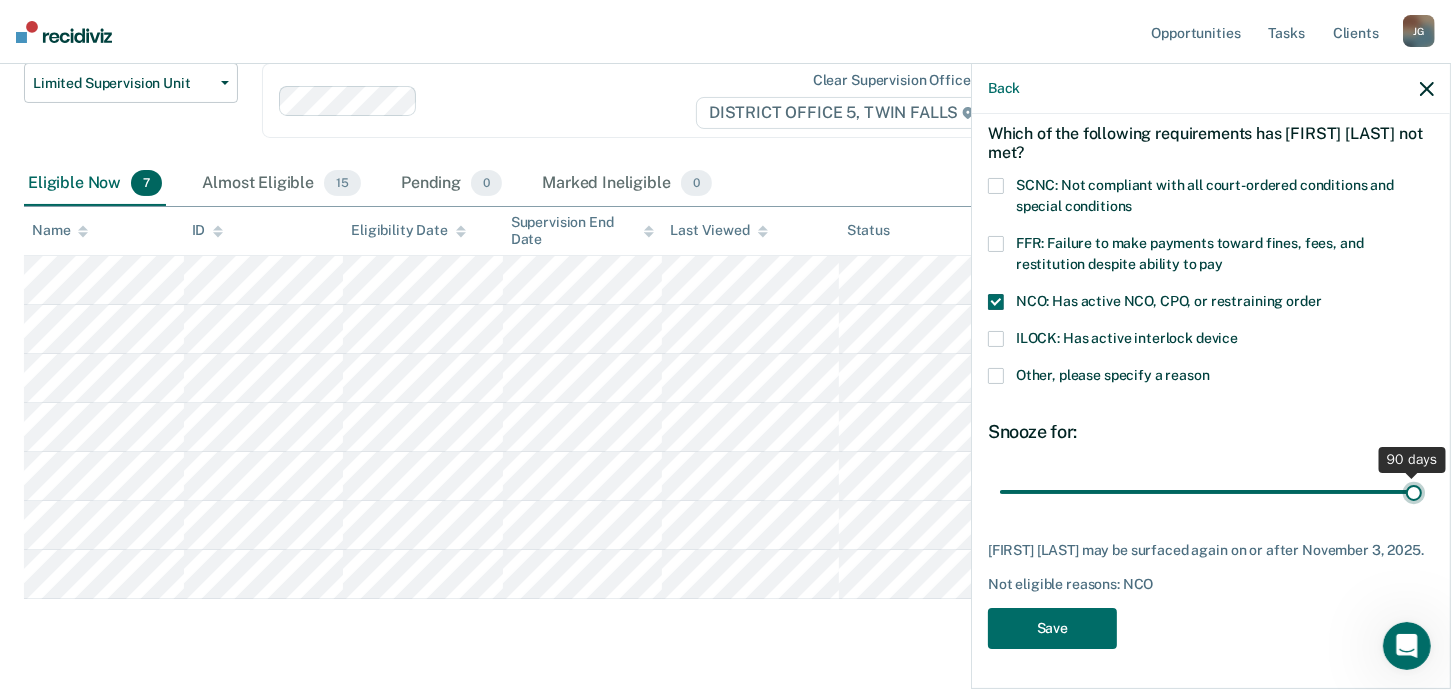 drag, startPoint x: 1134, startPoint y: 476, endPoint x: 1466, endPoint y: 490, distance: 332.29504 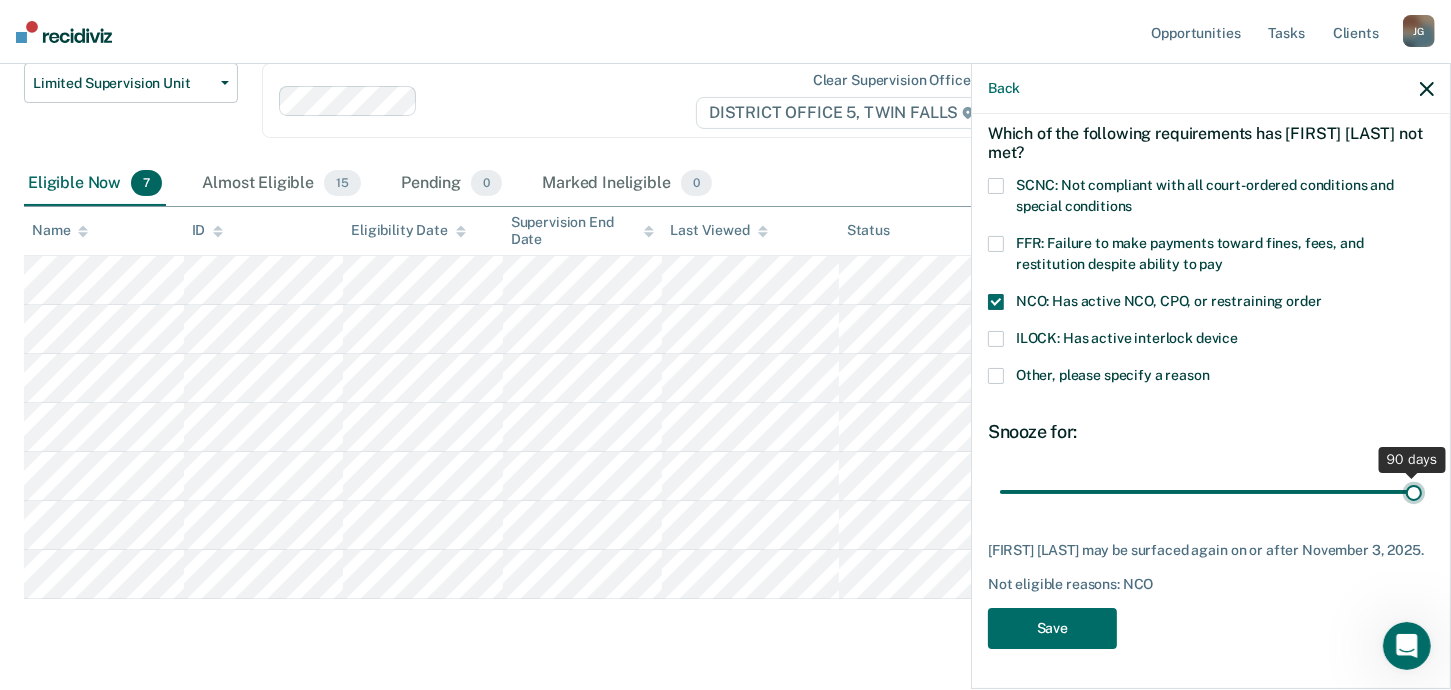 type on "90" 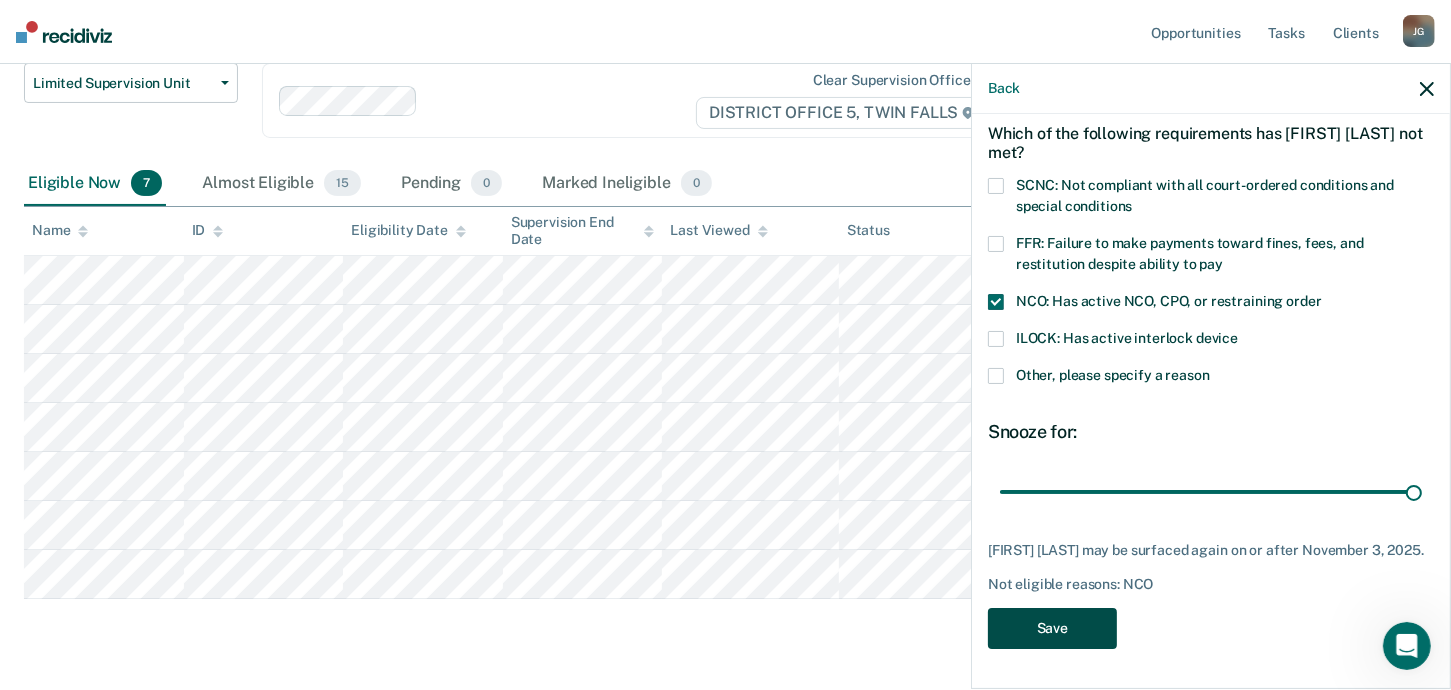click on "Save" at bounding box center [1052, 628] 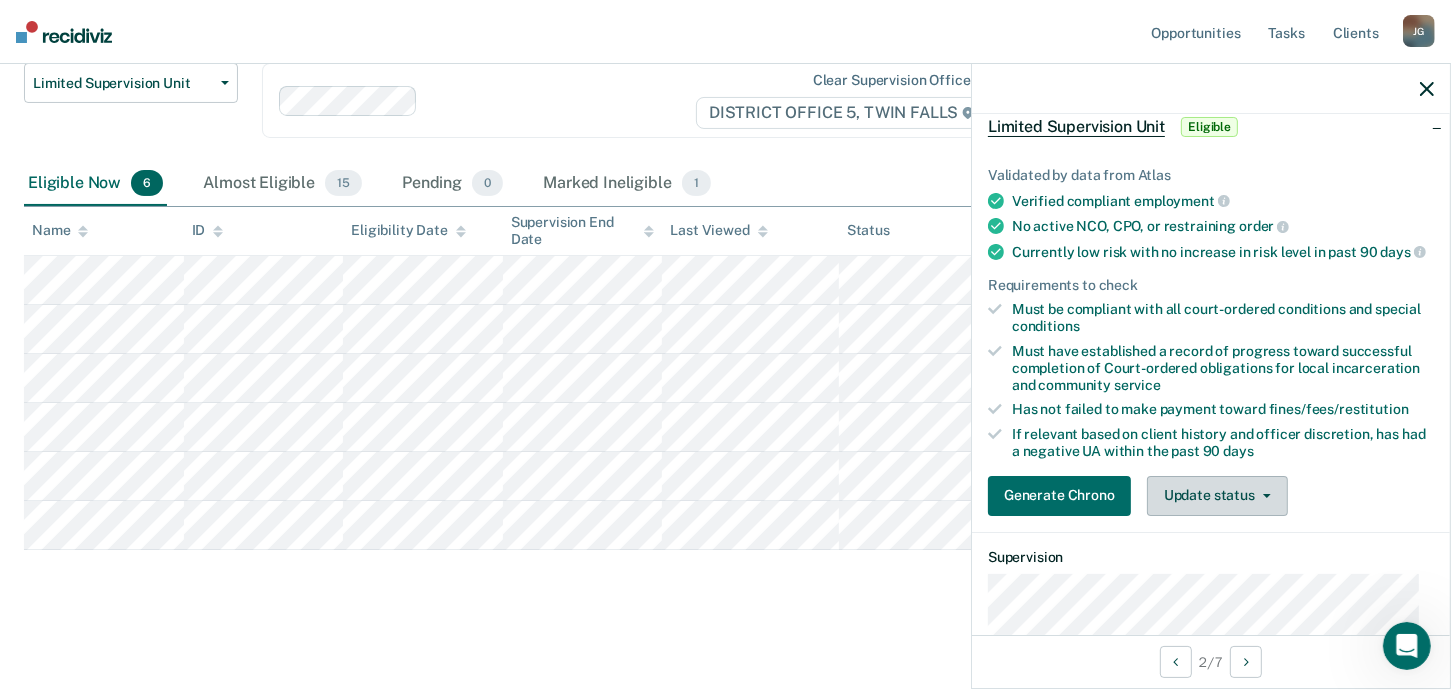 click on "Update status" at bounding box center (1217, 496) 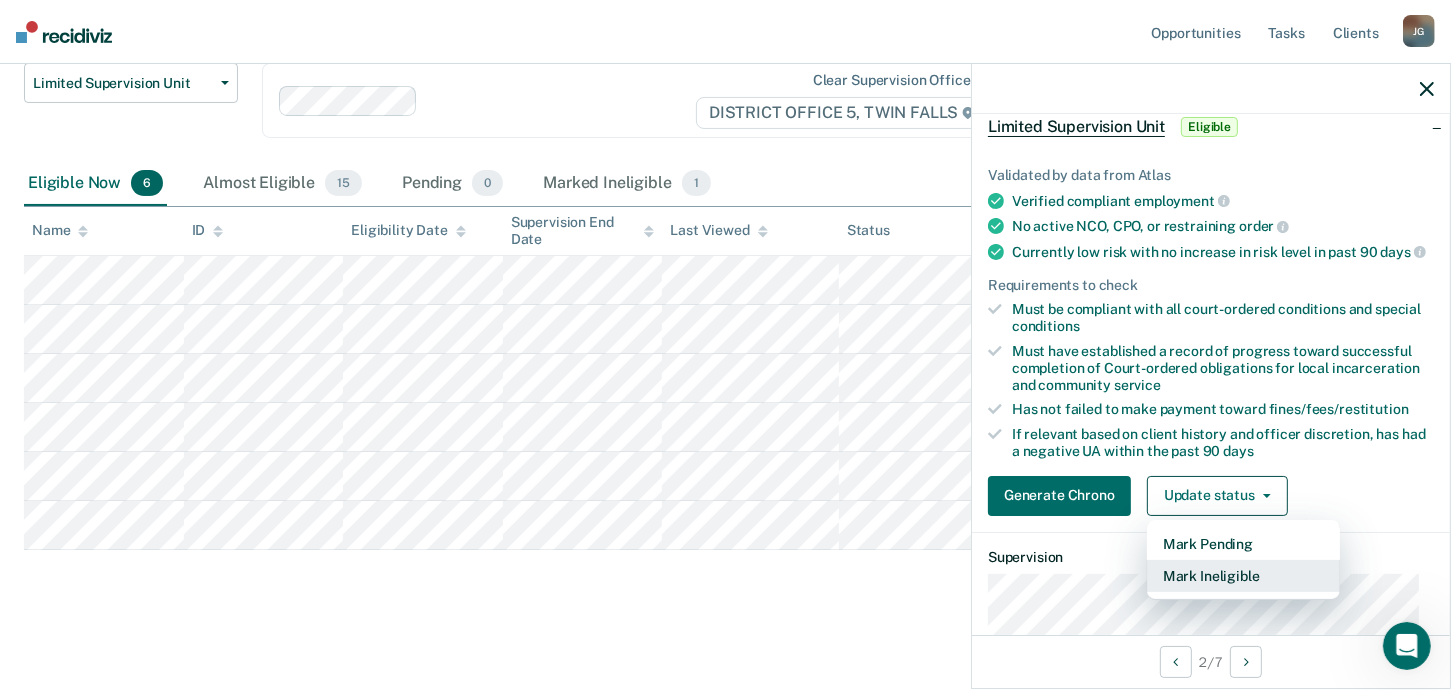 click on "Mark Ineligible" at bounding box center [1243, 576] 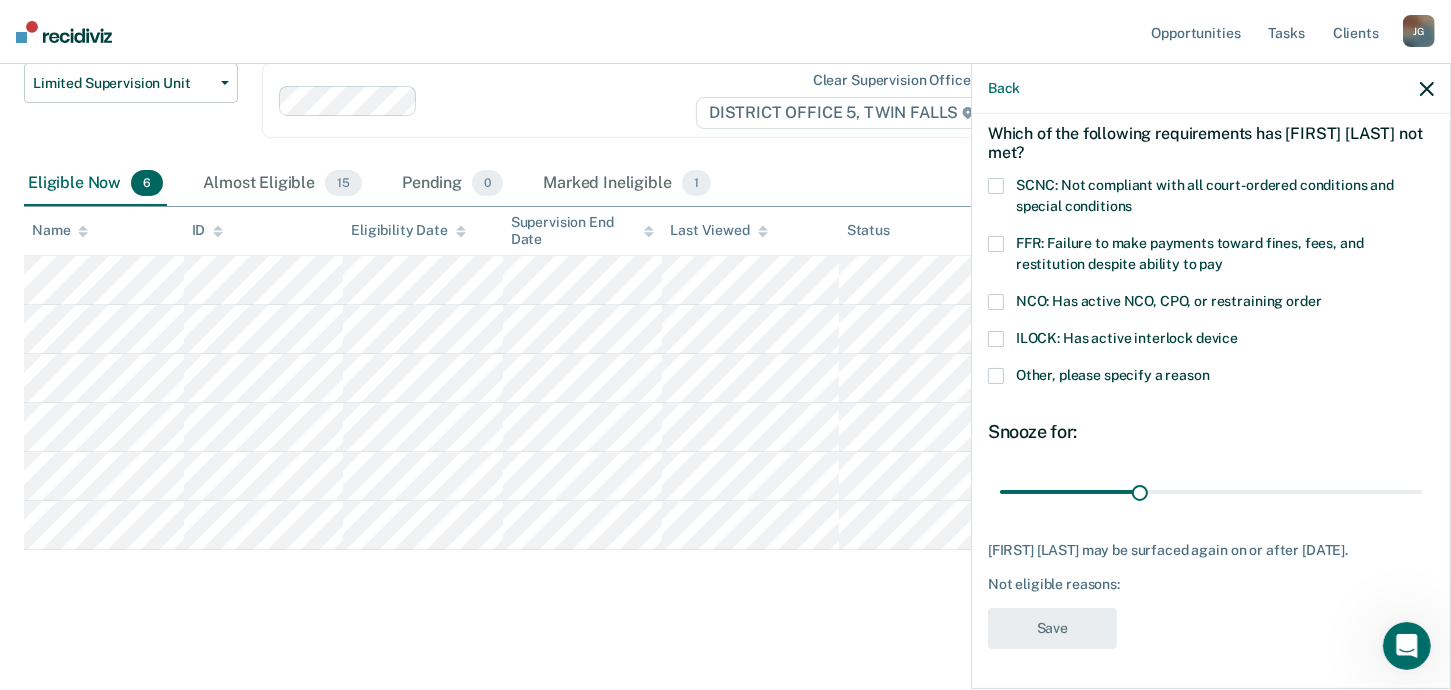 click on "SCNC: Not compliant with all court-ordered conditions and special conditions" at bounding box center (1211, 199) 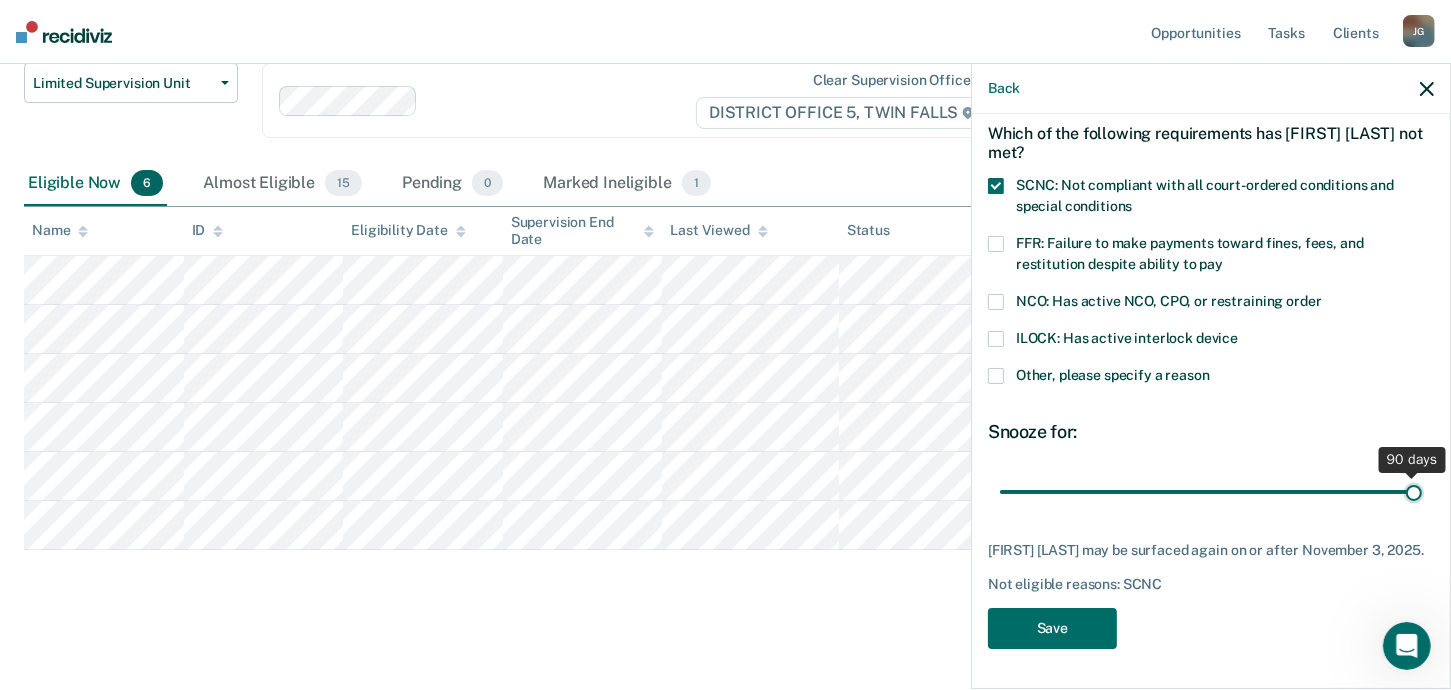drag, startPoint x: 1138, startPoint y: 475, endPoint x: 1422, endPoint y: 500, distance: 285.09824 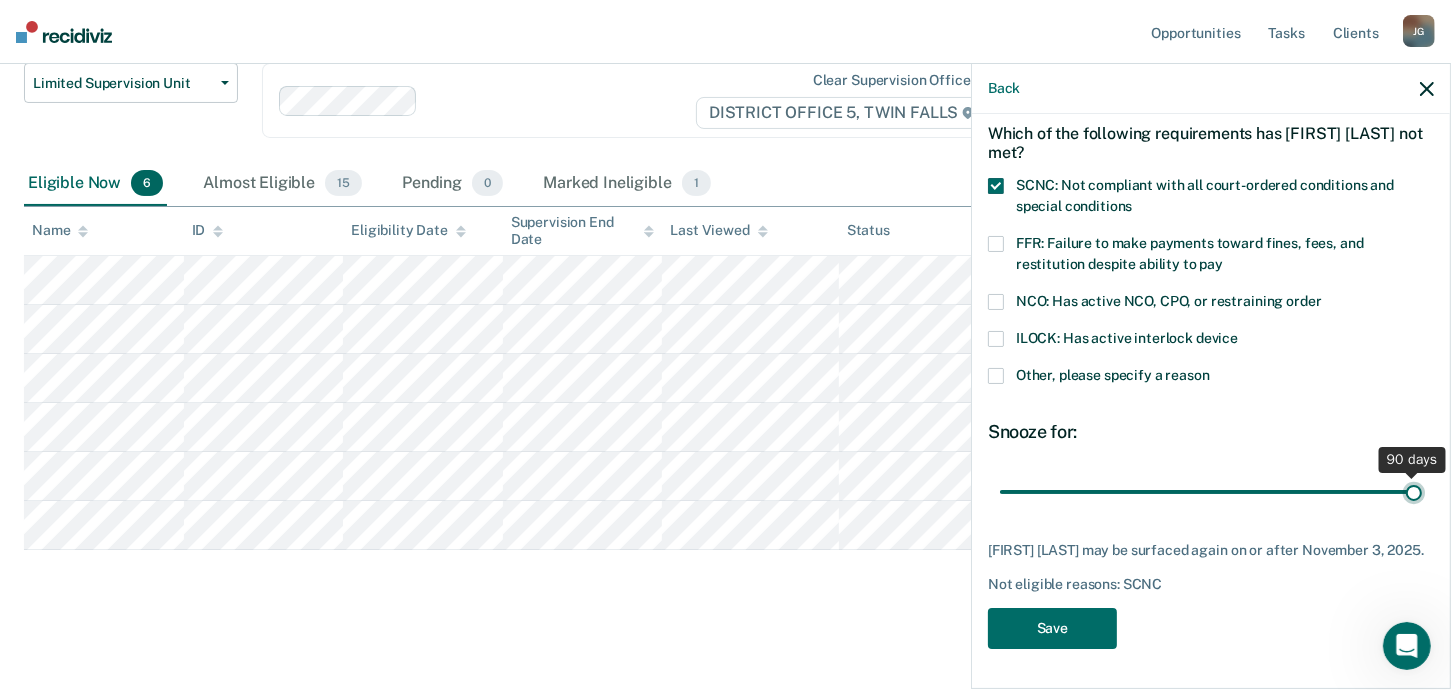 type on "90" 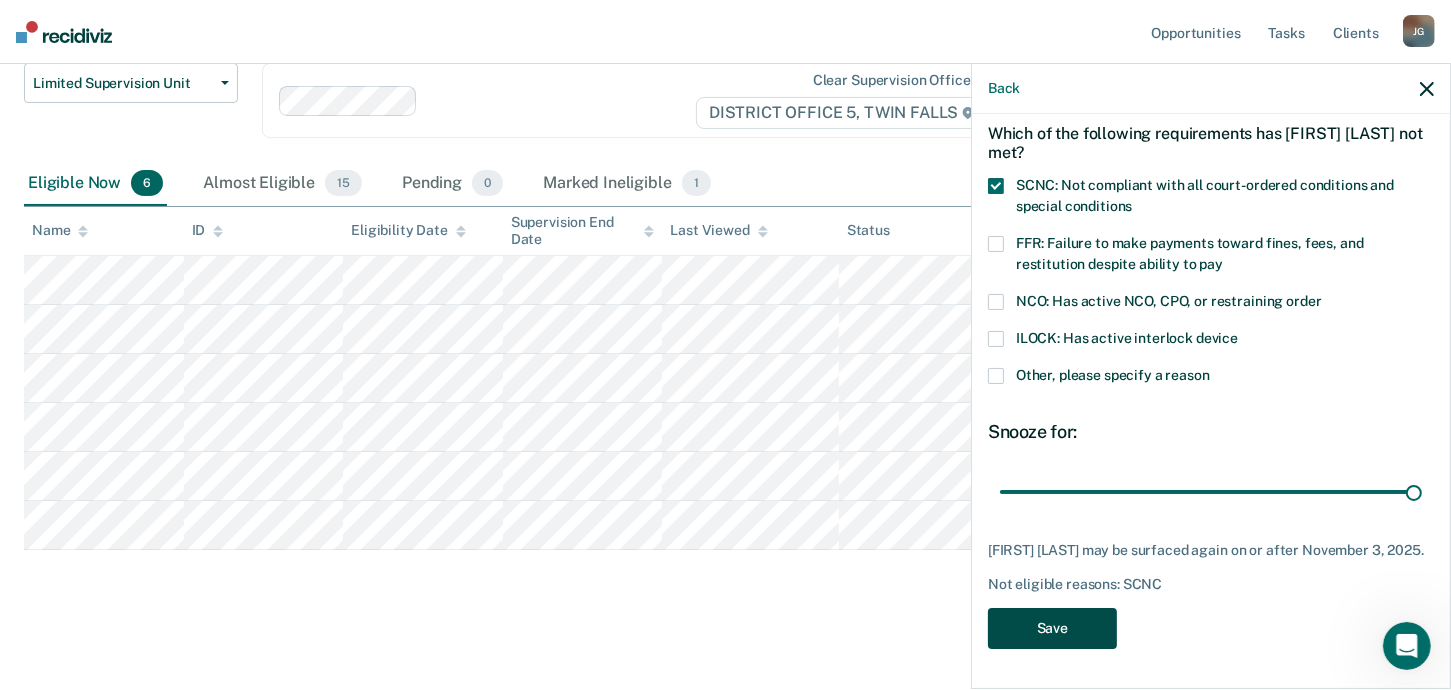 click on "Save" at bounding box center (1052, 628) 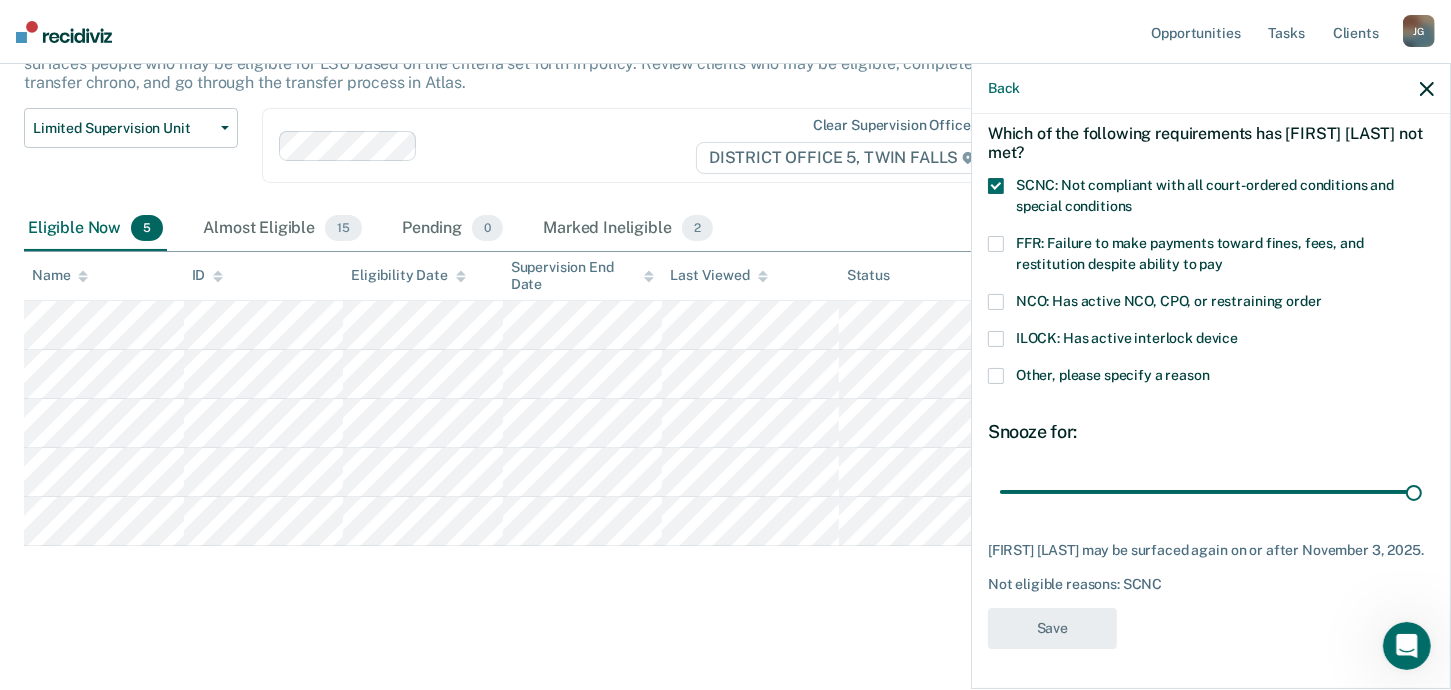 scroll, scrollTop: 157, scrollLeft: 0, axis: vertical 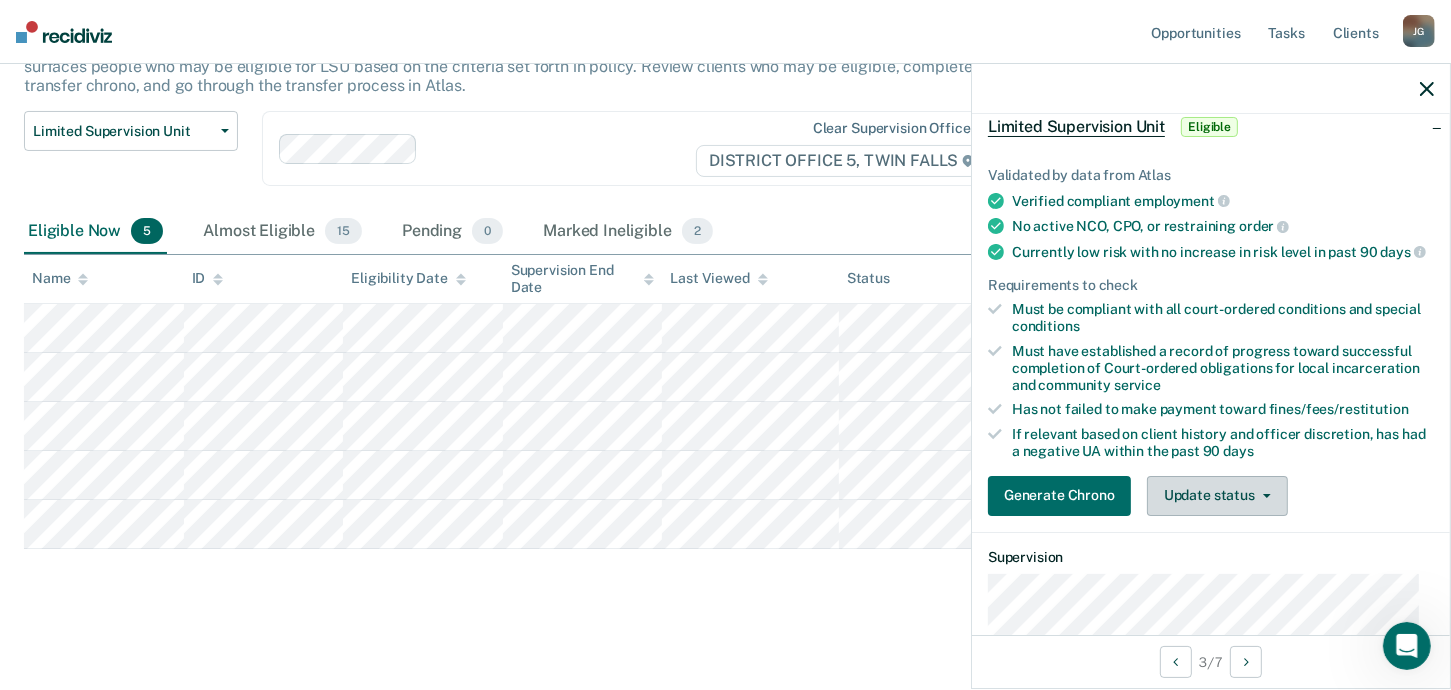 click on "Update status" at bounding box center (1217, 496) 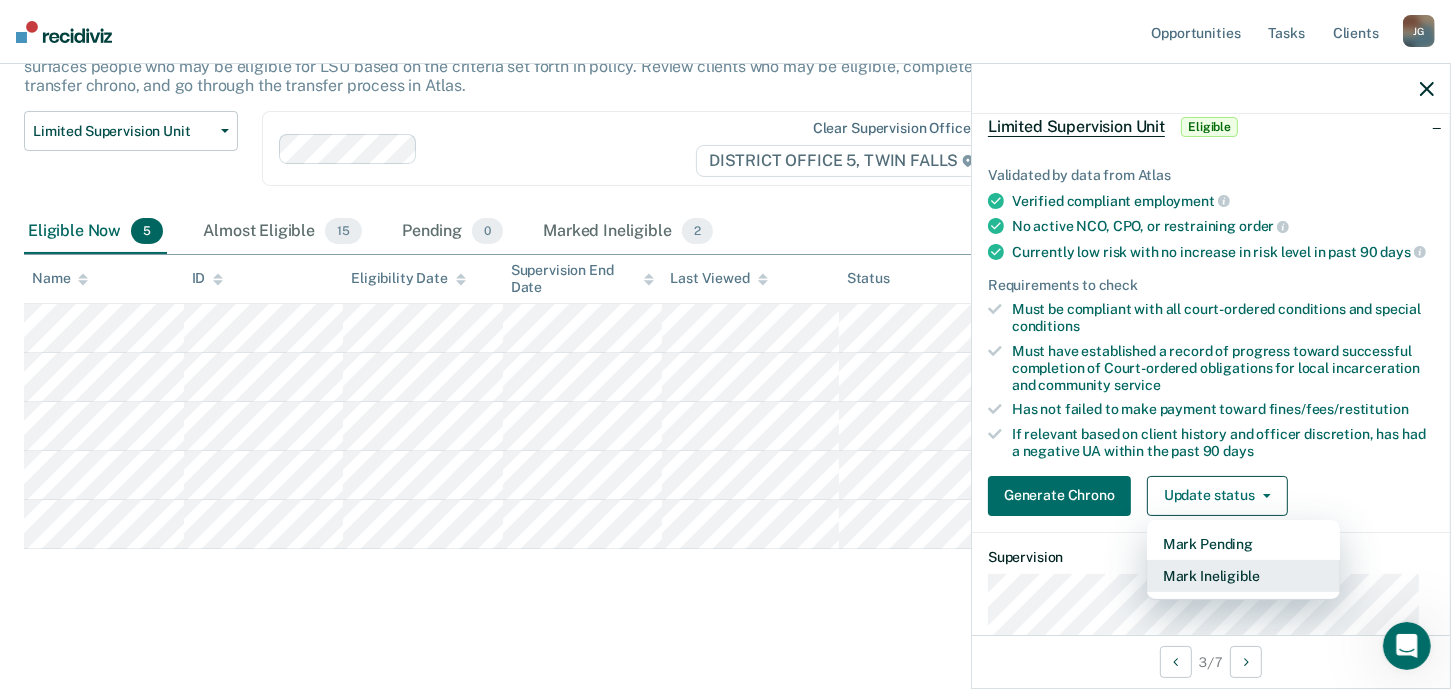 click on "Mark Ineligible" at bounding box center [1243, 576] 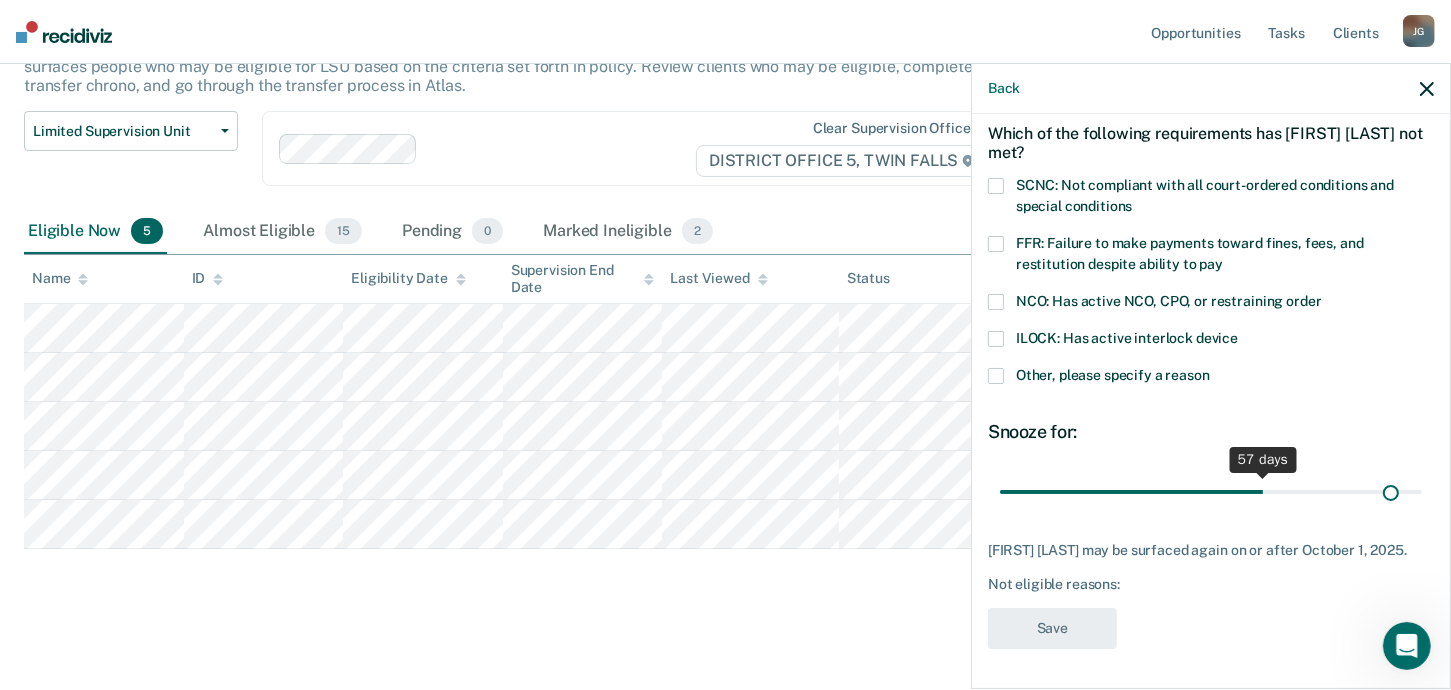 scroll, scrollTop: 102, scrollLeft: 0, axis: vertical 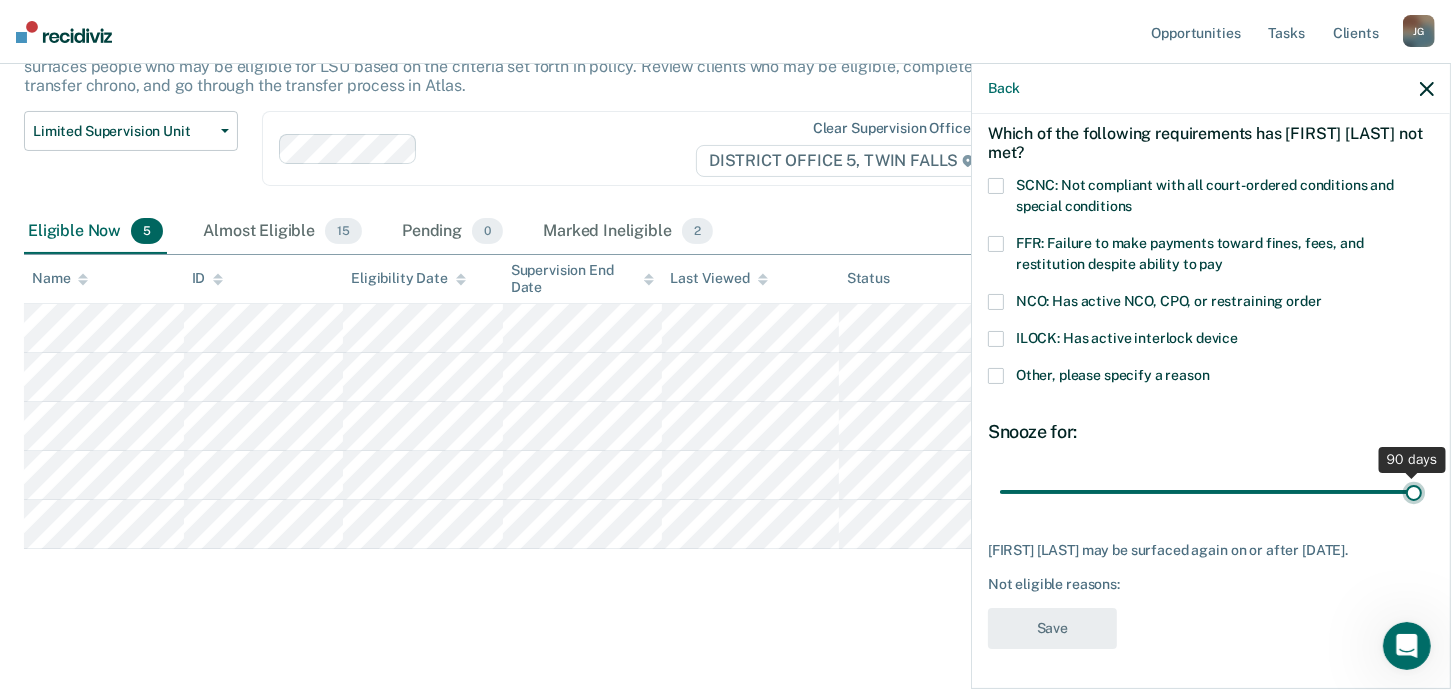 drag, startPoint x: 1136, startPoint y: 477, endPoint x: 1476, endPoint y: 491, distance: 340.28812 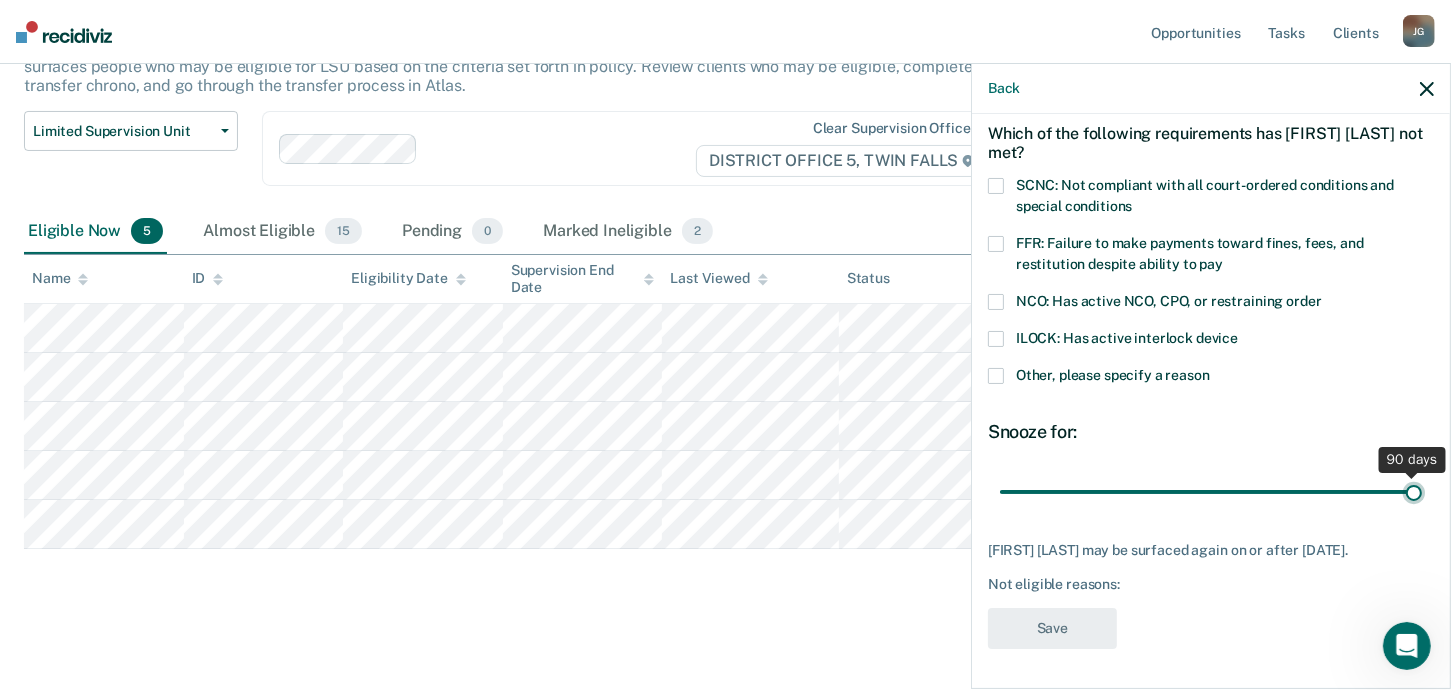 type on "90" 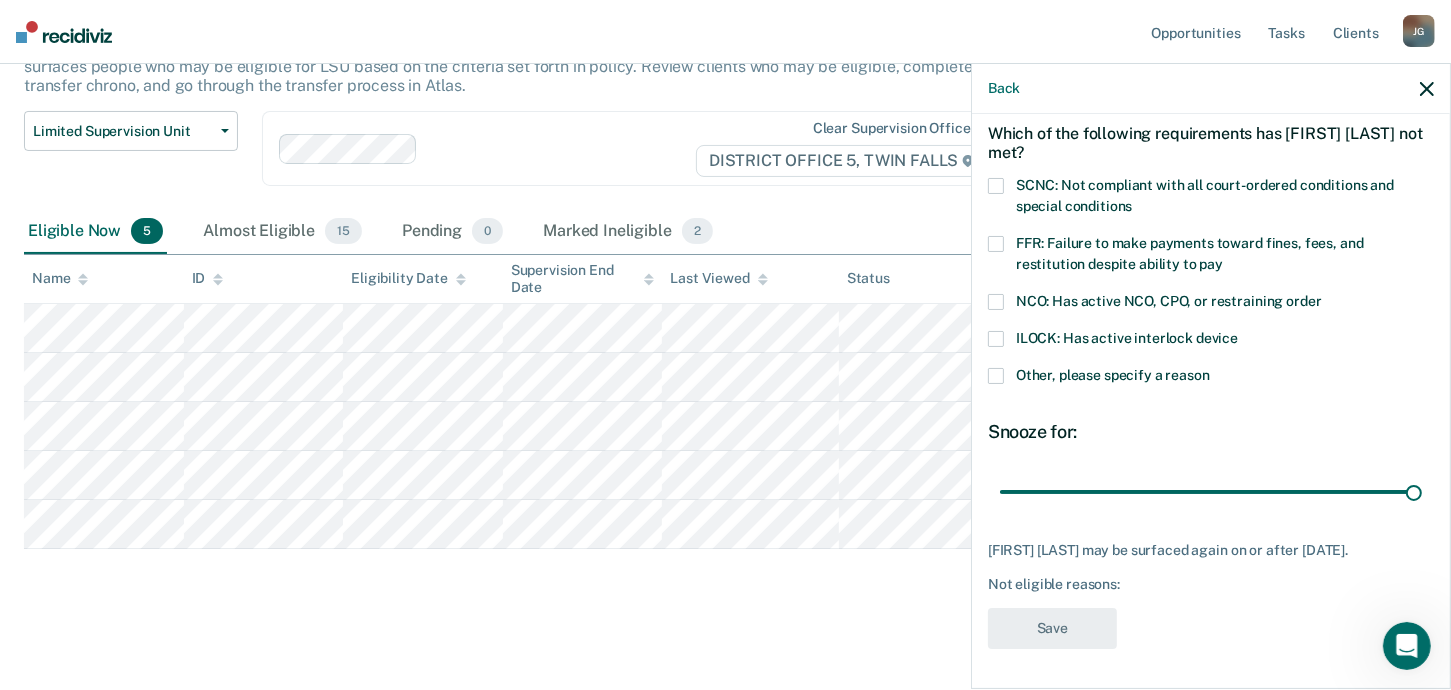 click at bounding box center [996, 376] 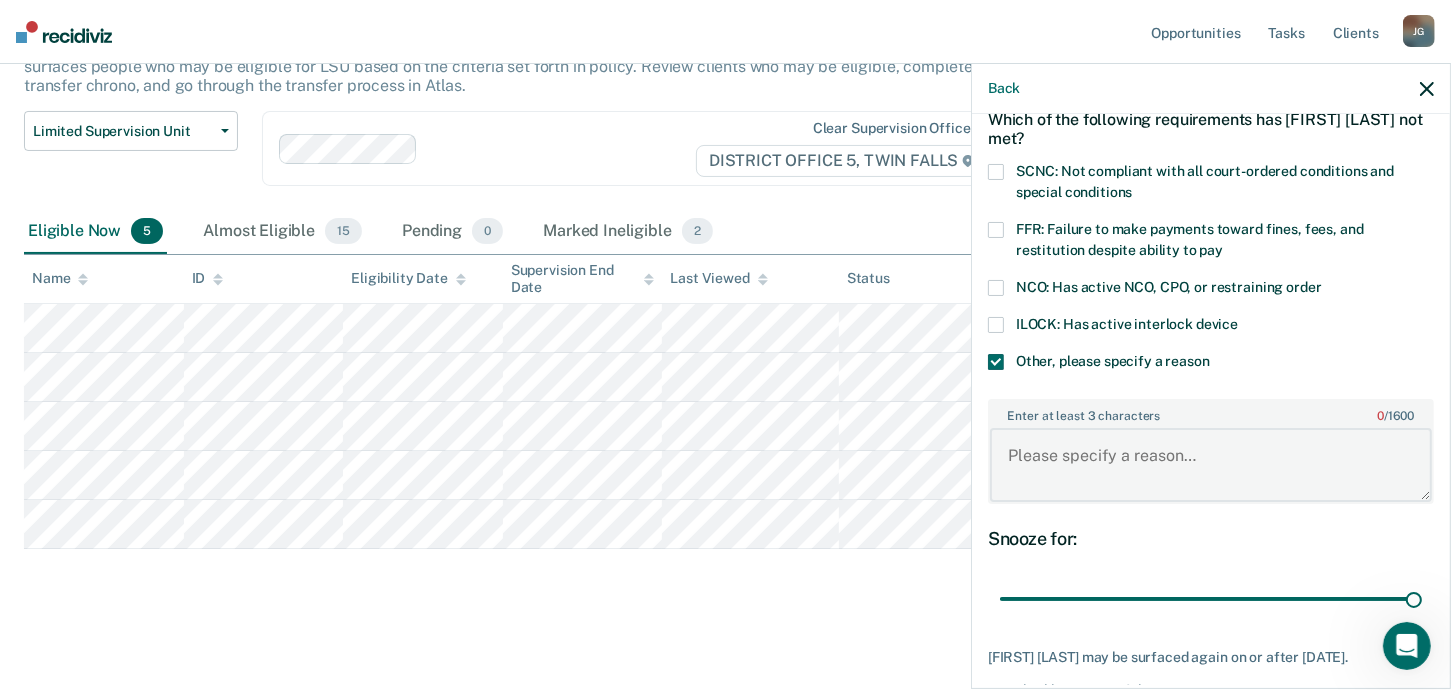 click on "Enter at least 3 characters 0  /  1600" at bounding box center [1211, 465] 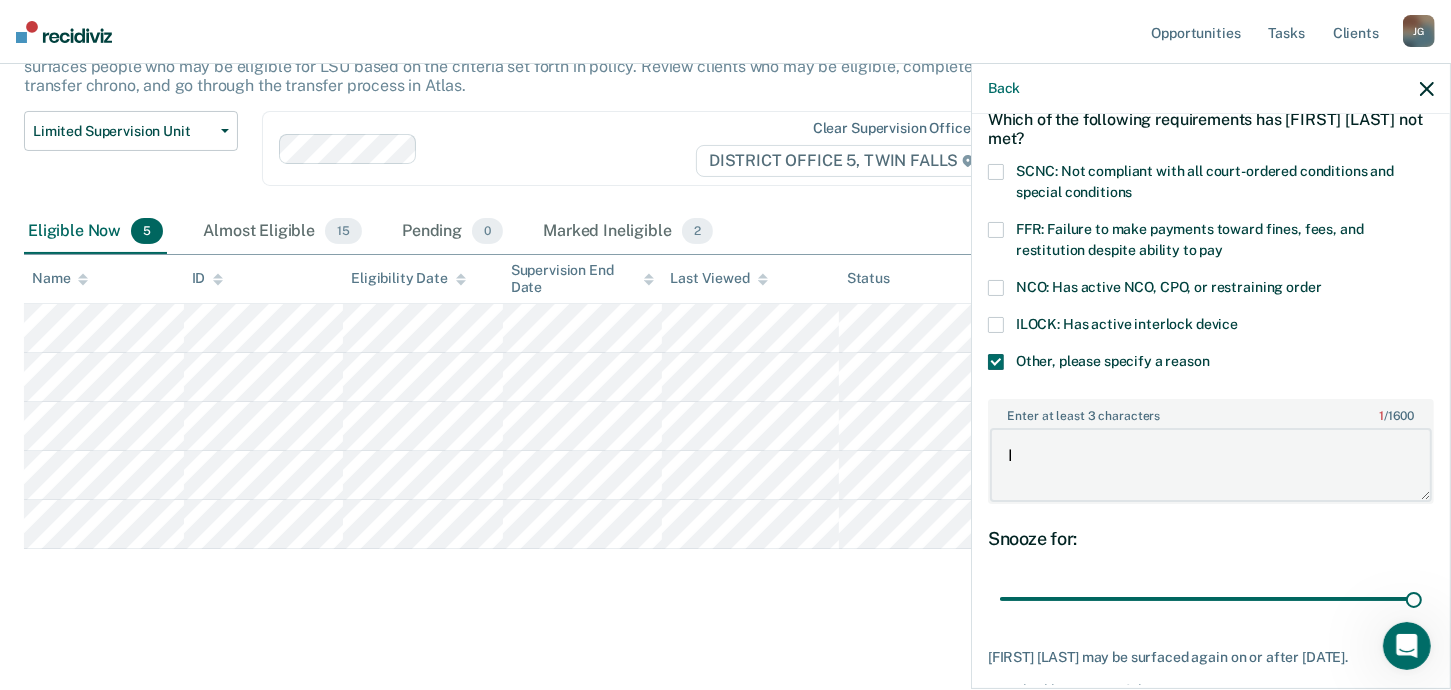 click on "I" at bounding box center [1211, 465] 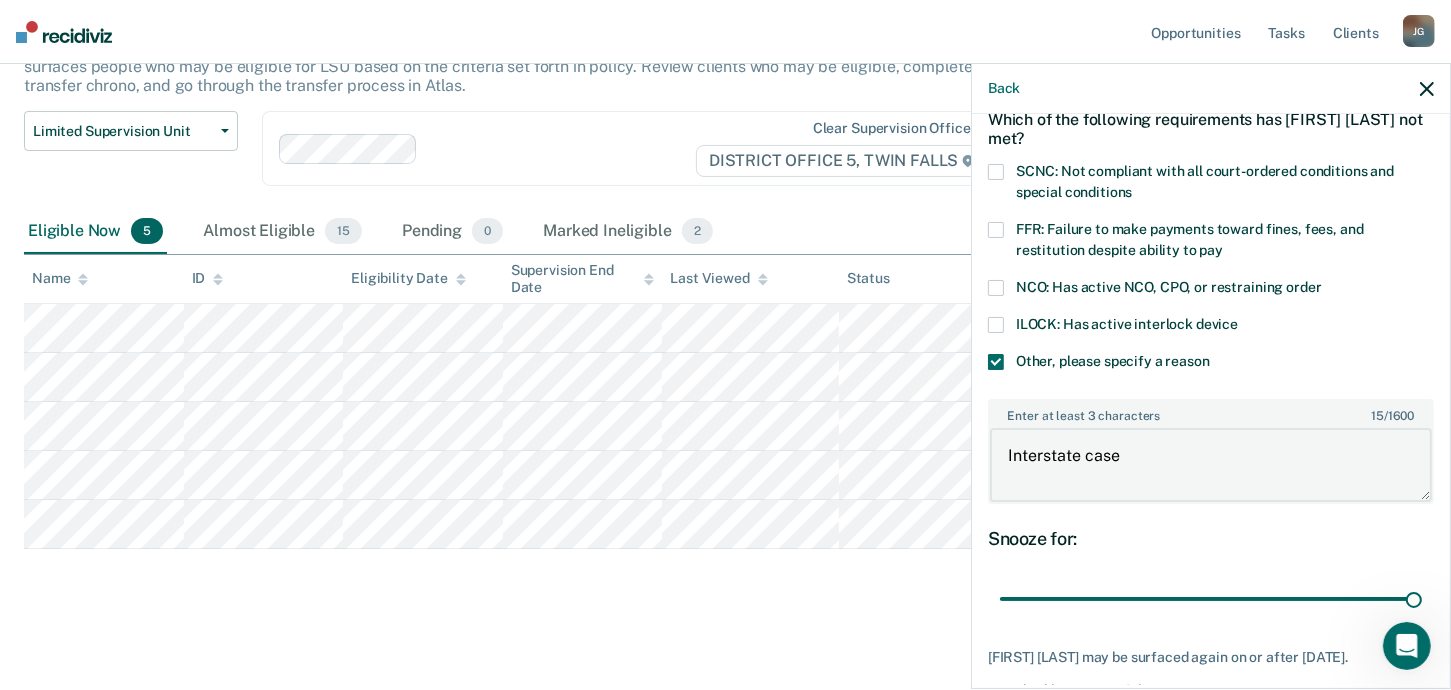type on "Interstate case" 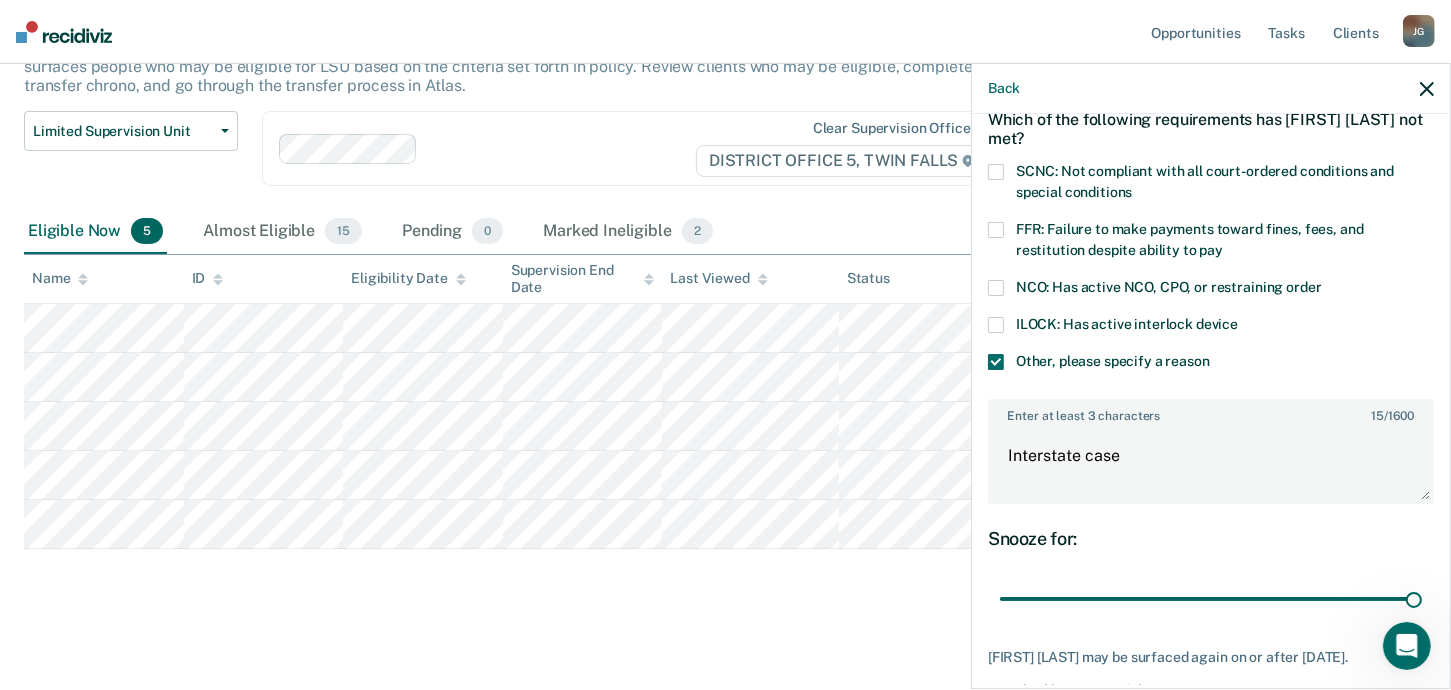 scroll, scrollTop: 221, scrollLeft: 0, axis: vertical 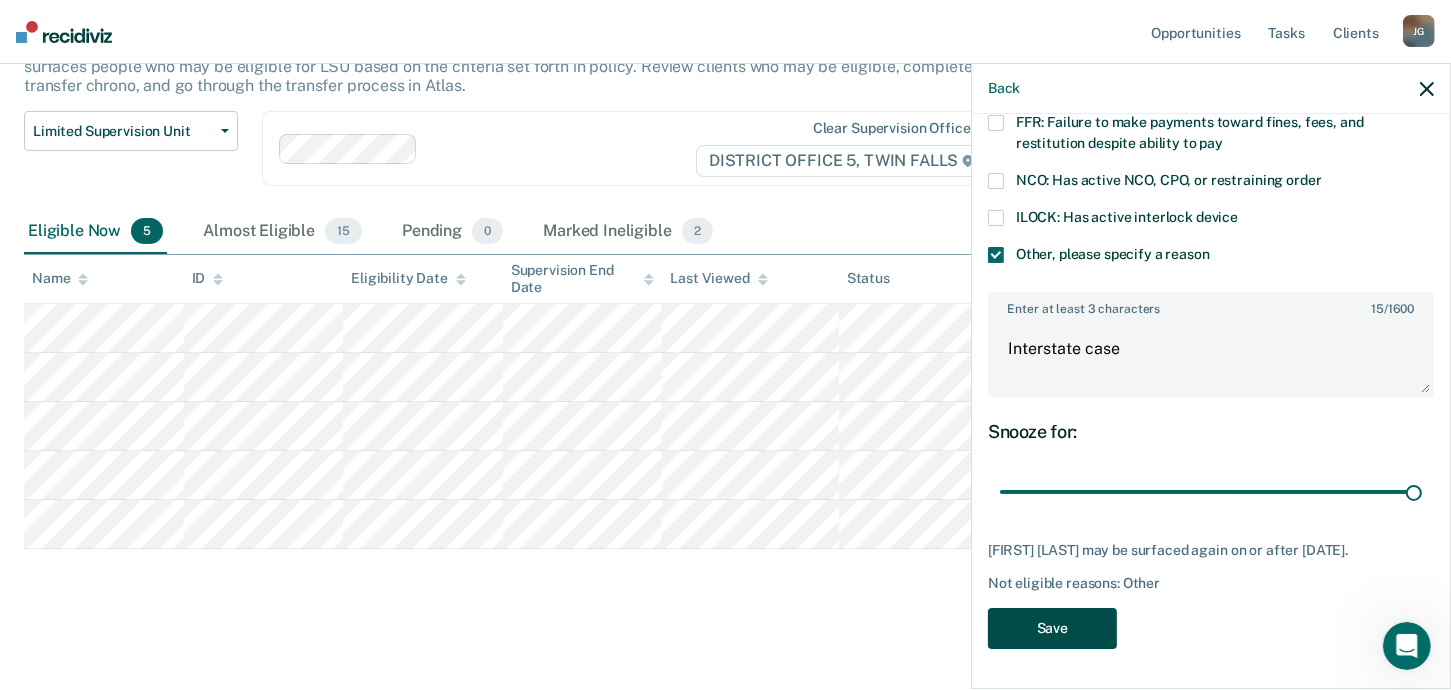 click on "Save" at bounding box center (1052, 628) 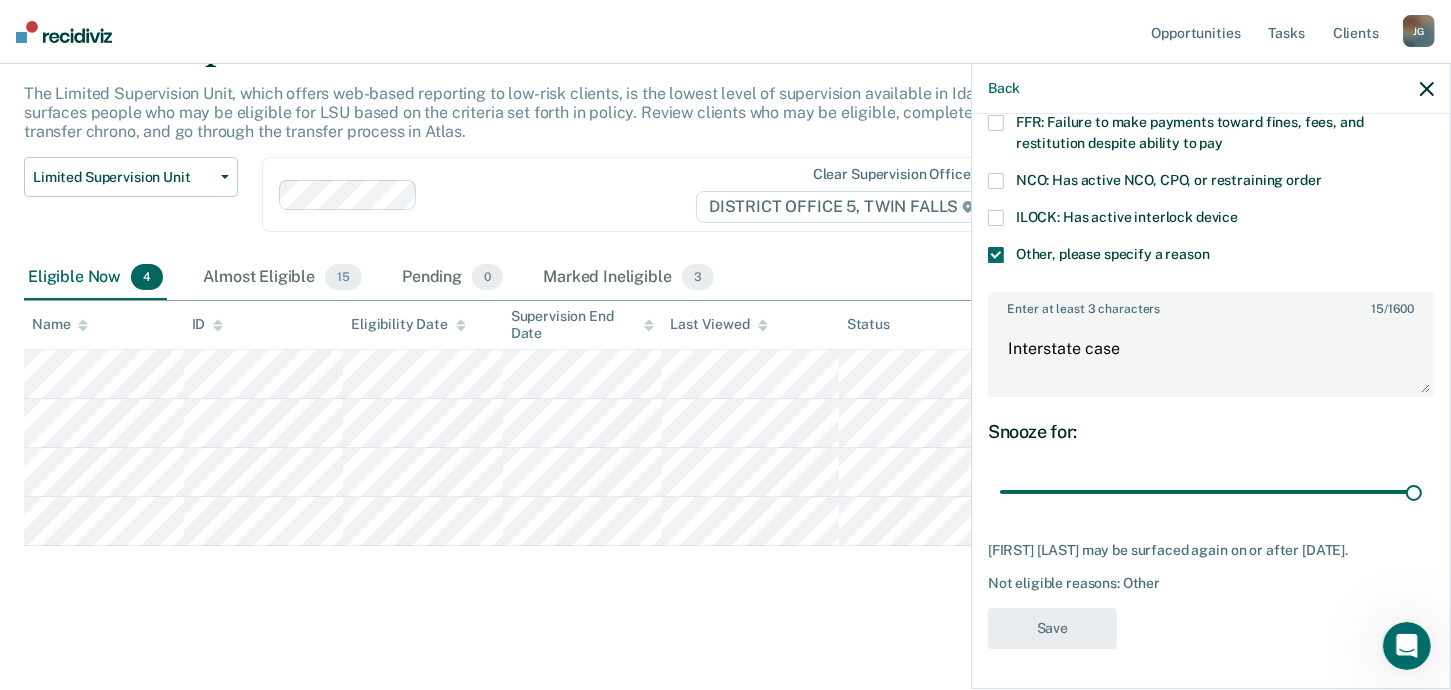 scroll, scrollTop: 108, scrollLeft: 0, axis: vertical 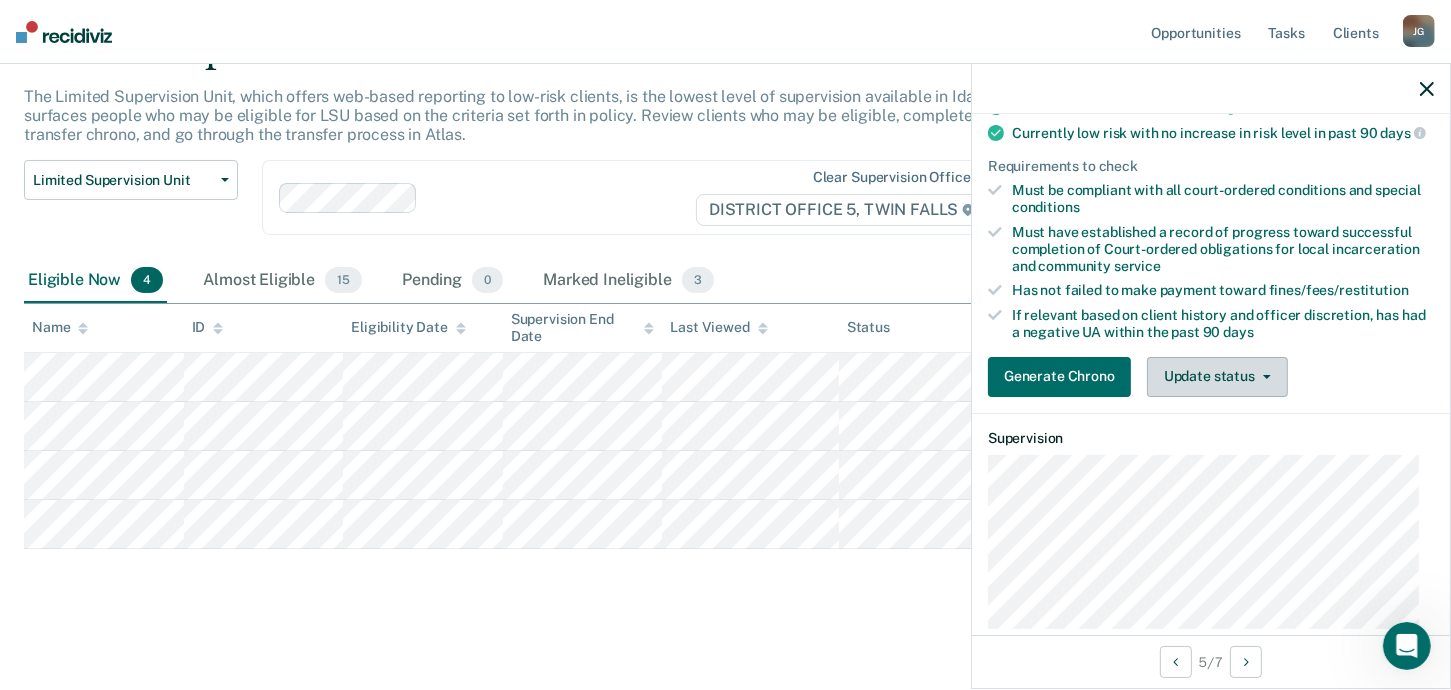 click on "Update status" at bounding box center (1217, 377) 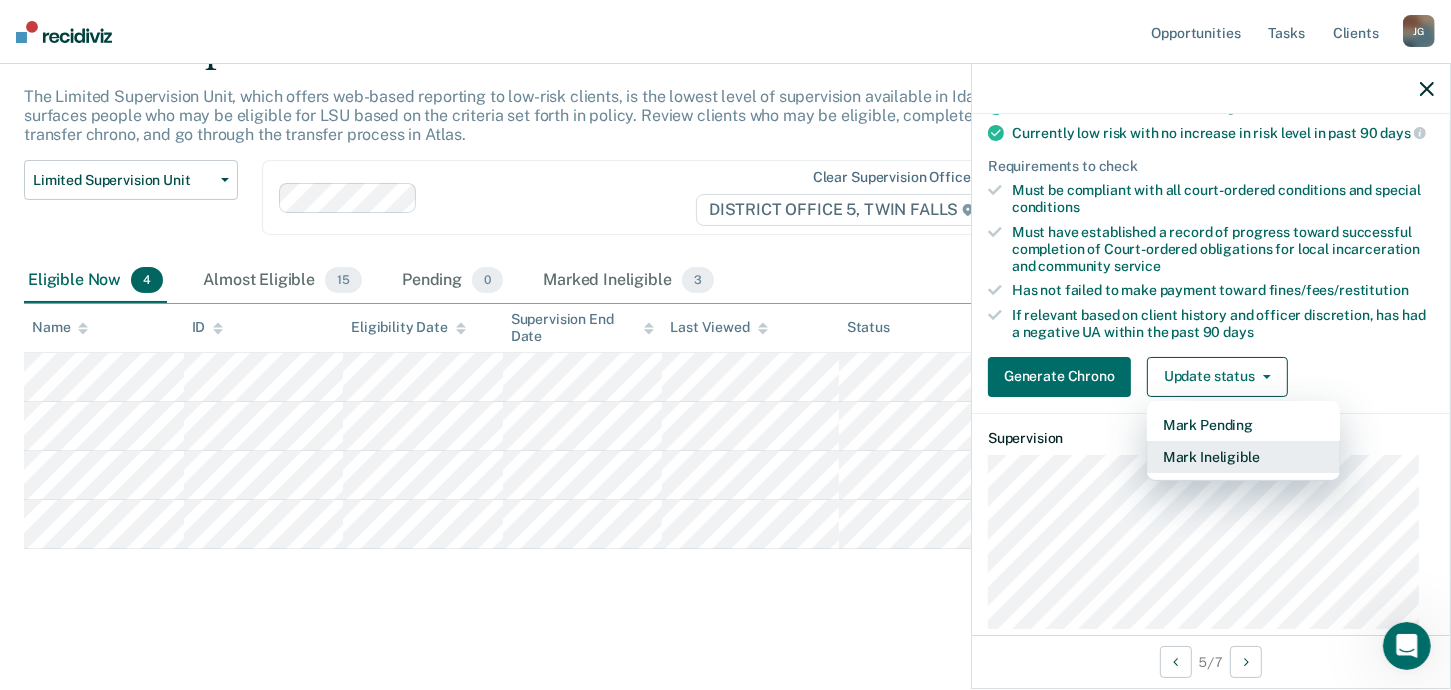 click on "Mark Ineligible" at bounding box center [1243, 457] 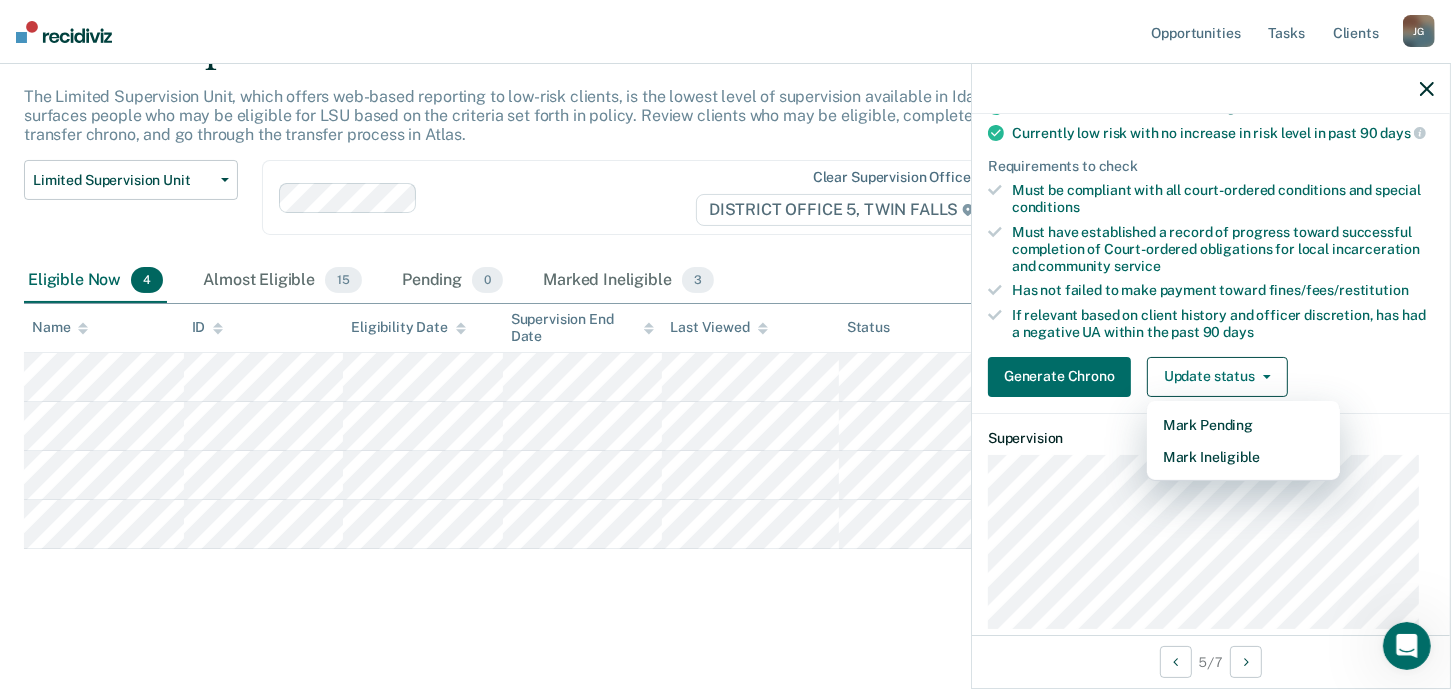 scroll, scrollTop: 85, scrollLeft: 0, axis: vertical 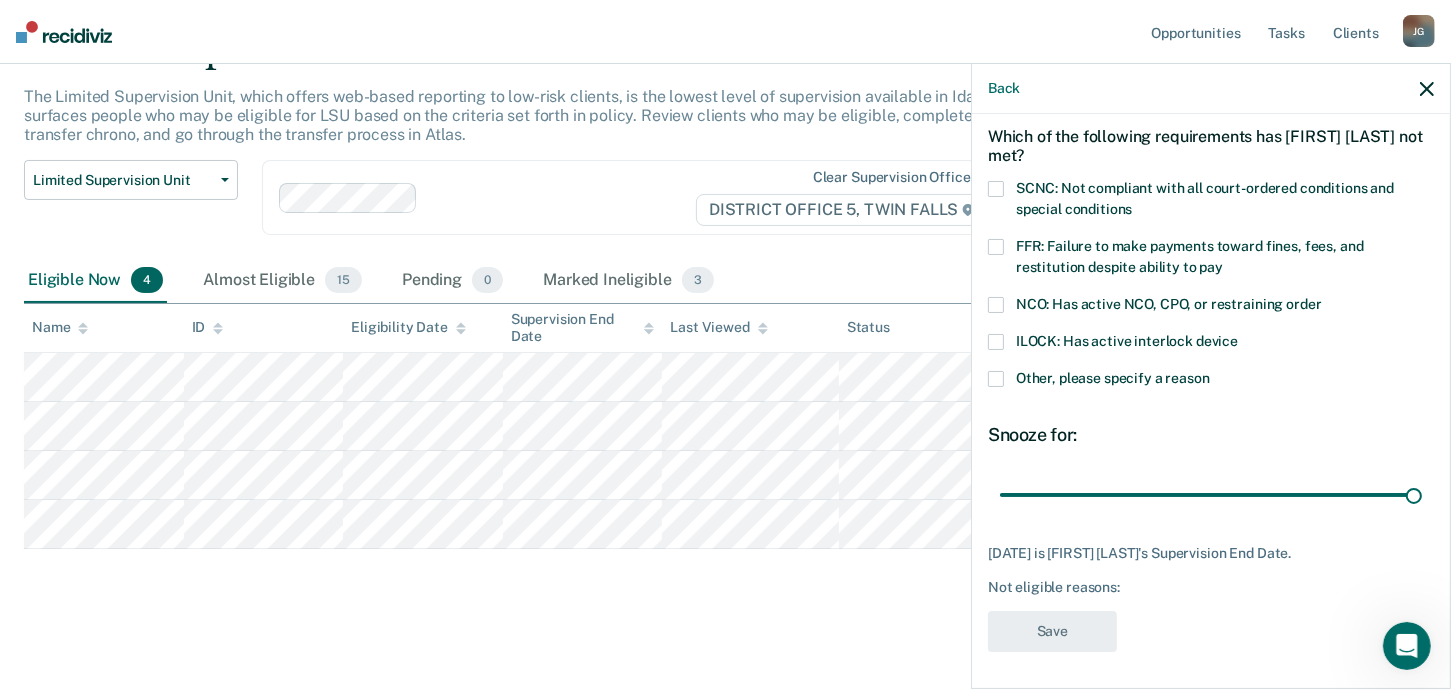 click at bounding box center (996, 247) 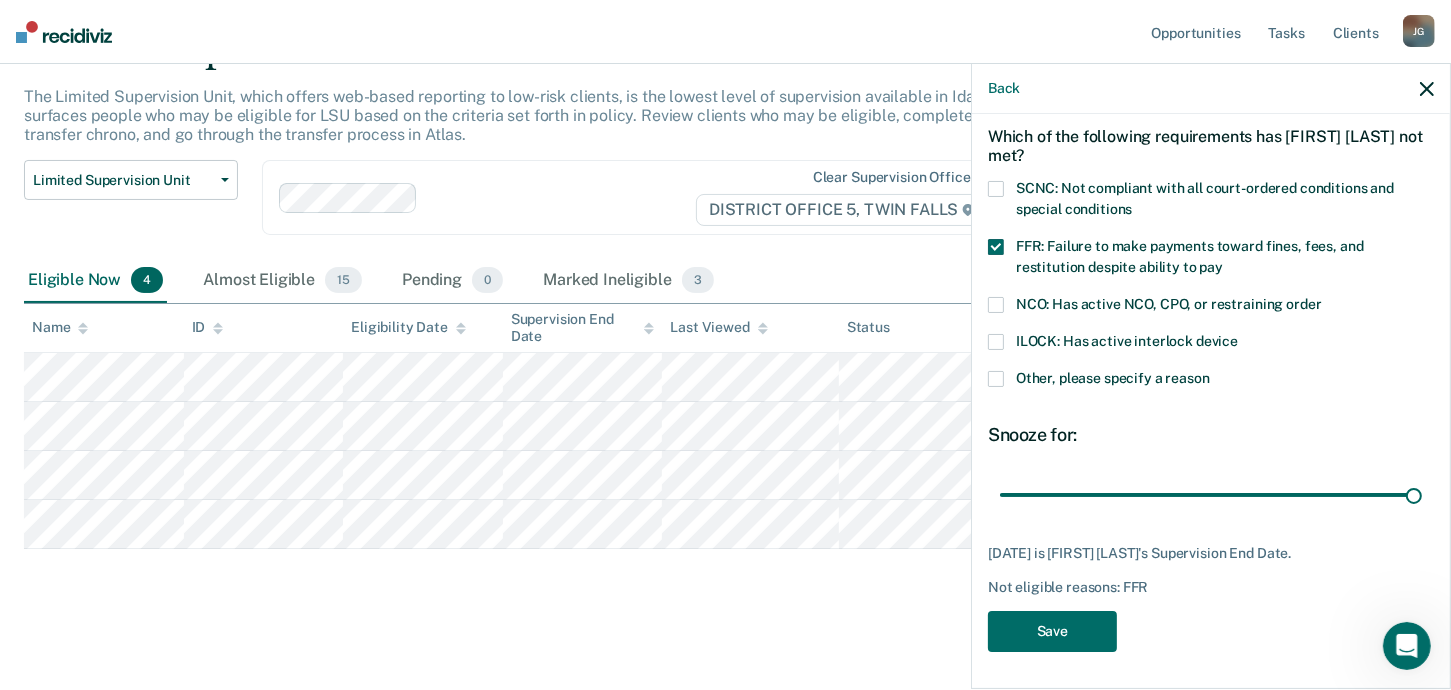 click at bounding box center [996, 379] 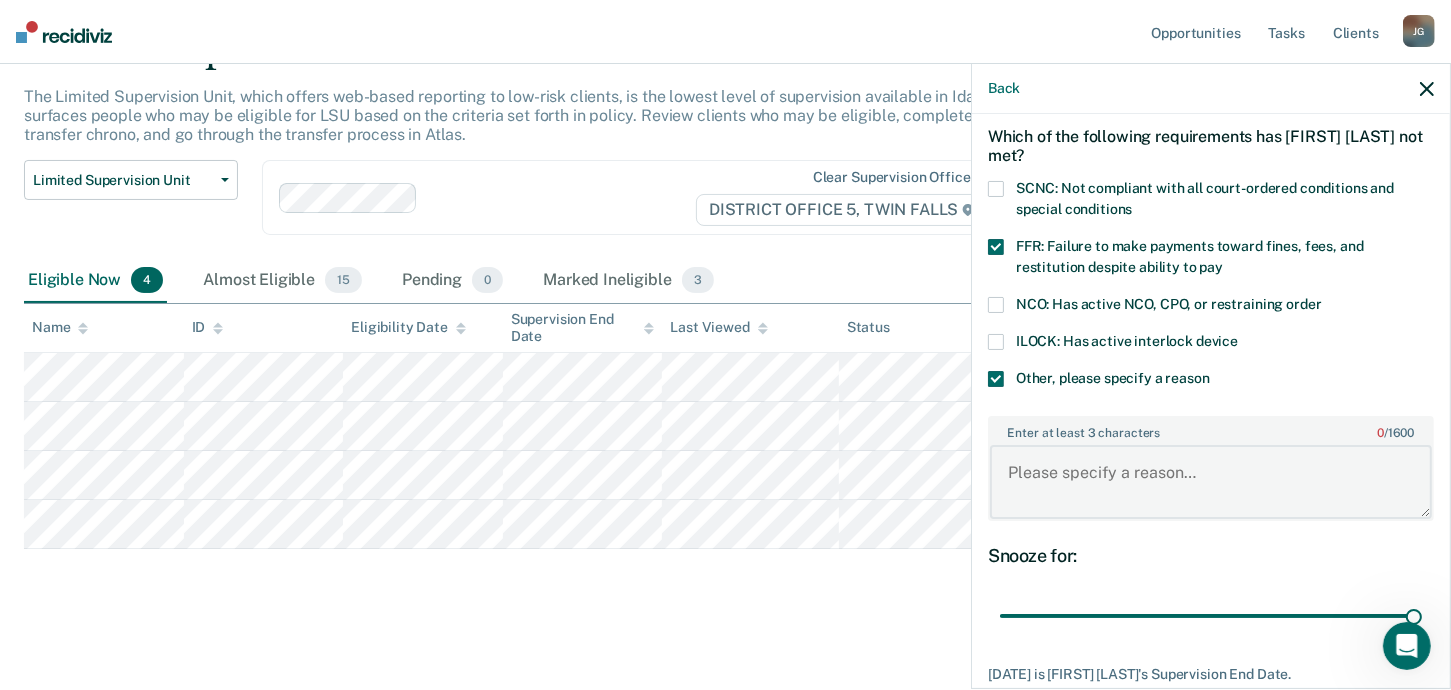 click on "Enter at least 3 characters 0  /  1600" at bounding box center (1211, 482) 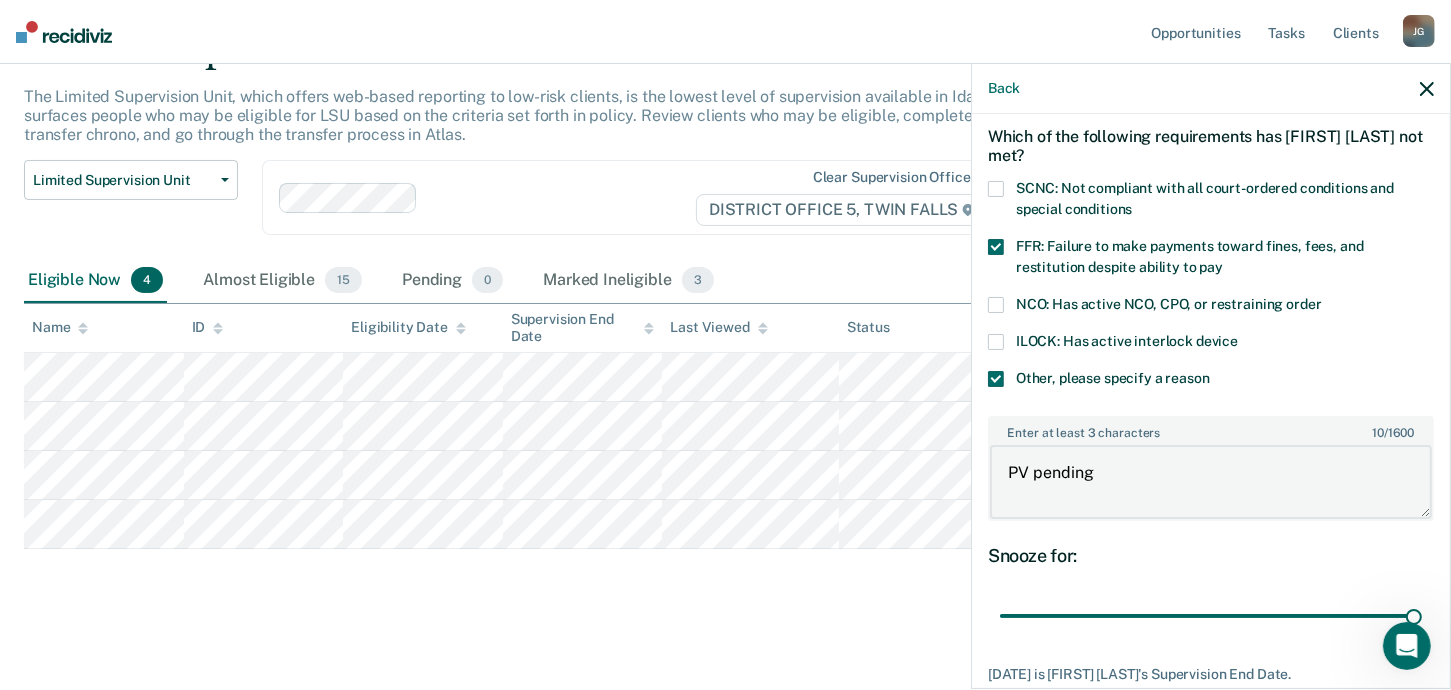 type on "PV pending" 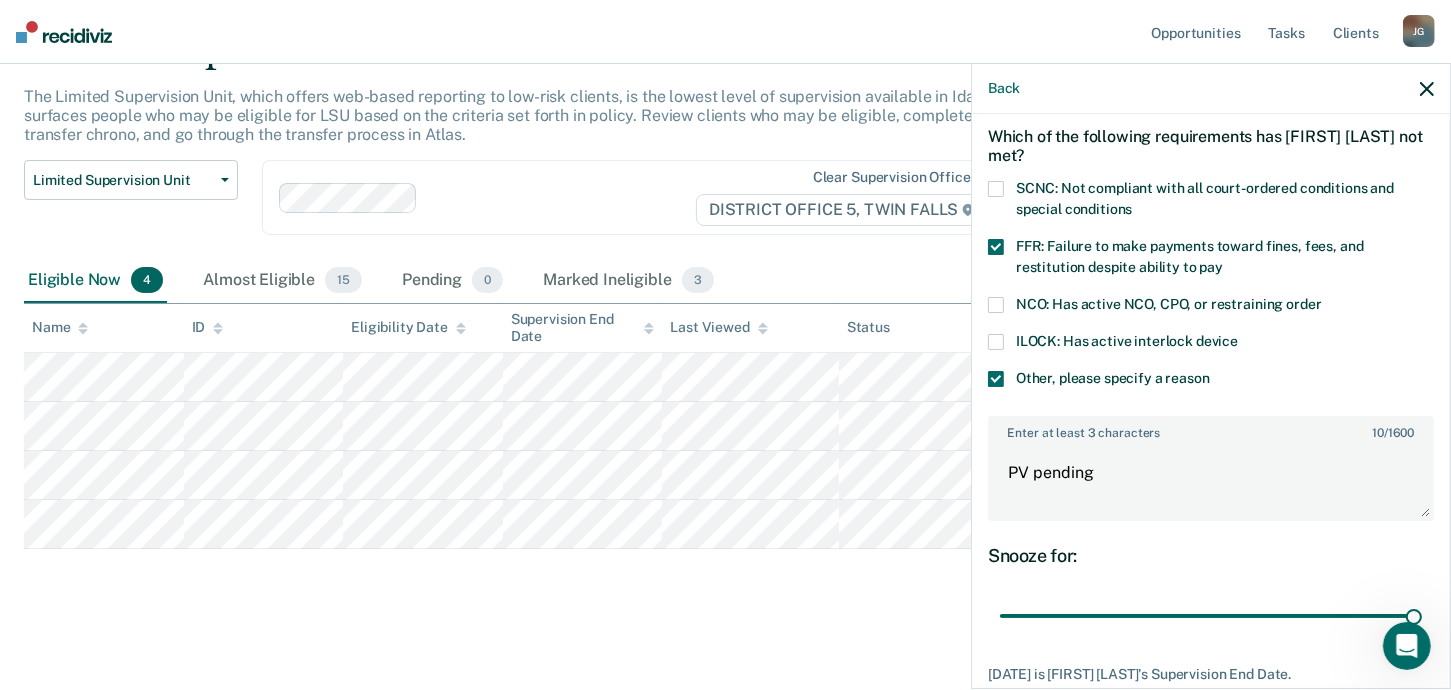 scroll, scrollTop: 204, scrollLeft: 0, axis: vertical 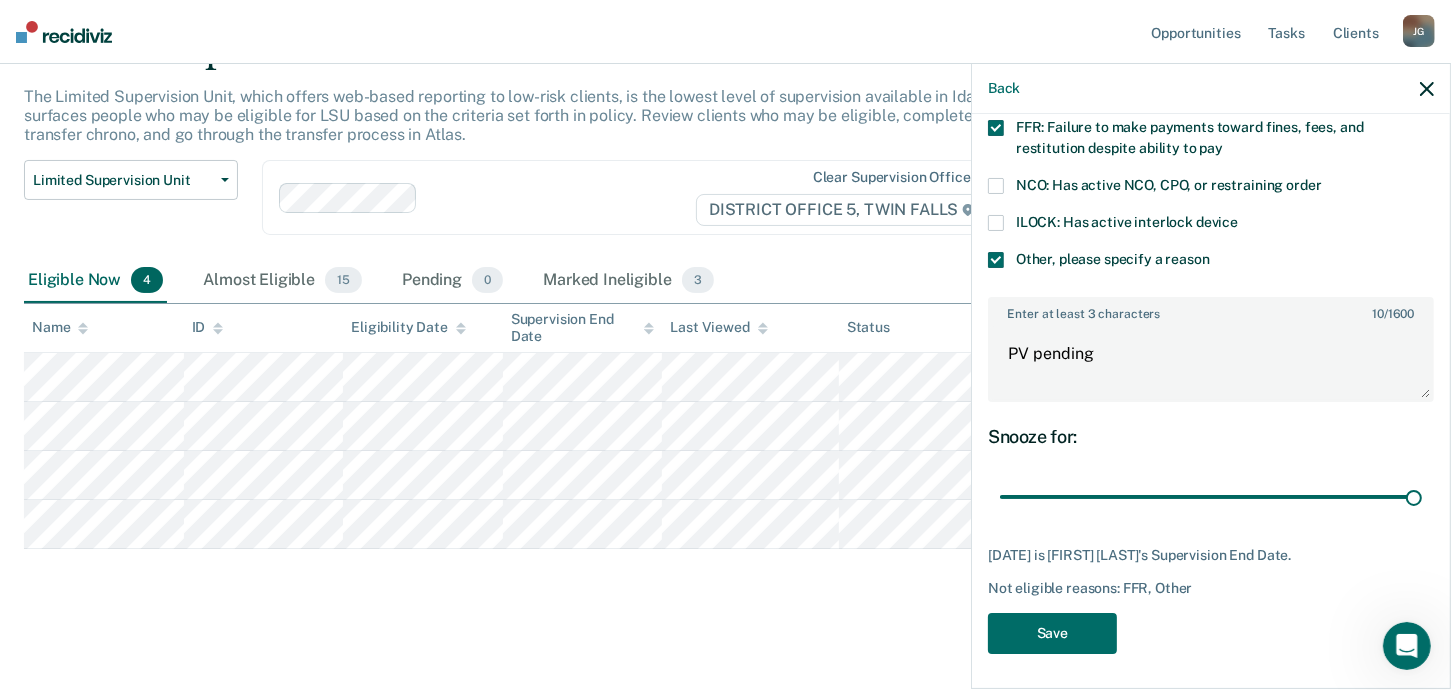 drag, startPoint x: 1439, startPoint y: 435, endPoint x: 33, endPoint y: 5, distance: 1470.2843 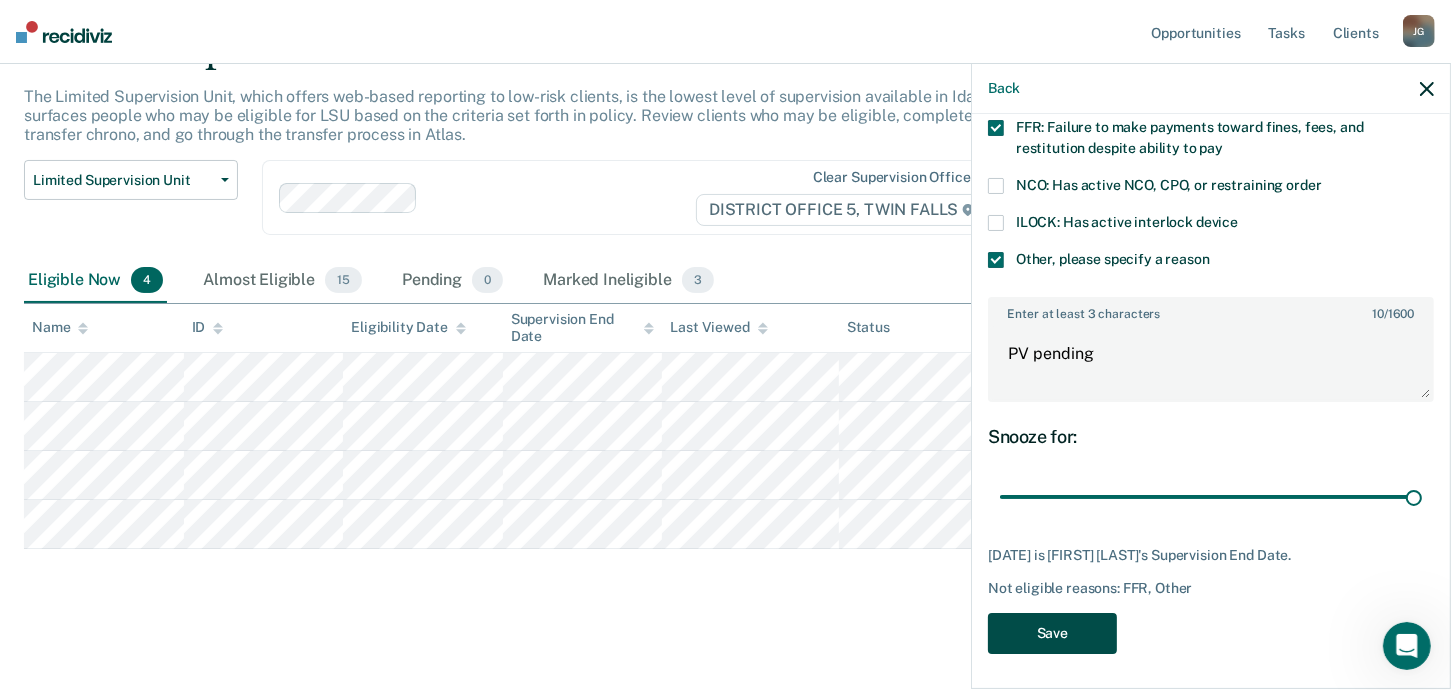 click on "Save" at bounding box center [1052, 633] 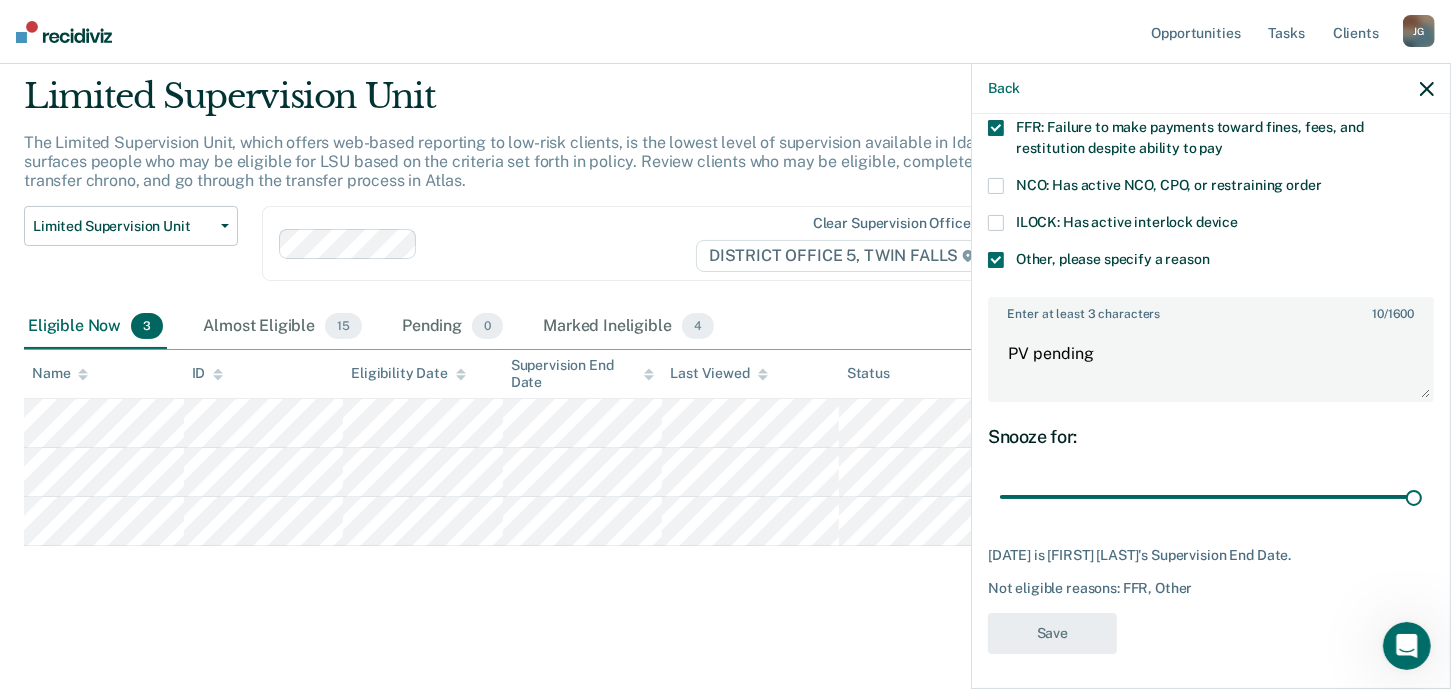 scroll, scrollTop: 59, scrollLeft: 0, axis: vertical 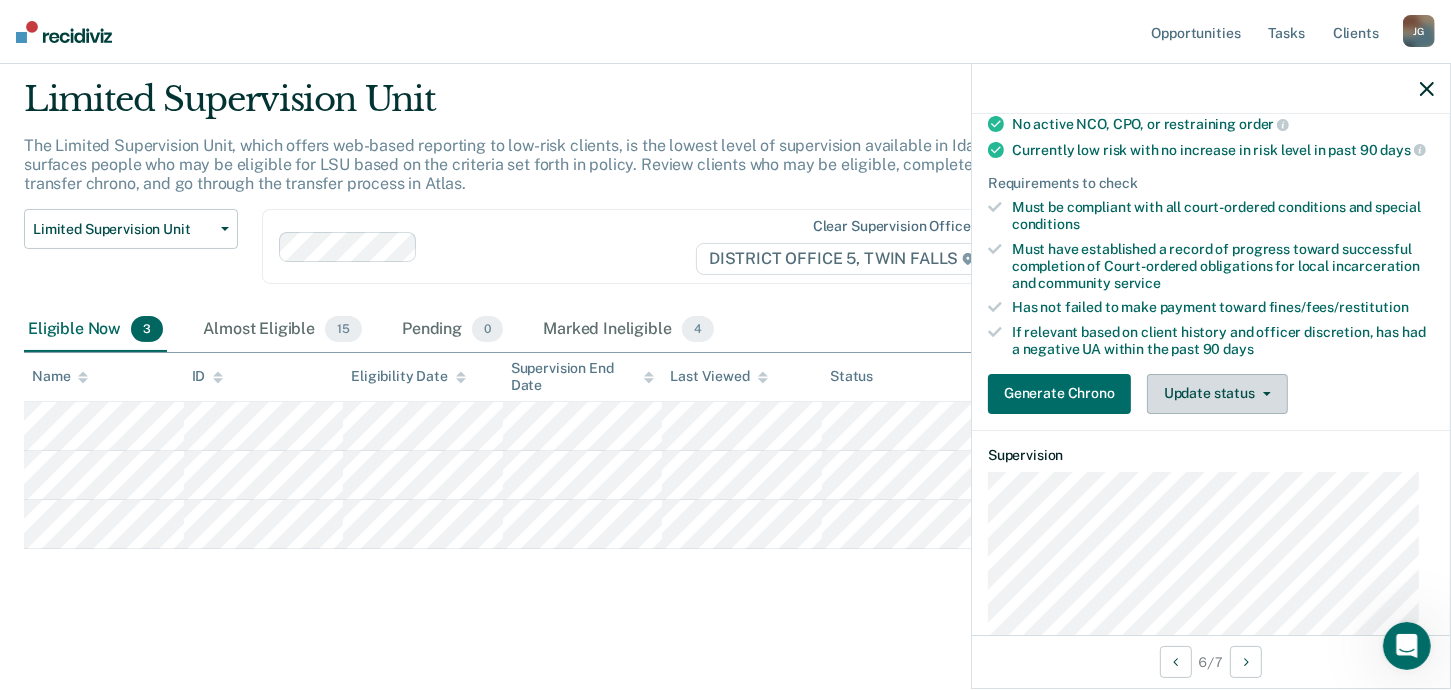 click 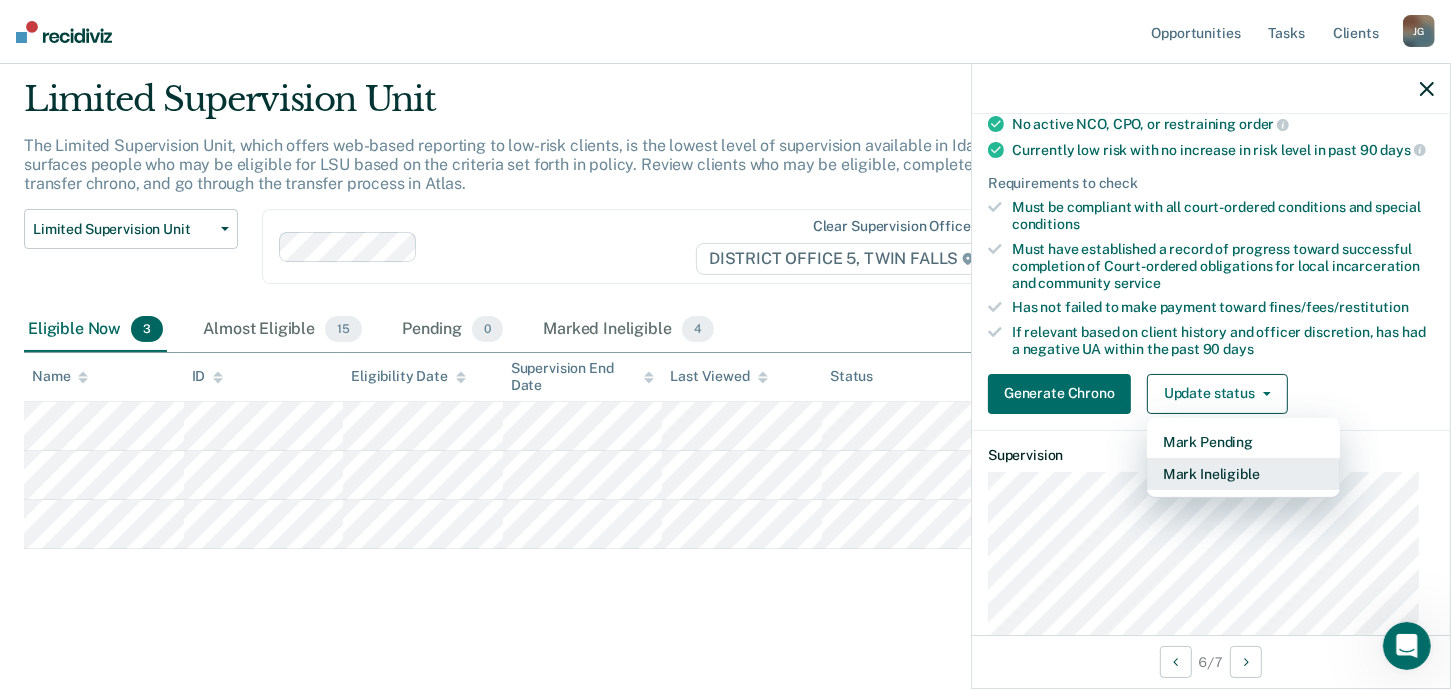 click on "Mark Ineligible" at bounding box center (1243, 474) 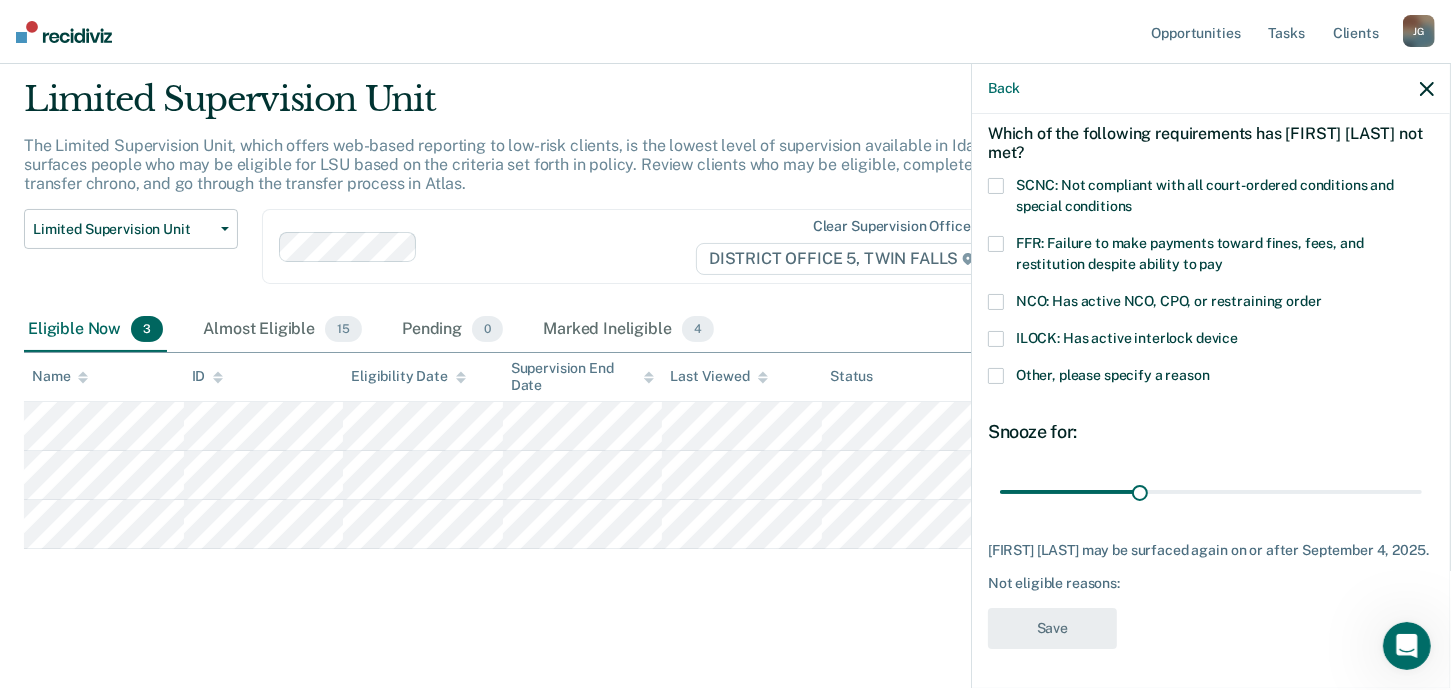 scroll, scrollTop: 102, scrollLeft: 0, axis: vertical 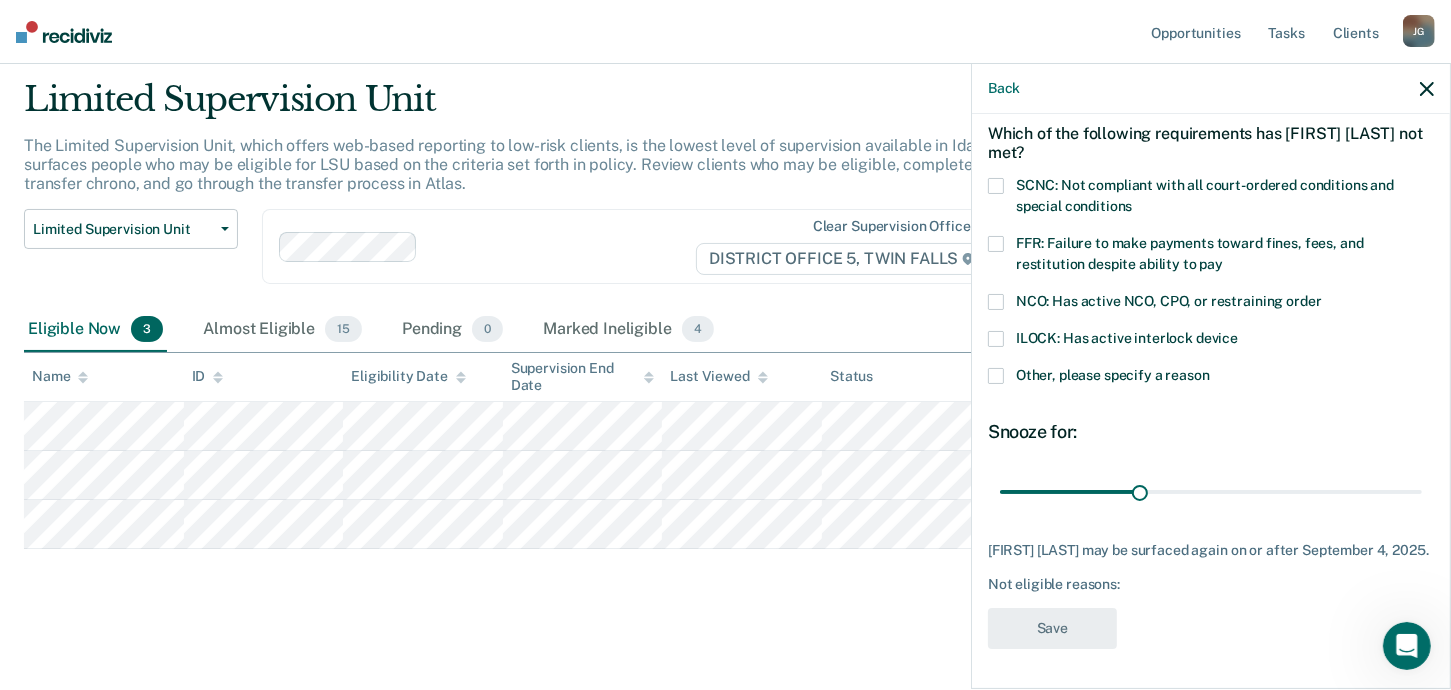 click at bounding box center [996, 186] 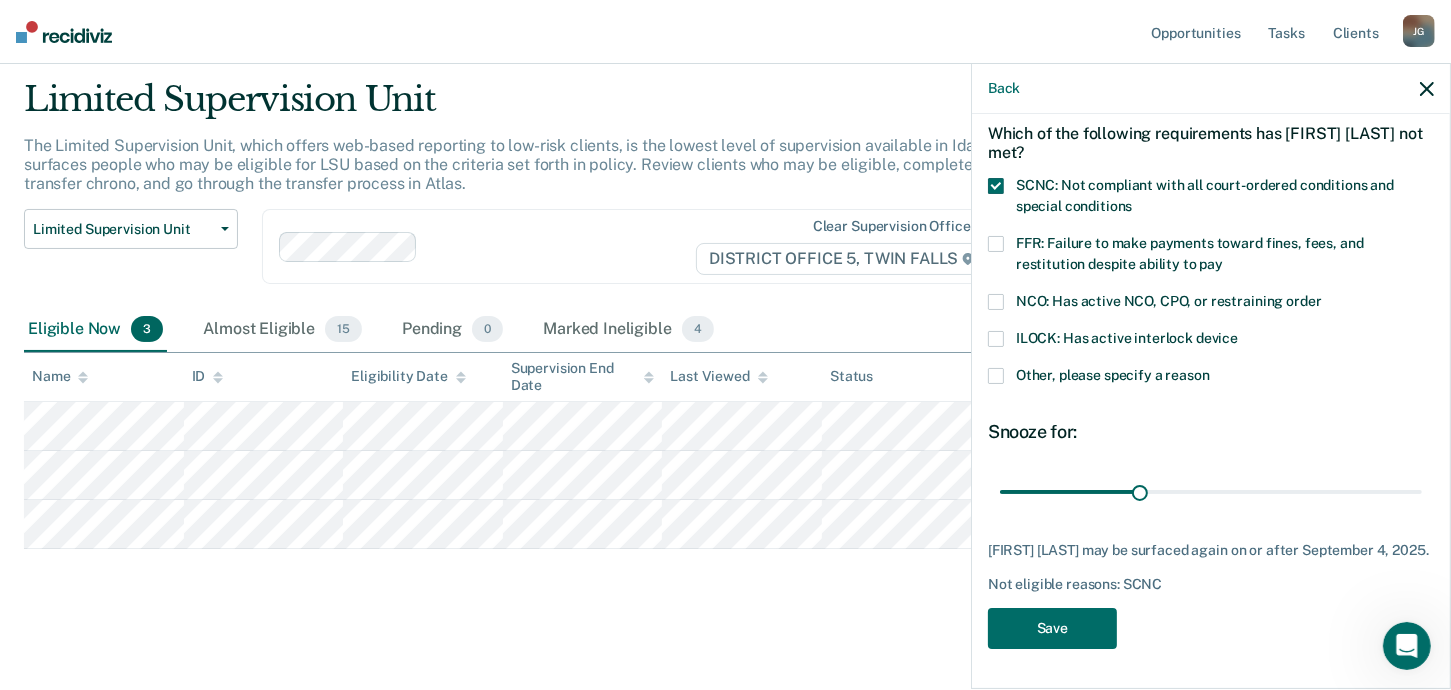 click at bounding box center (996, 244) 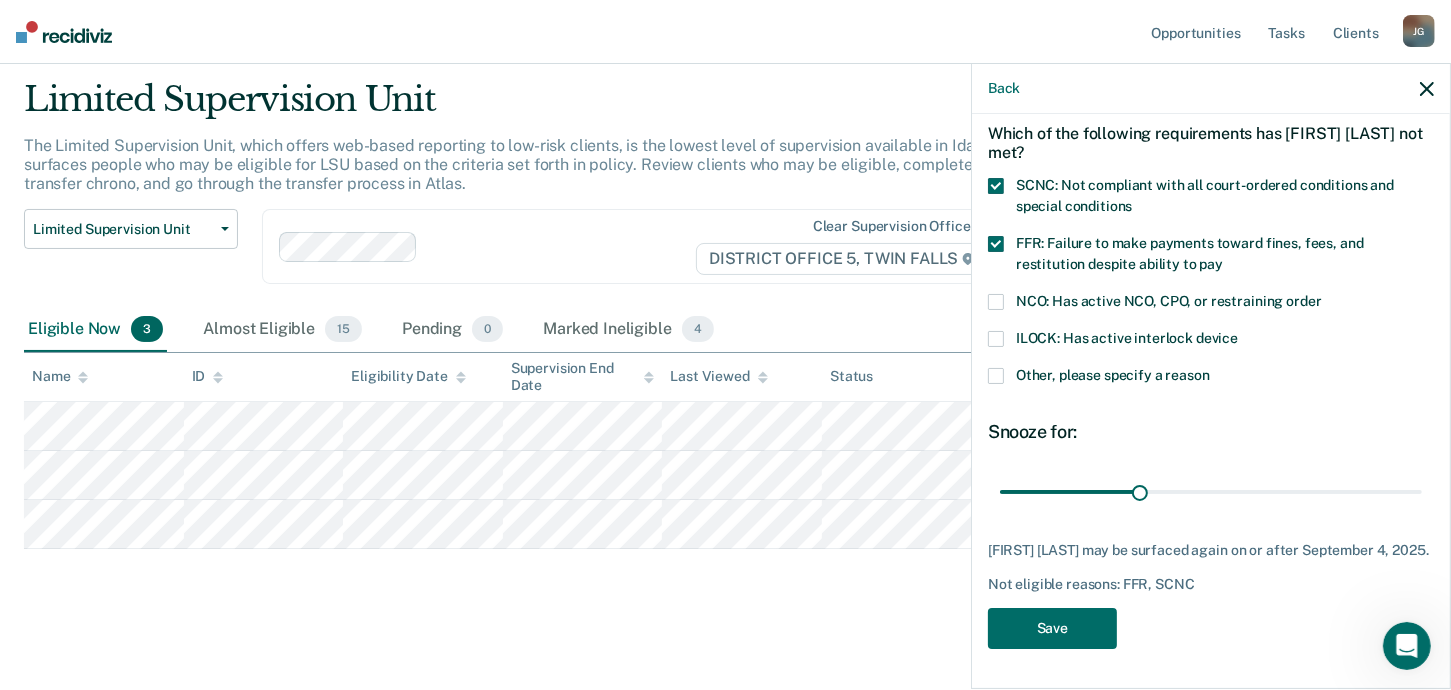click at bounding box center (996, 186) 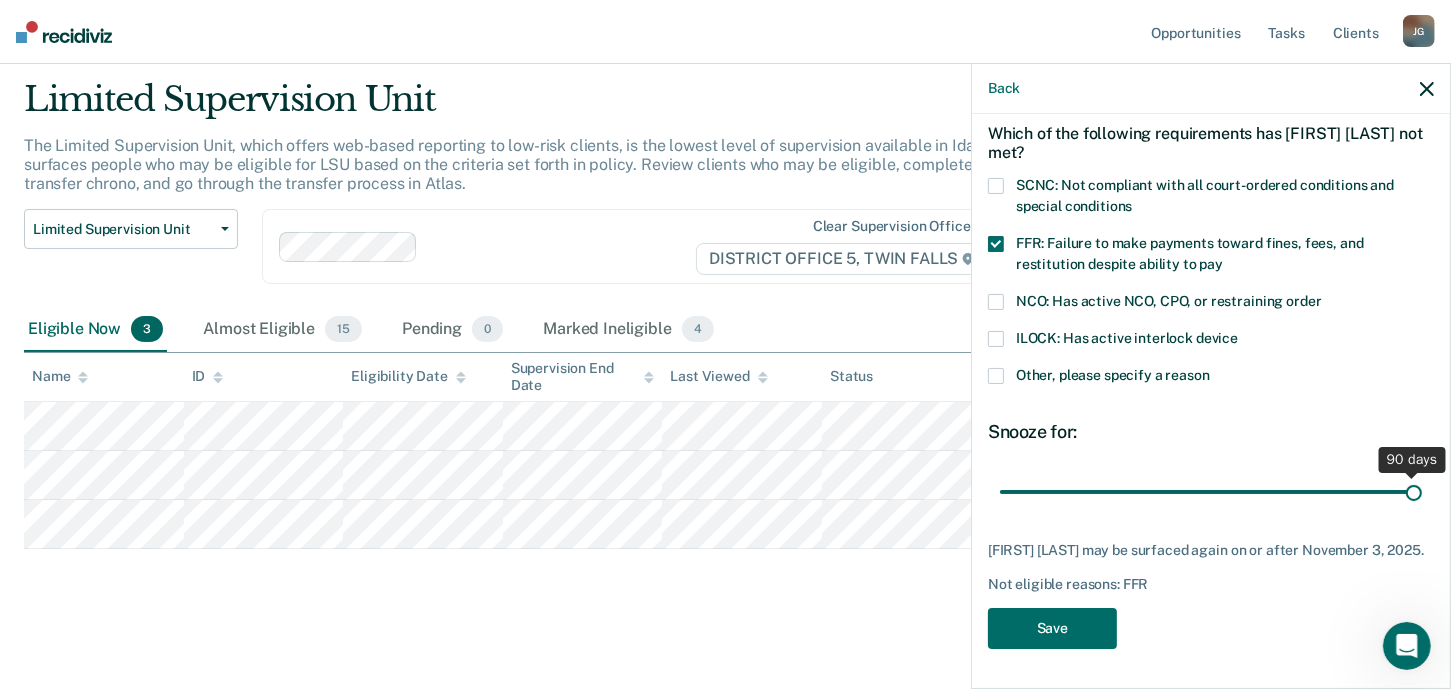 drag, startPoint x: 1133, startPoint y: 472, endPoint x: 1452, endPoint y: 489, distance: 319.45267 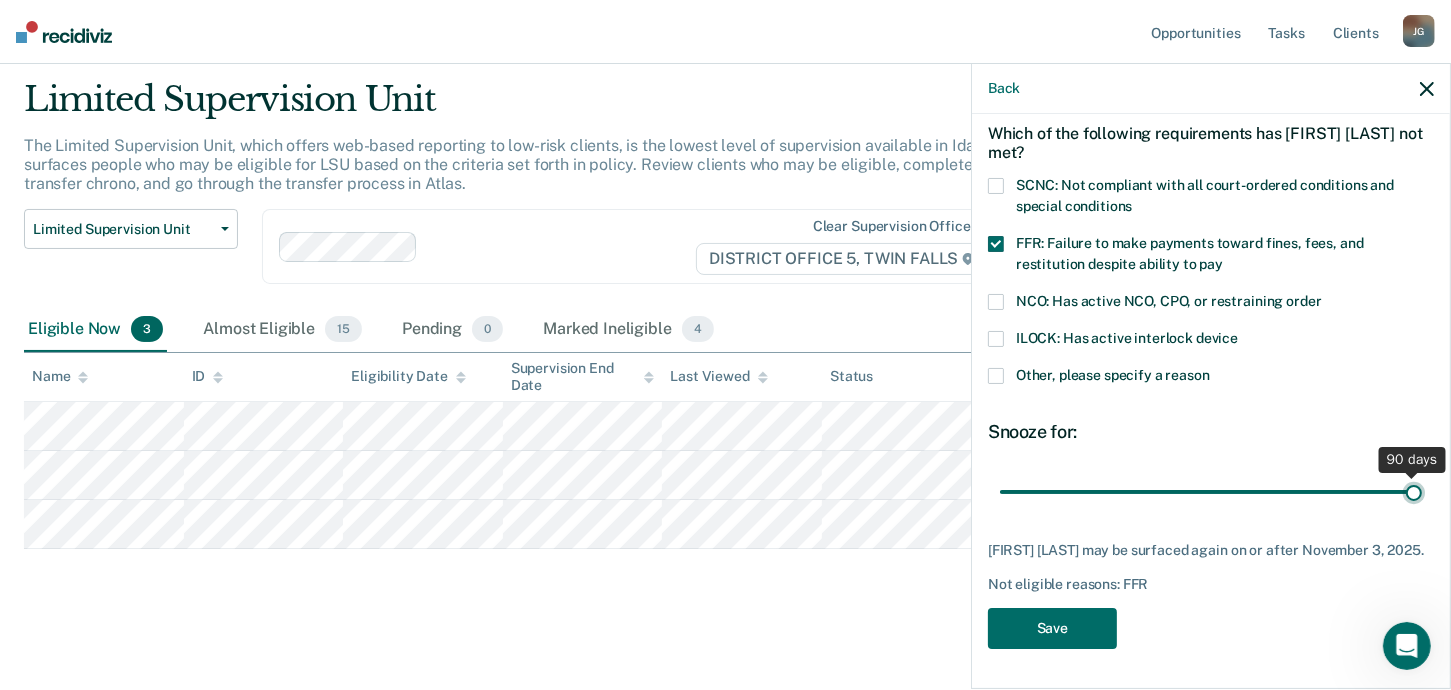 type on "90" 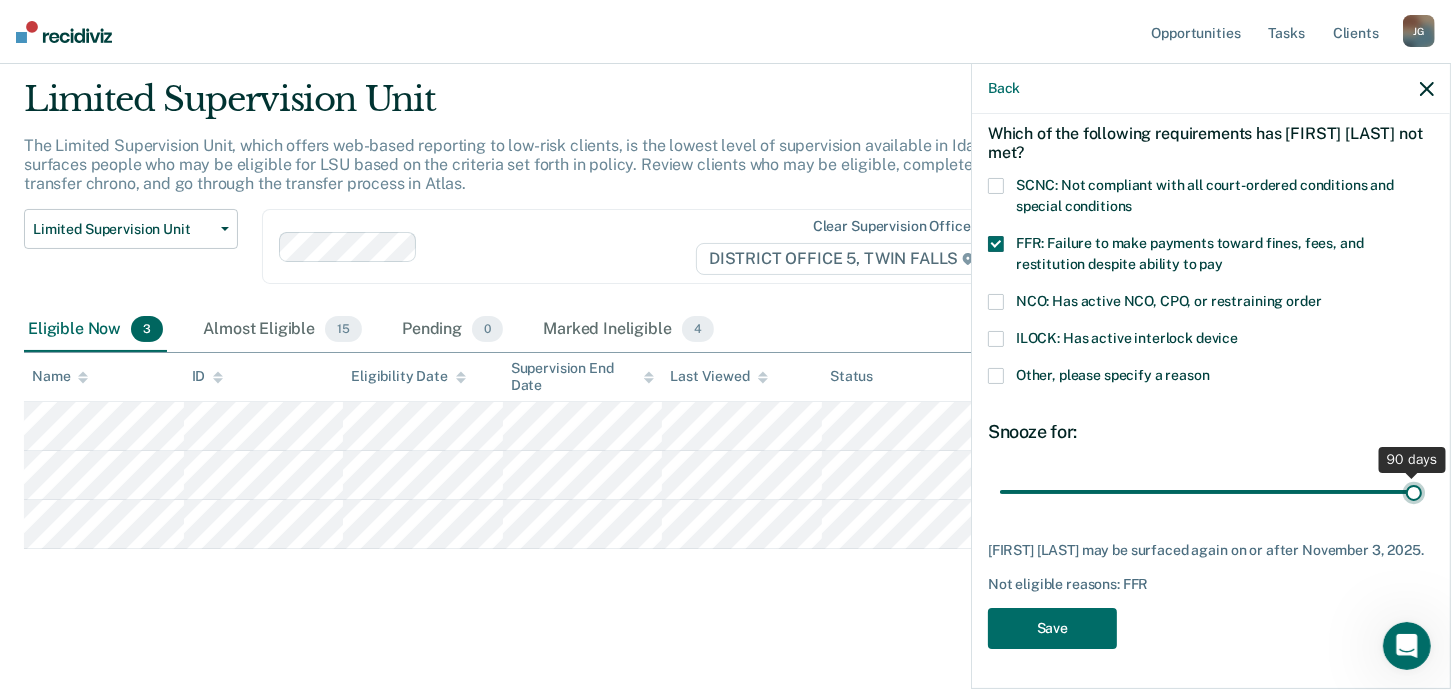 click at bounding box center [1211, 492] 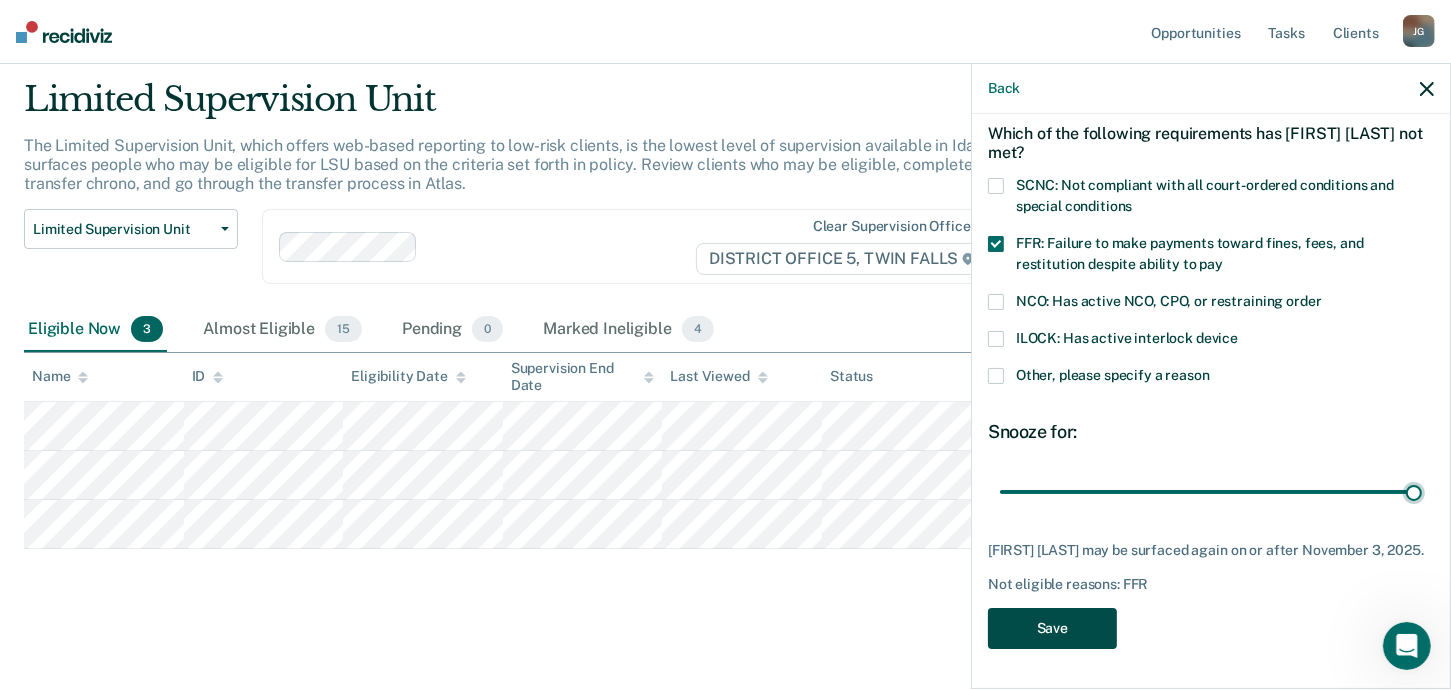 click on "Save" at bounding box center [1052, 628] 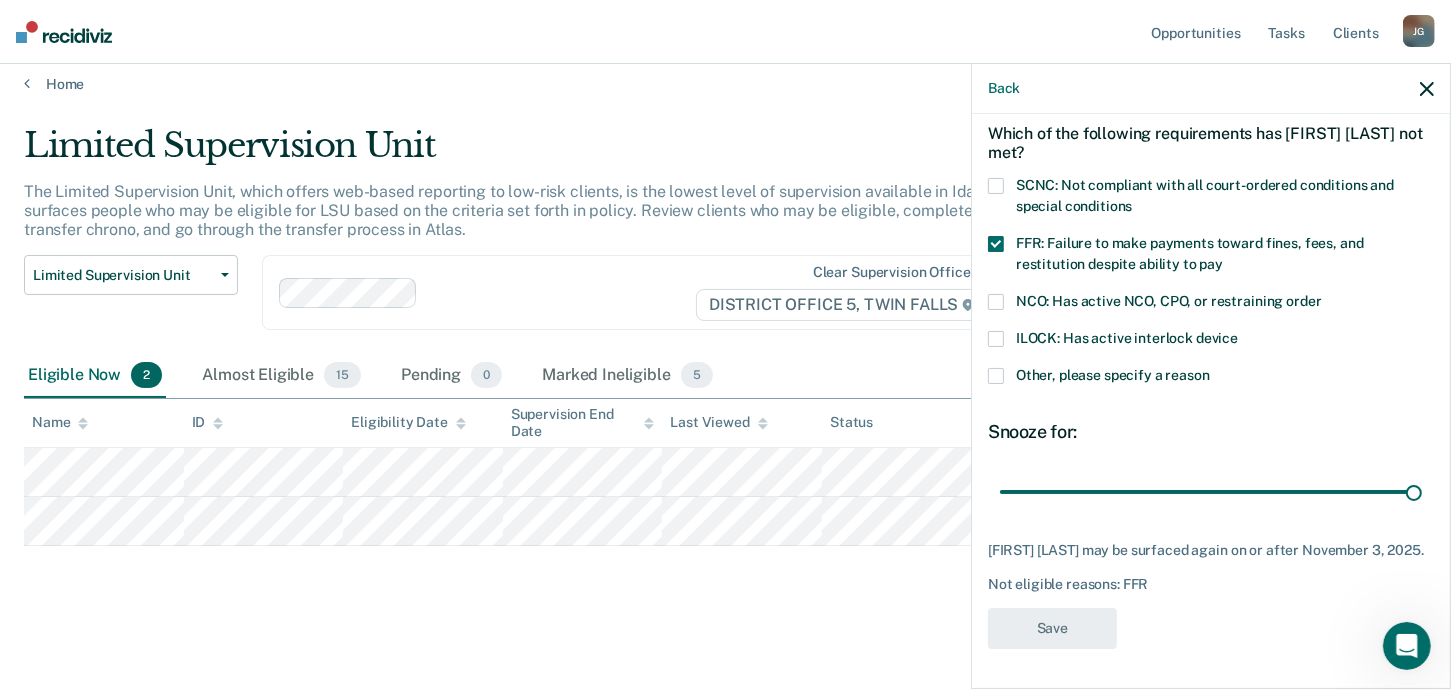 scroll, scrollTop: 10, scrollLeft: 0, axis: vertical 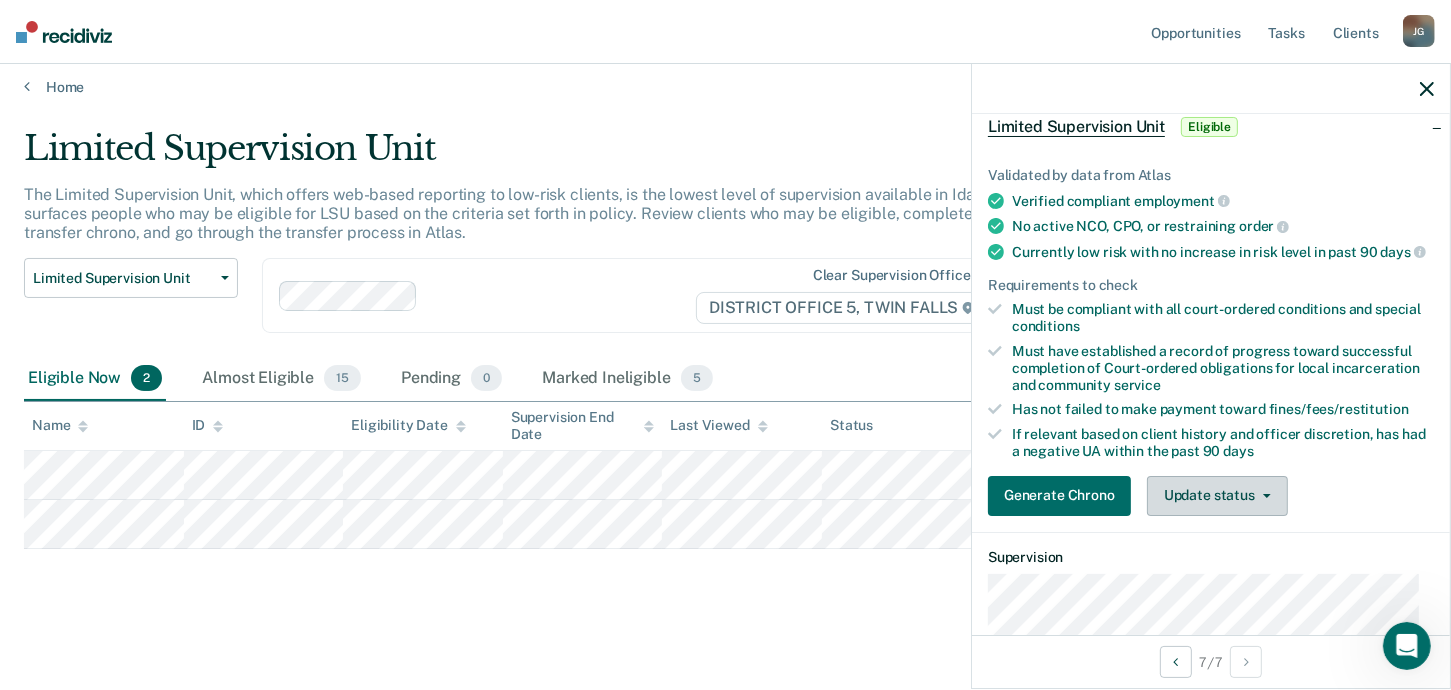 click on "Update status" at bounding box center (1217, 496) 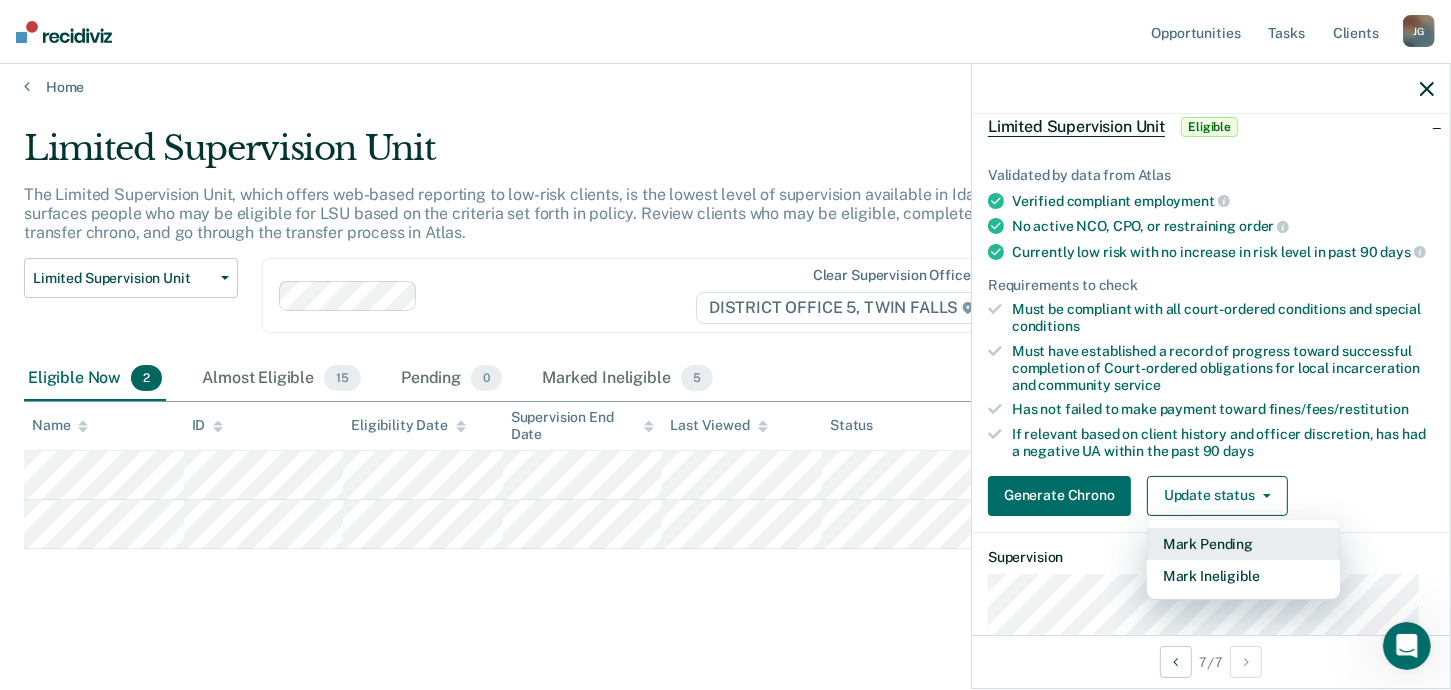 click on "Mark Pending" at bounding box center [1243, 544] 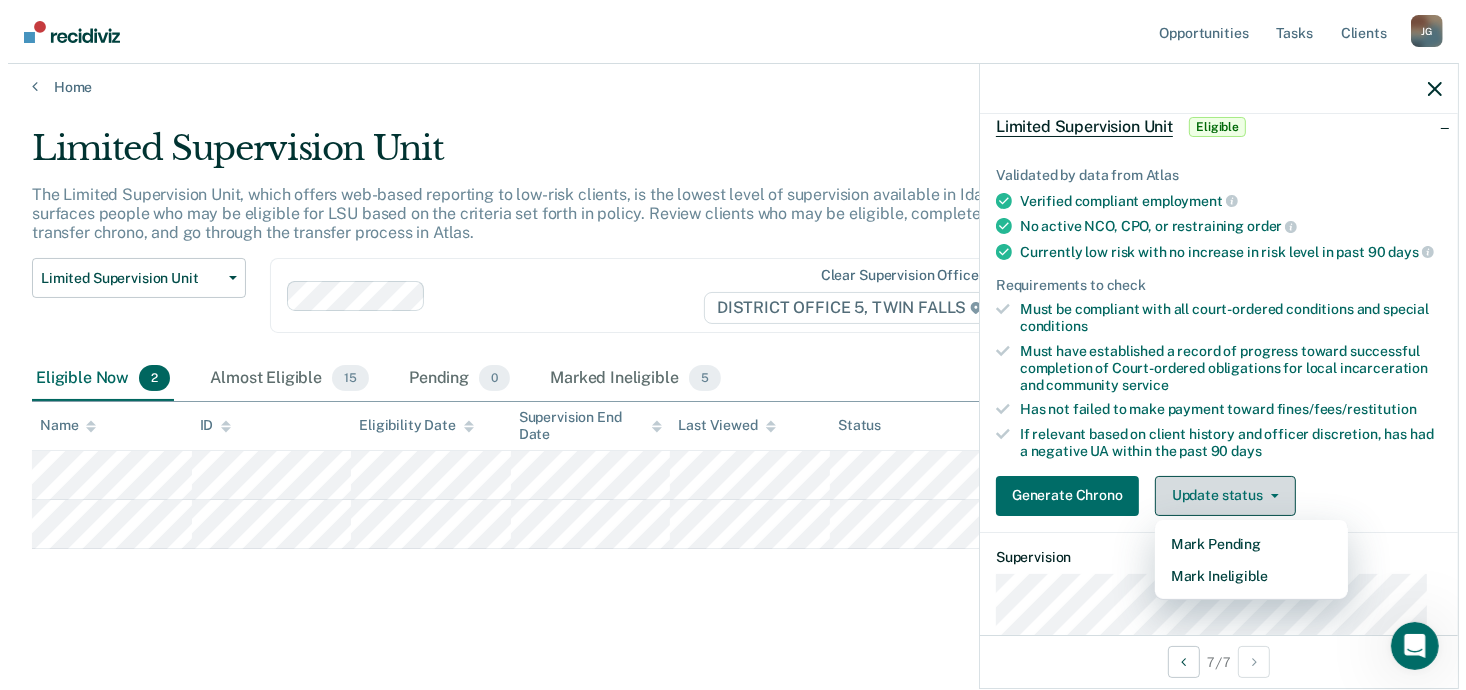 scroll, scrollTop: 0, scrollLeft: 0, axis: both 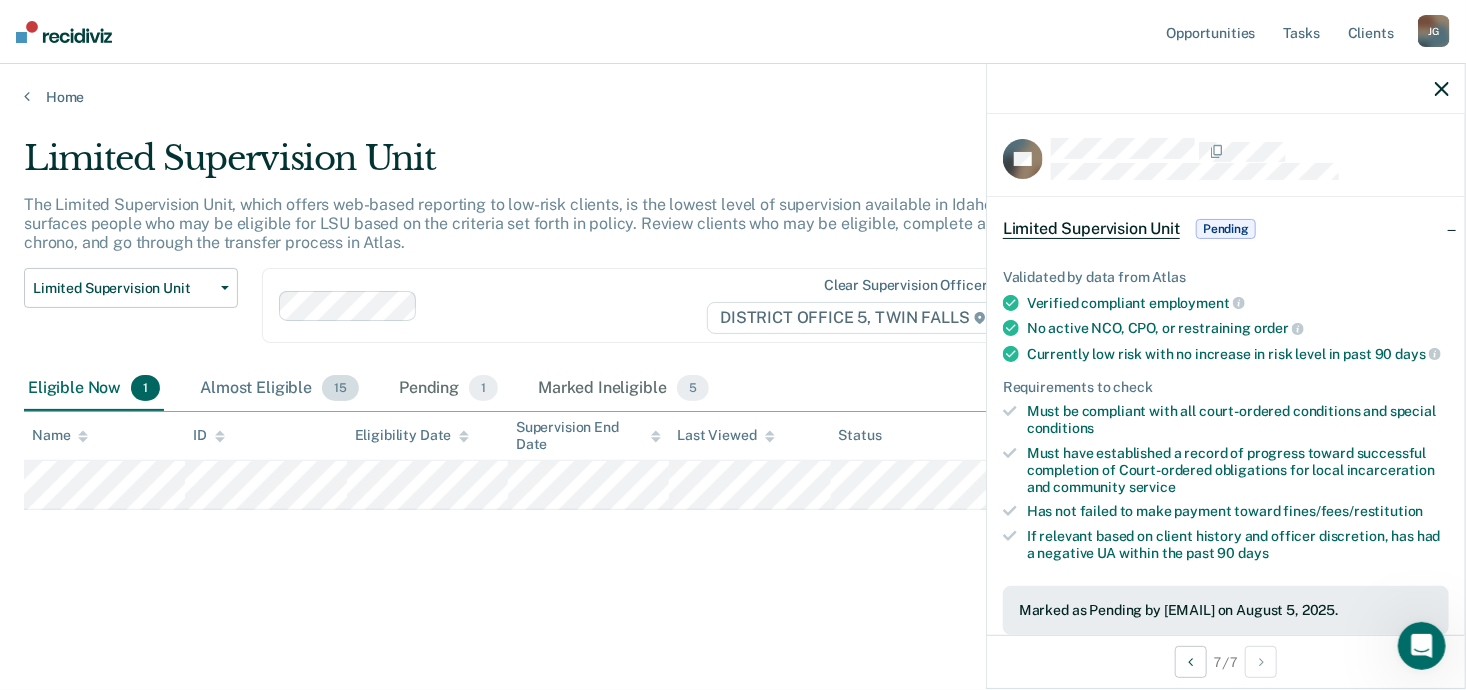 click on "Almost Eligible 15" at bounding box center [279, 389] 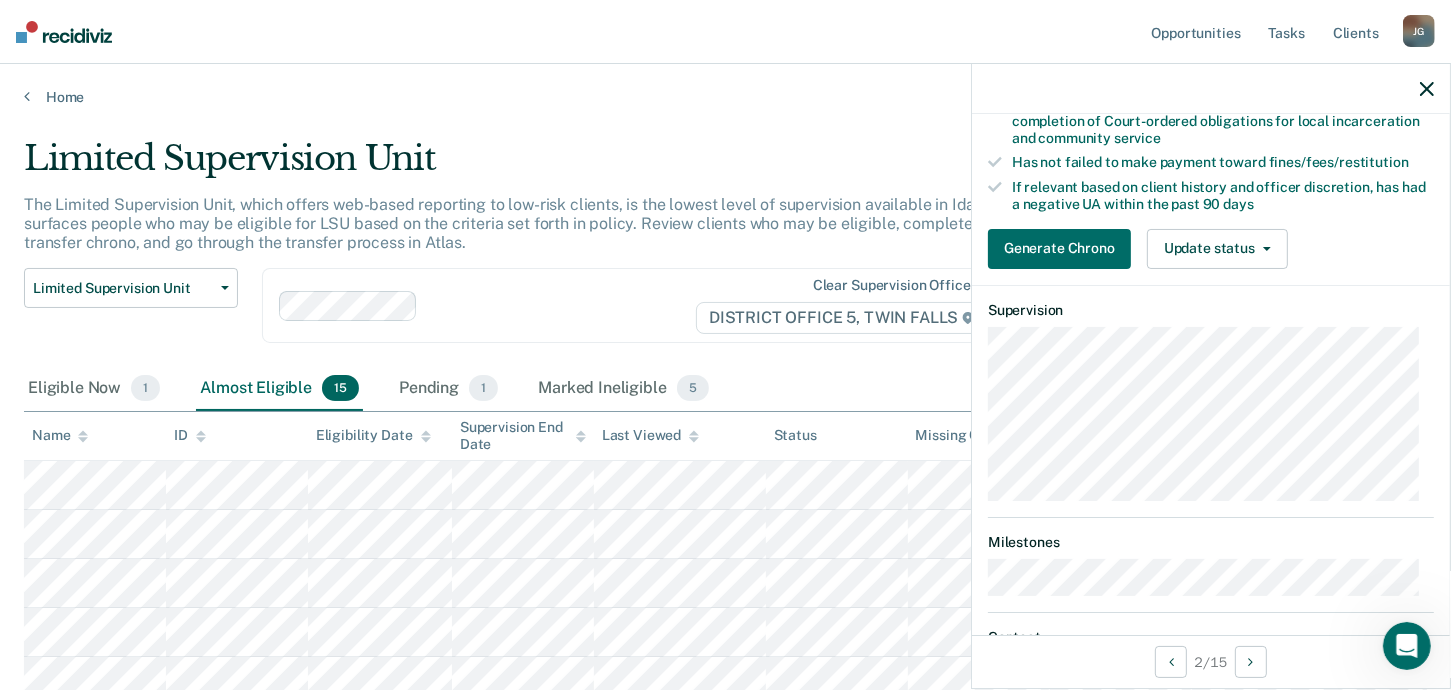 scroll, scrollTop: 380, scrollLeft: 0, axis: vertical 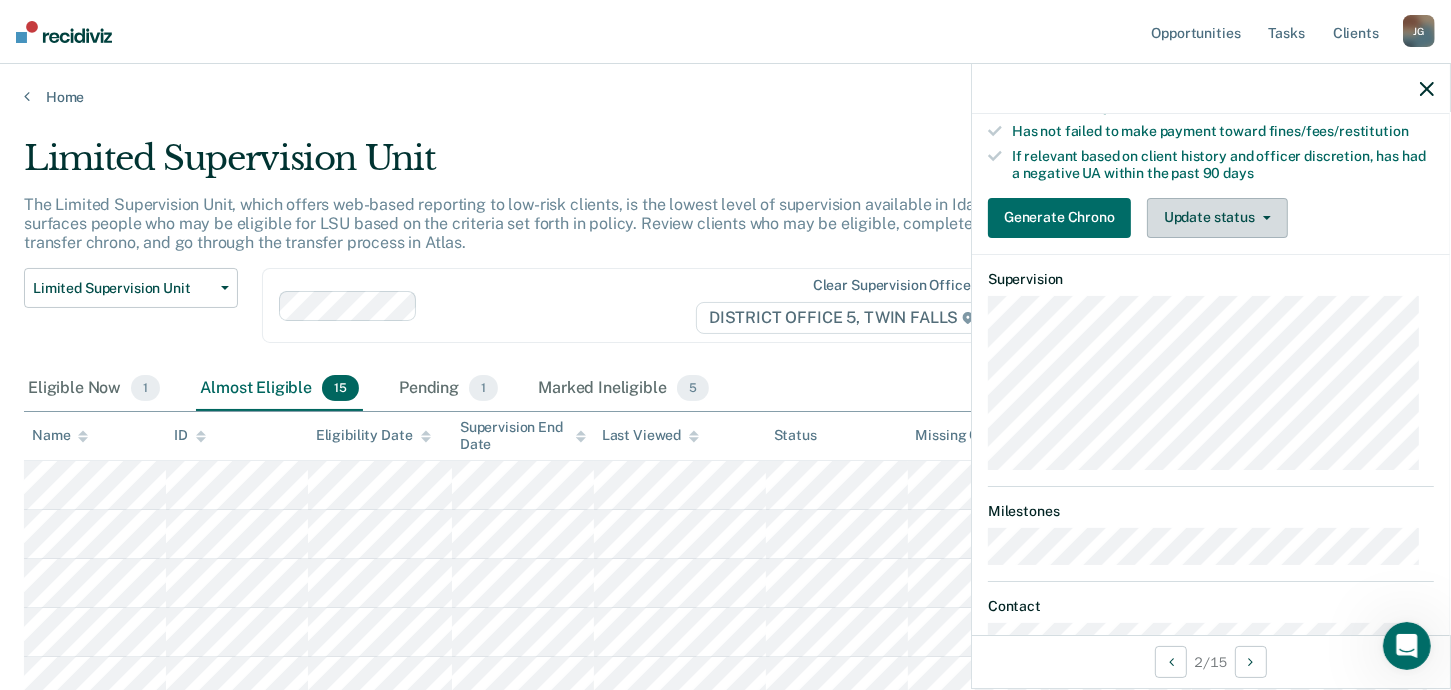 click on "Update status" at bounding box center (1217, 218) 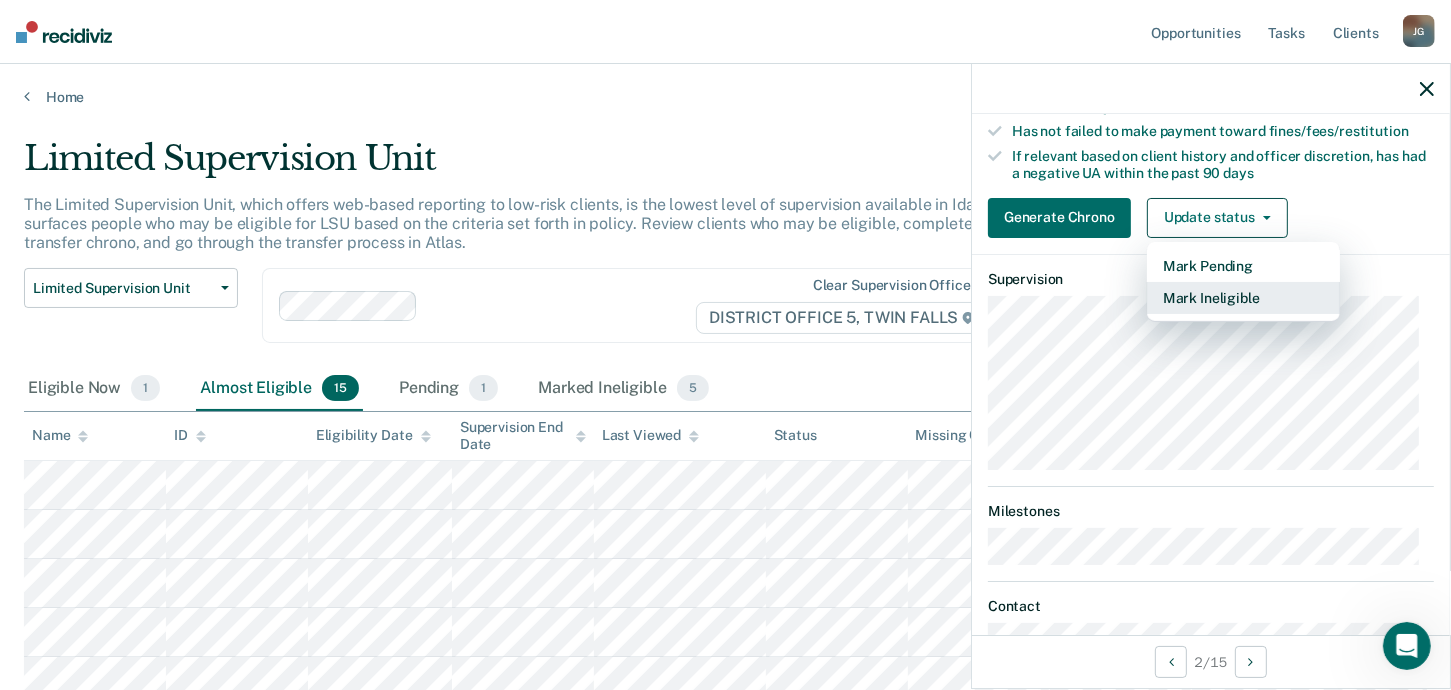 click on "Mark Ineligible" at bounding box center [1243, 298] 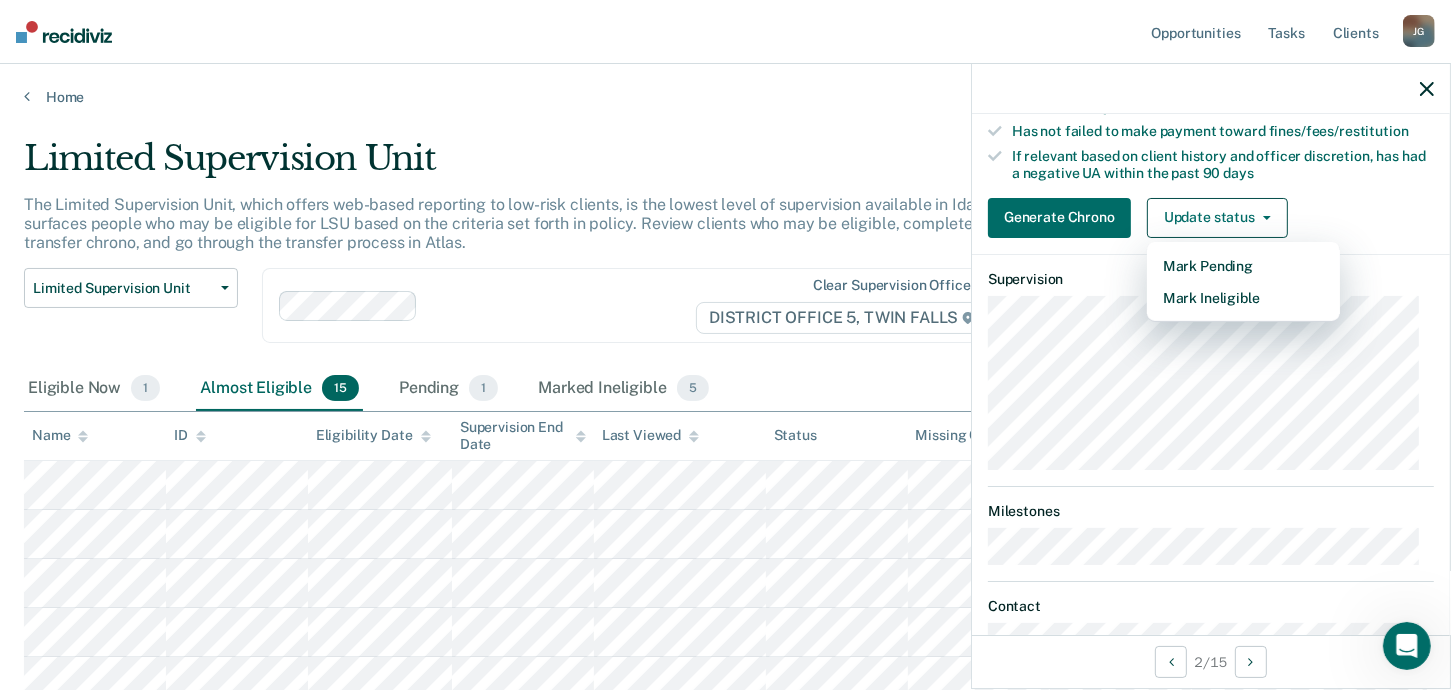 scroll, scrollTop: 102, scrollLeft: 0, axis: vertical 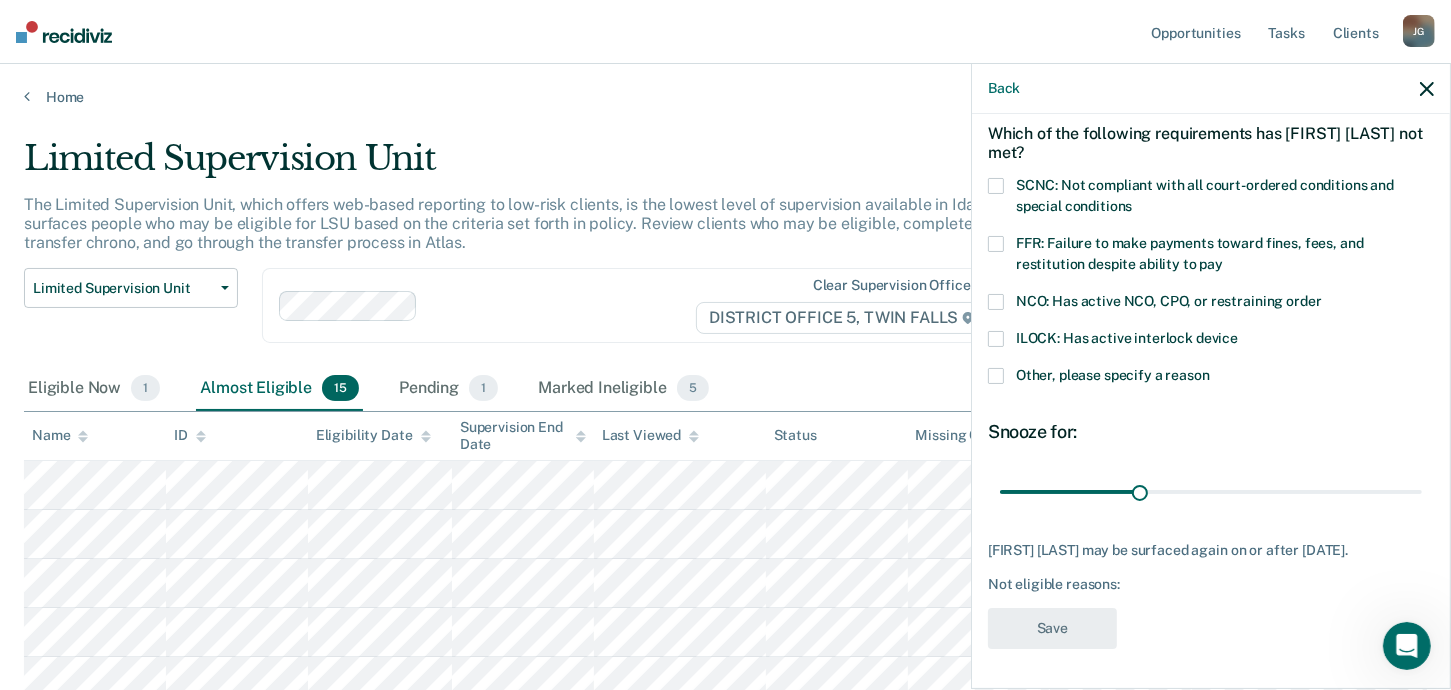 click at bounding box center (996, 376) 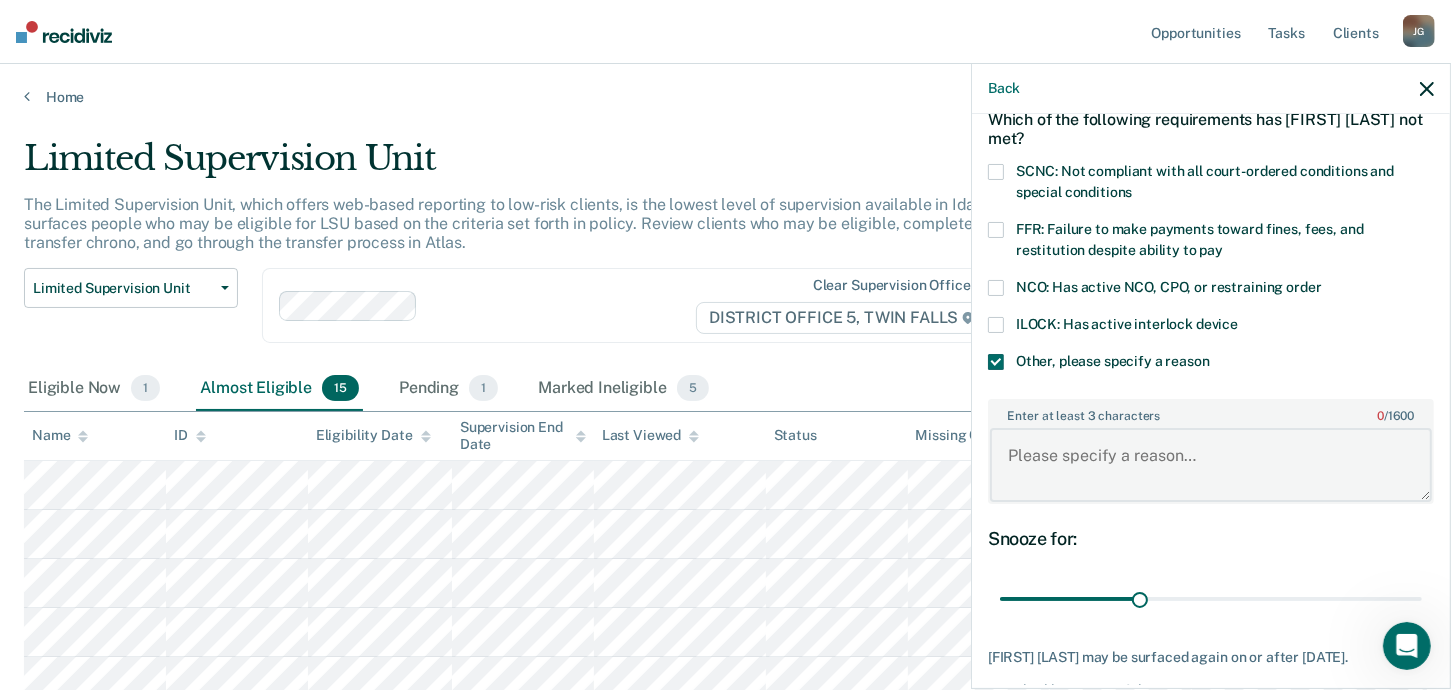 click on "Enter at least 3 characters 0  /  1600" at bounding box center [1211, 465] 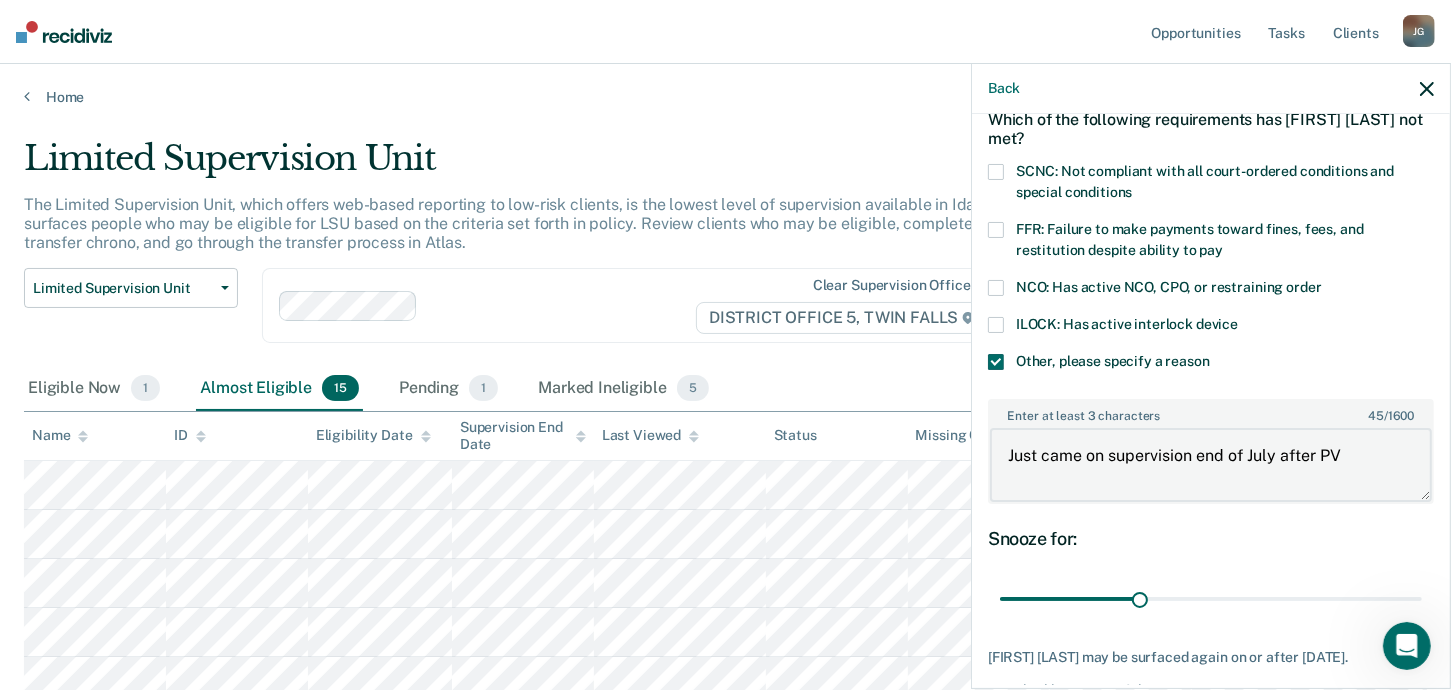 click on "Just came on supervision end of July after PV" at bounding box center (1211, 465) 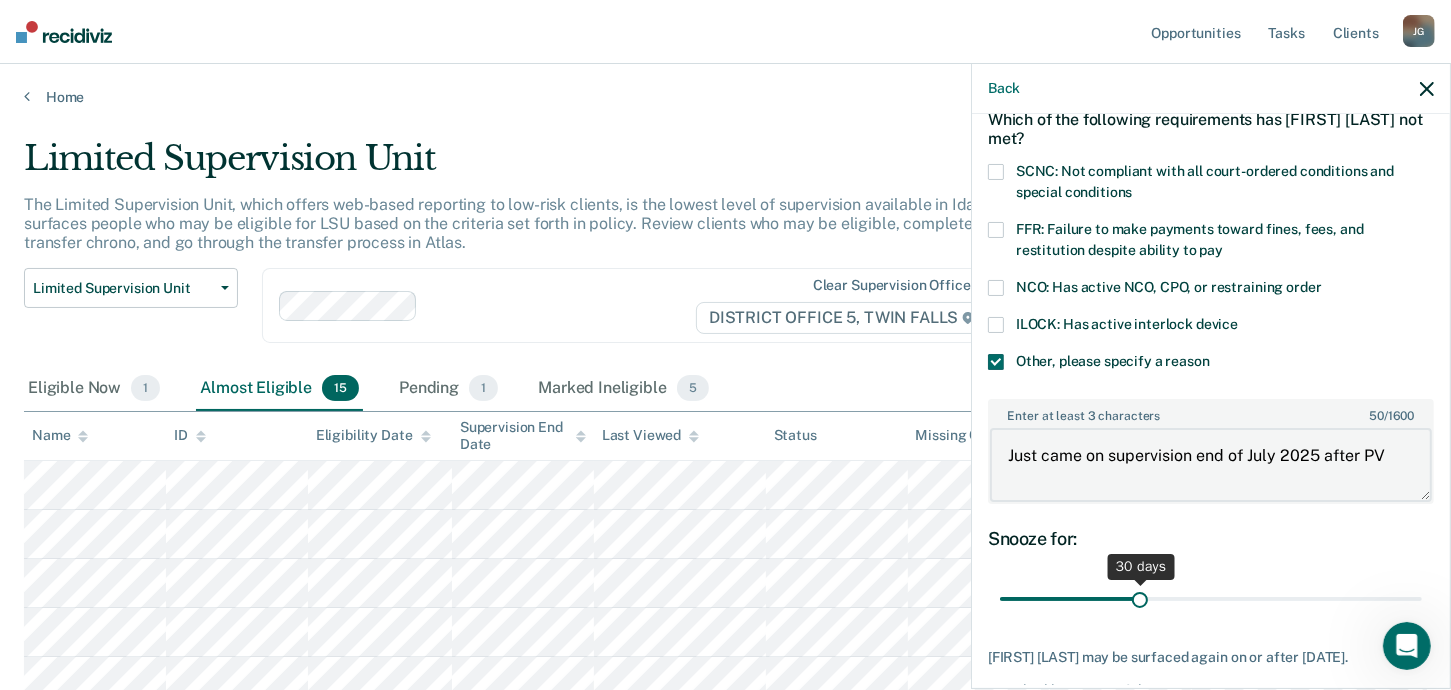 type on "Just came on supervision end of July 2025 after PV" 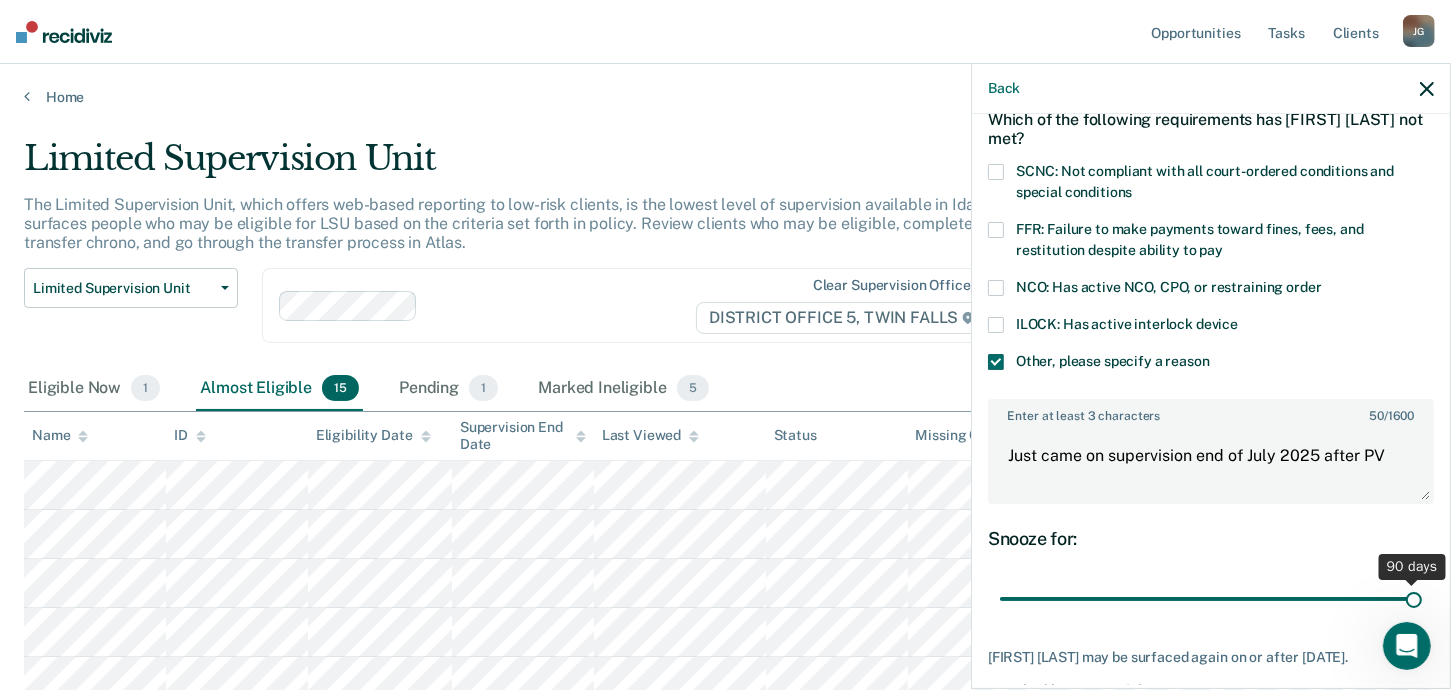 drag, startPoint x: 1141, startPoint y: 591, endPoint x: 1451, endPoint y: 583, distance: 310.1032 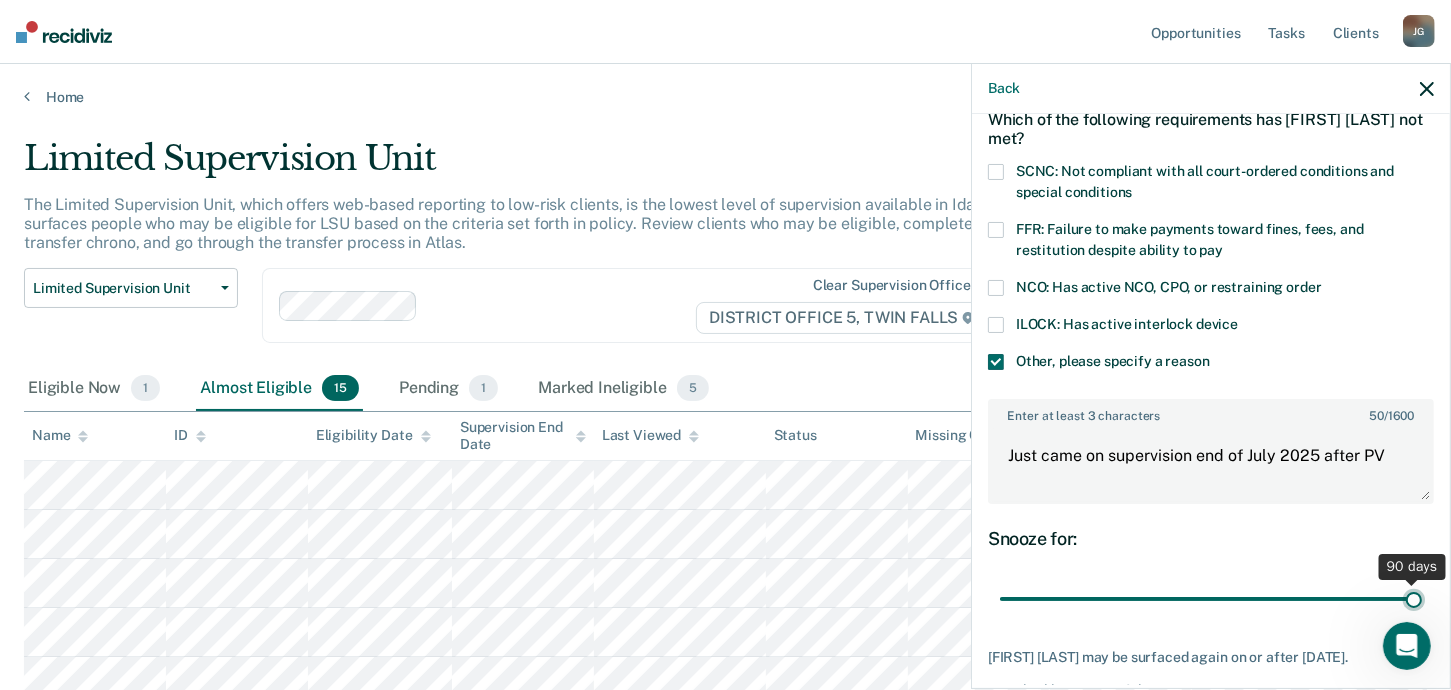 type on "90" 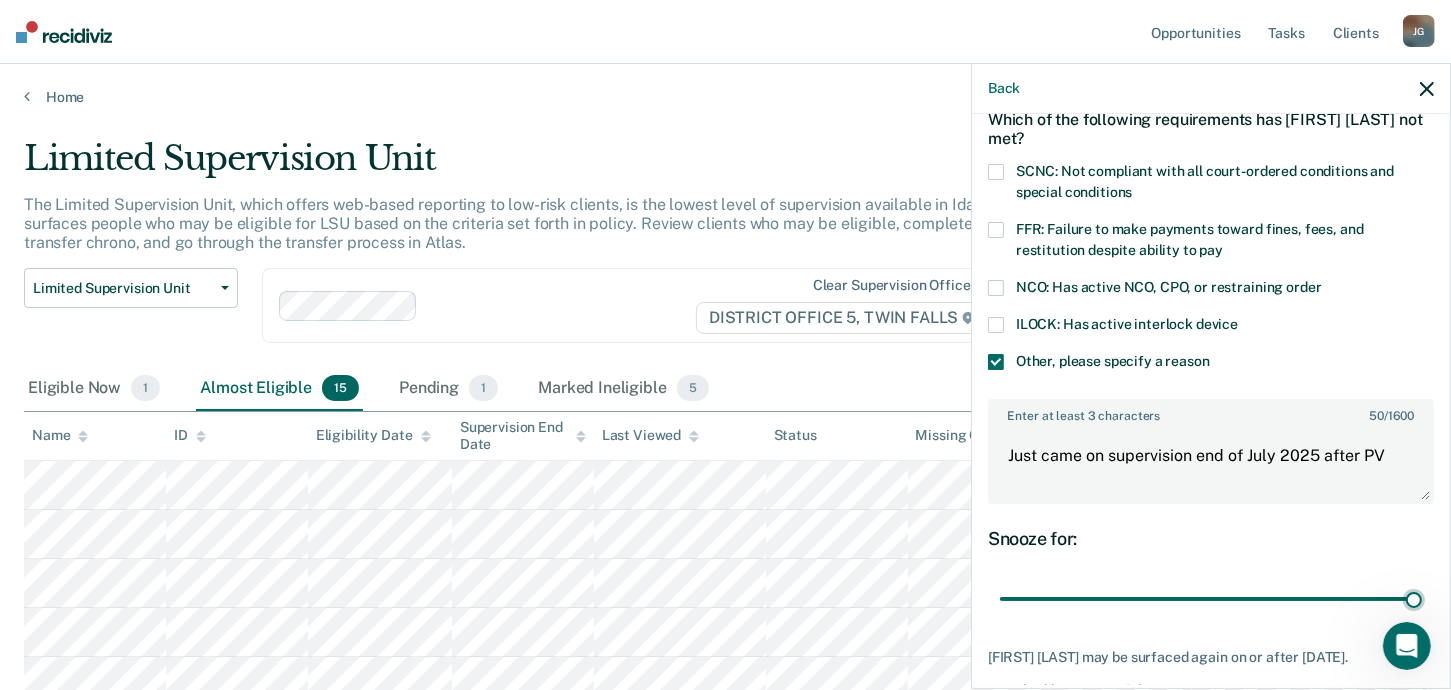 scroll, scrollTop: 221, scrollLeft: 0, axis: vertical 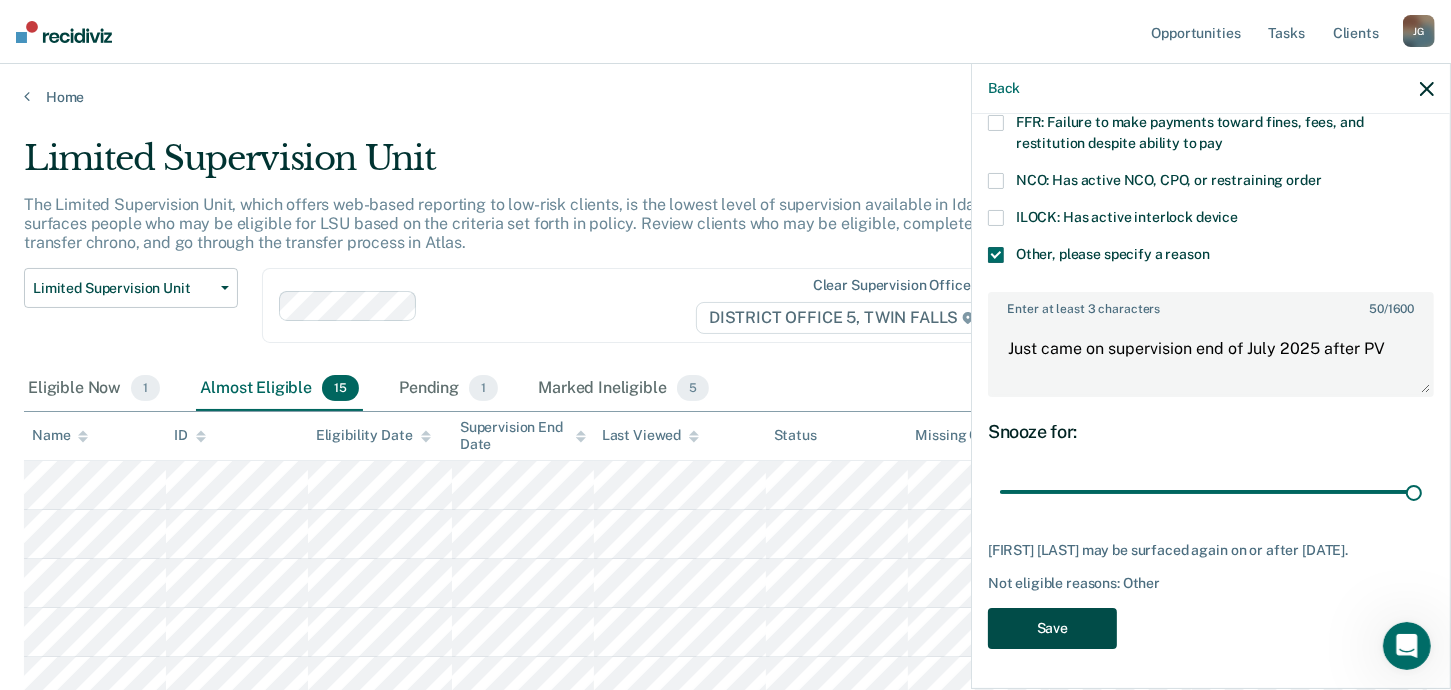 click on "Save" at bounding box center [1052, 628] 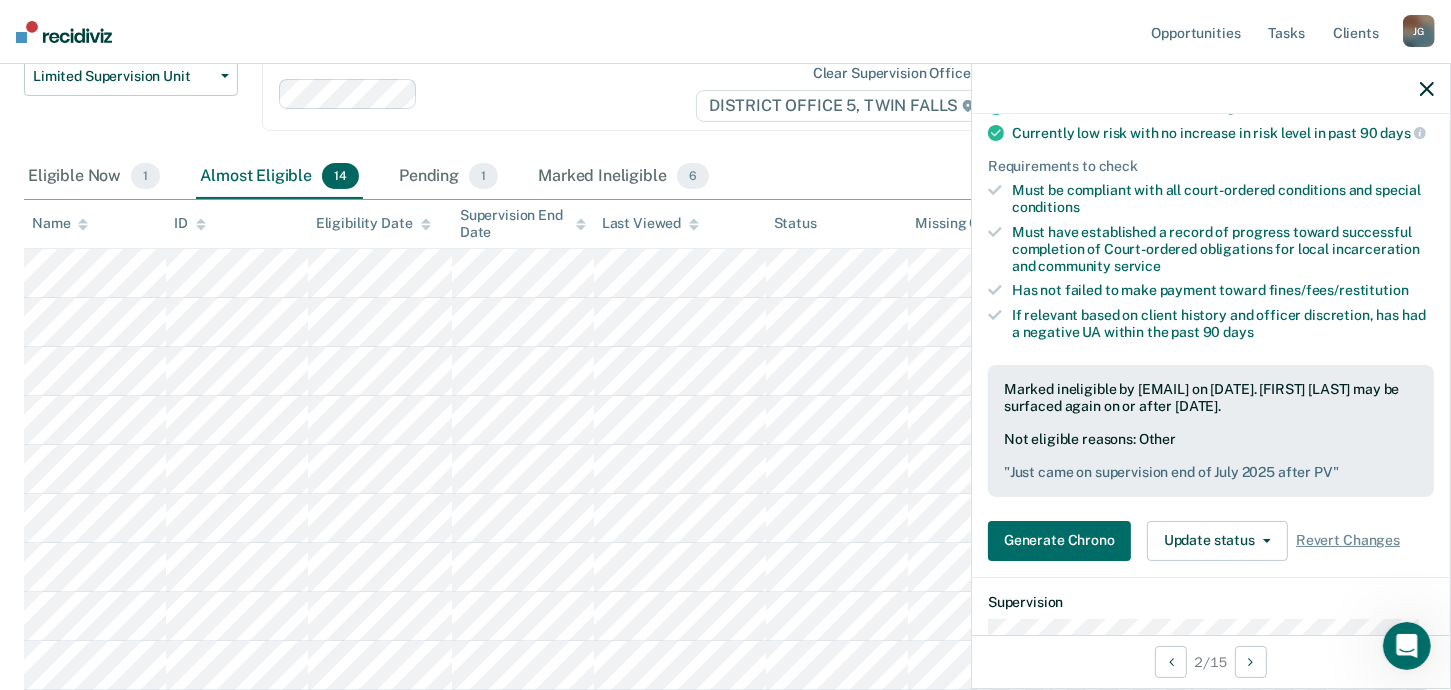 scroll, scrollTop: 0, scrollLeft: 0, axis: both 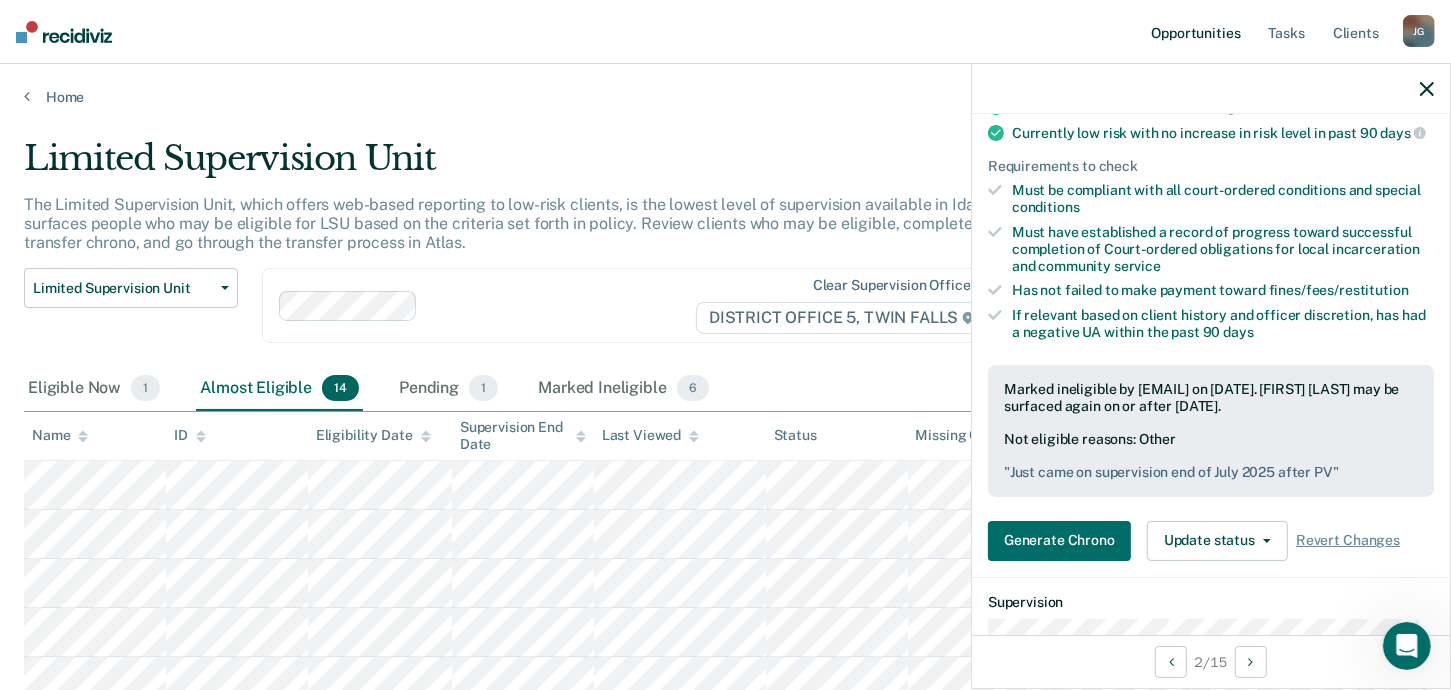 click on "Opportunities" at bounding box center [1195, 32] 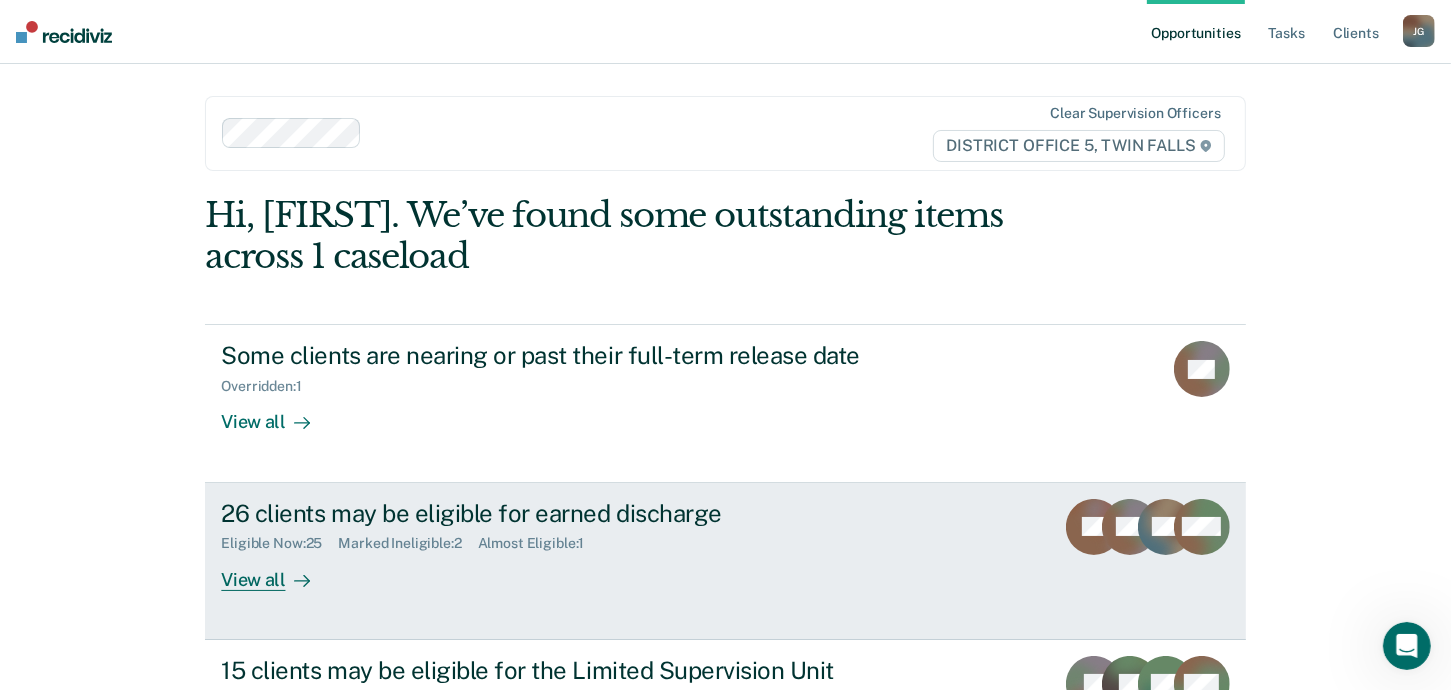 click on "26 clients may be eligible for earned discharge" at bounding box center (572, 513) 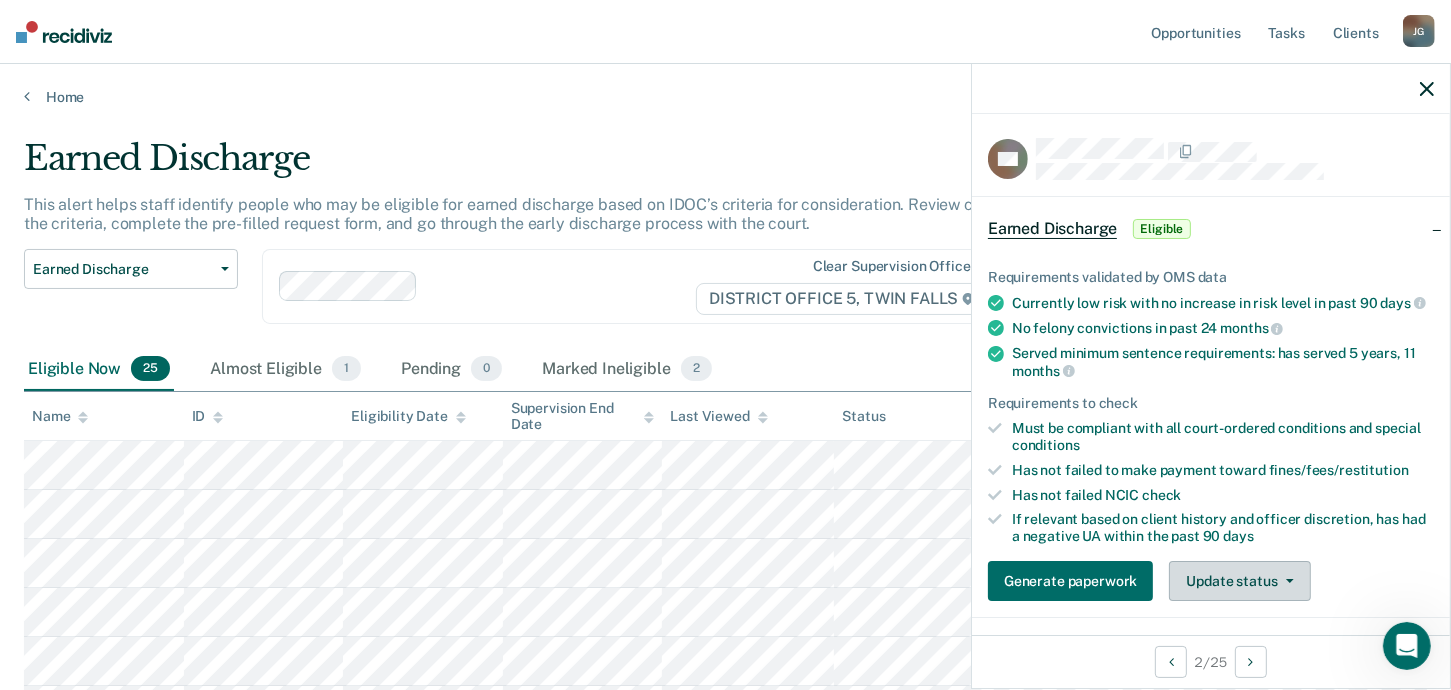 click on "Update status" at bounding box center (1239, 581) 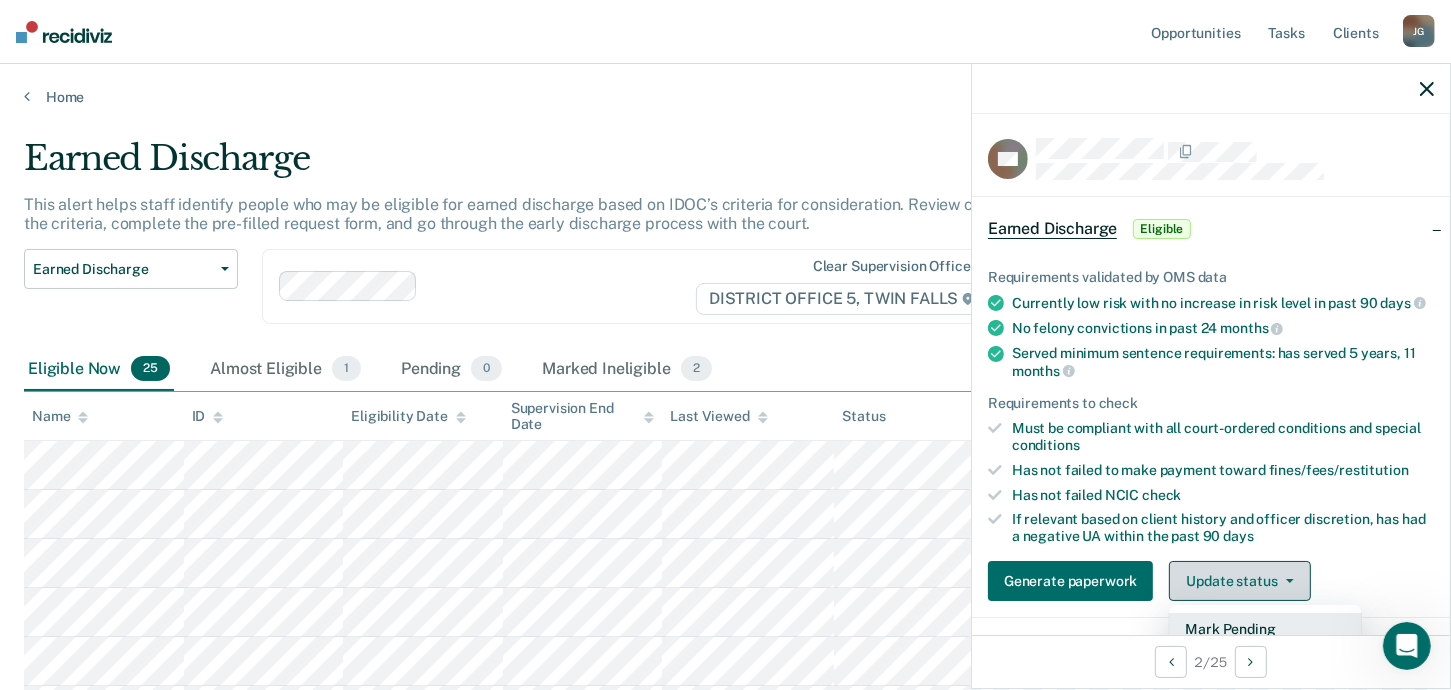 scroll, scrollTop: 21, scrollLeft: 0, axis: vertical 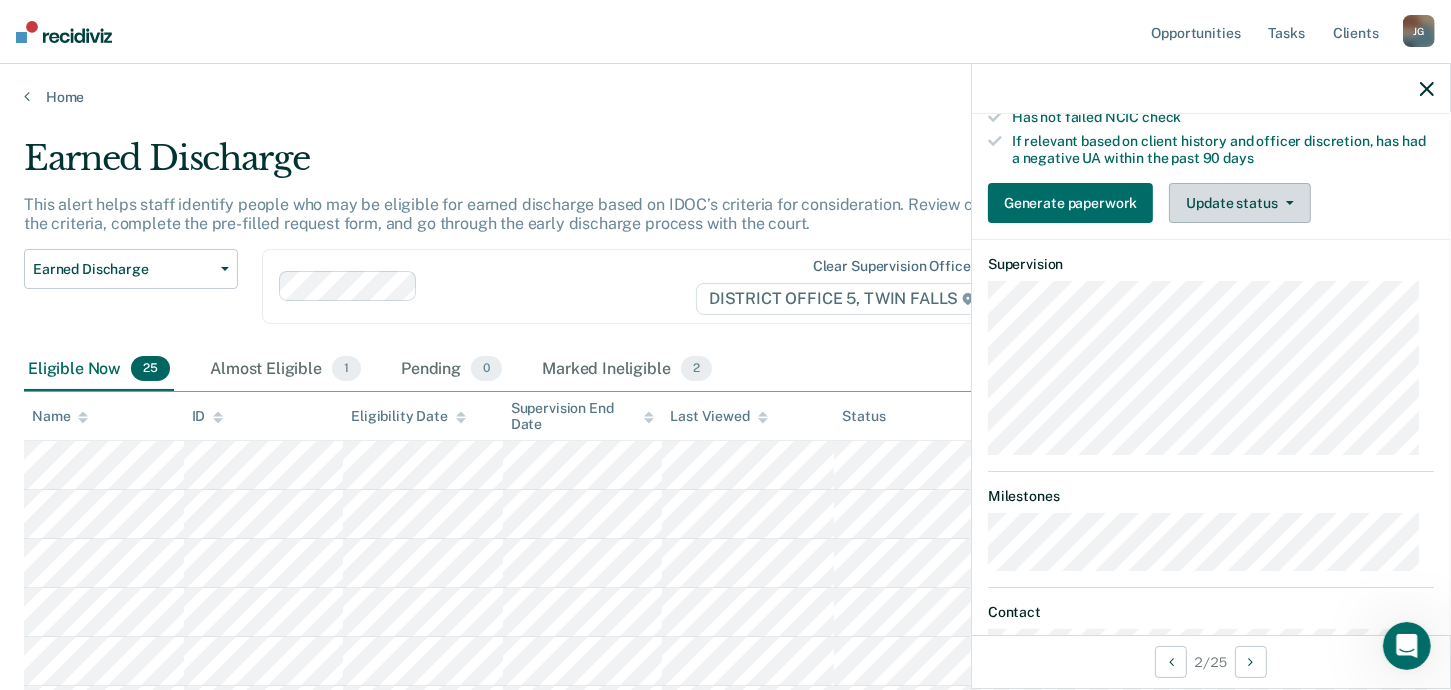 click on "Update status" at bounding box center [1239, 203] 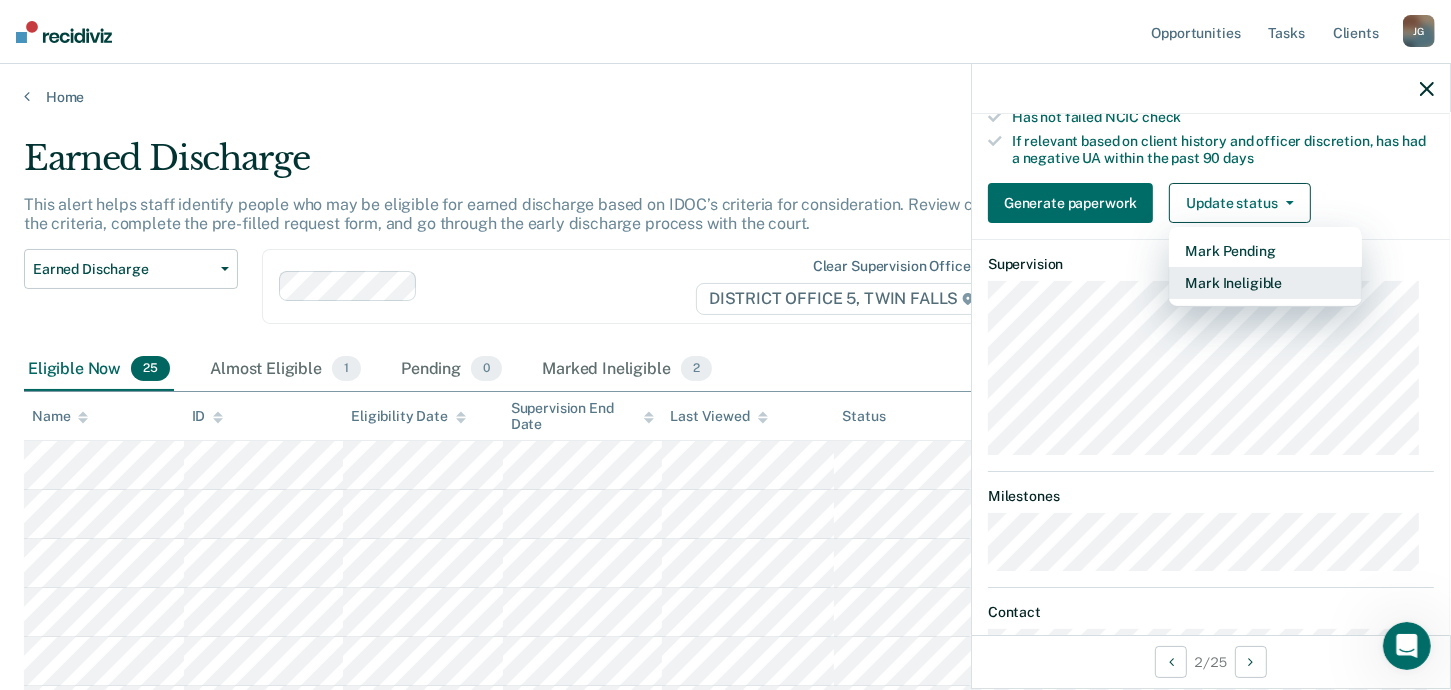click on "Mark Ineligible" at bounding box center (1265, 283) 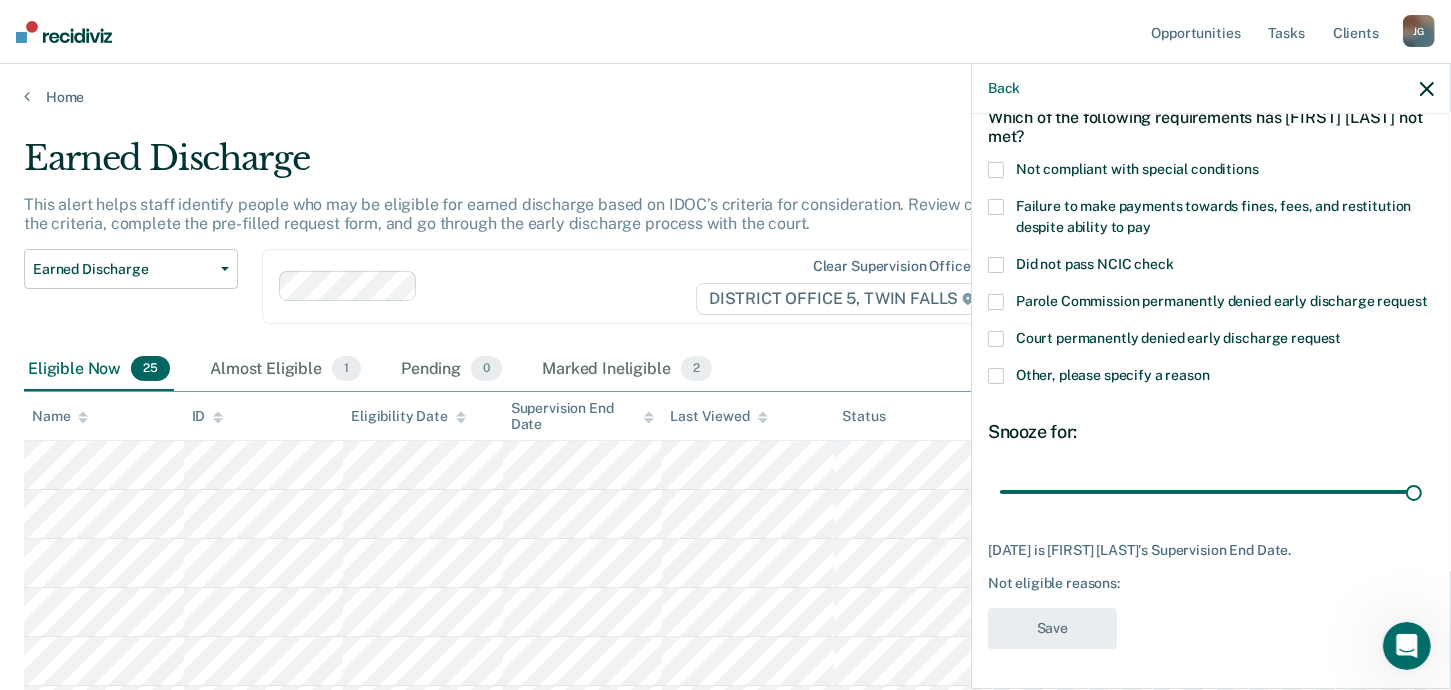 scroll, scrollTop: 122, scrollLeft: 0, axis: vertical 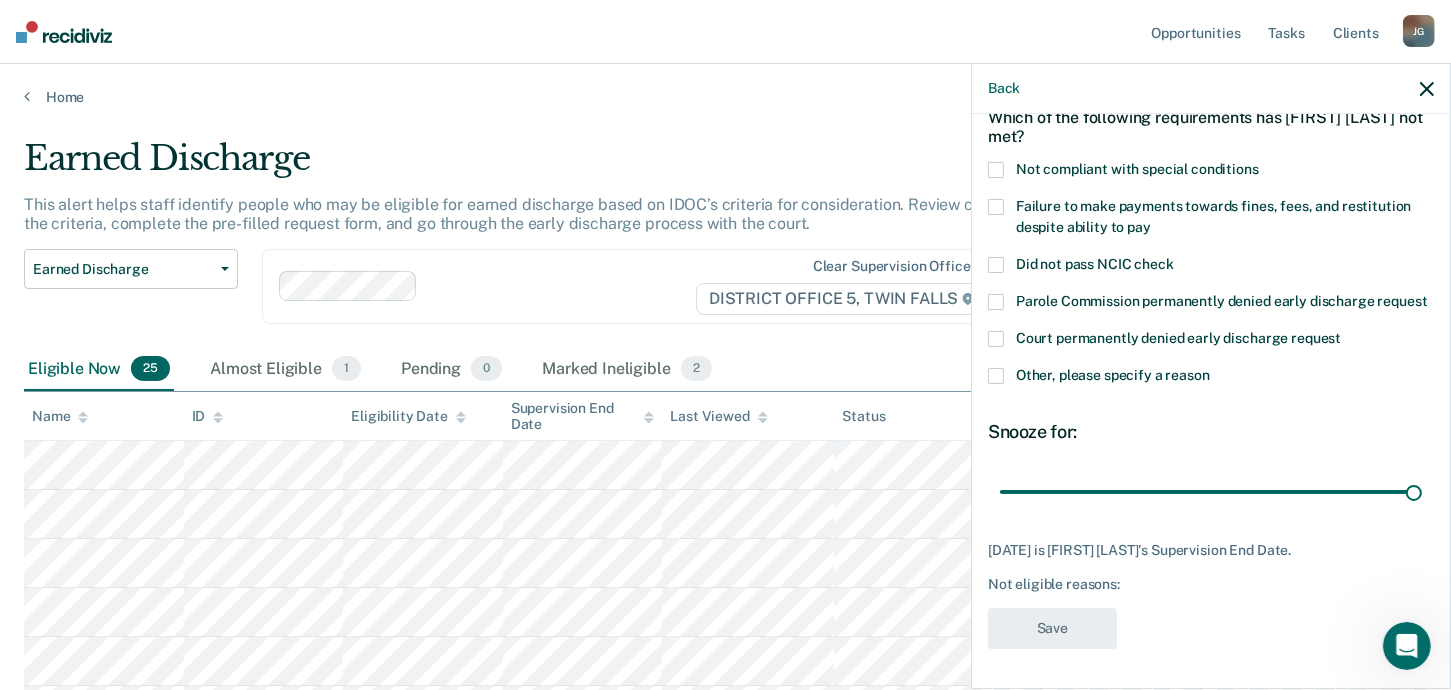 click at bounding box center (996, 207) 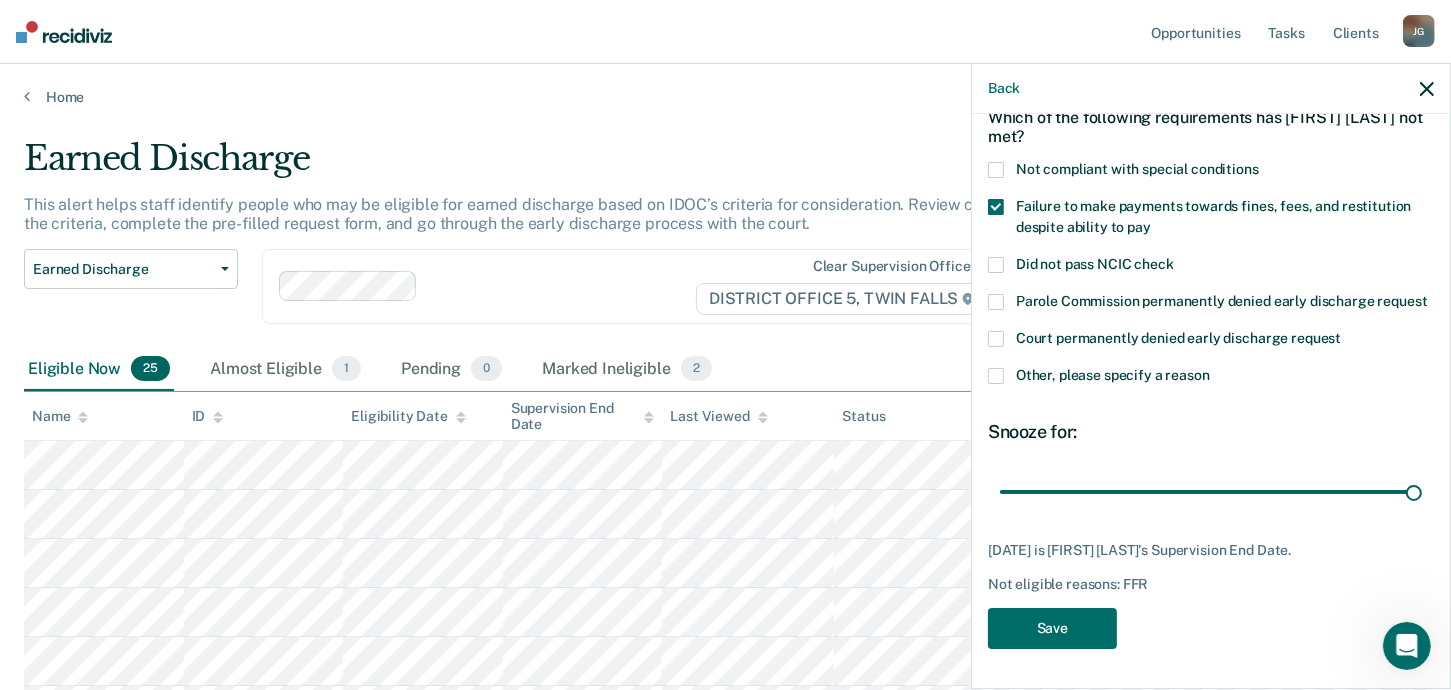 click at bounding box center [996, 376] 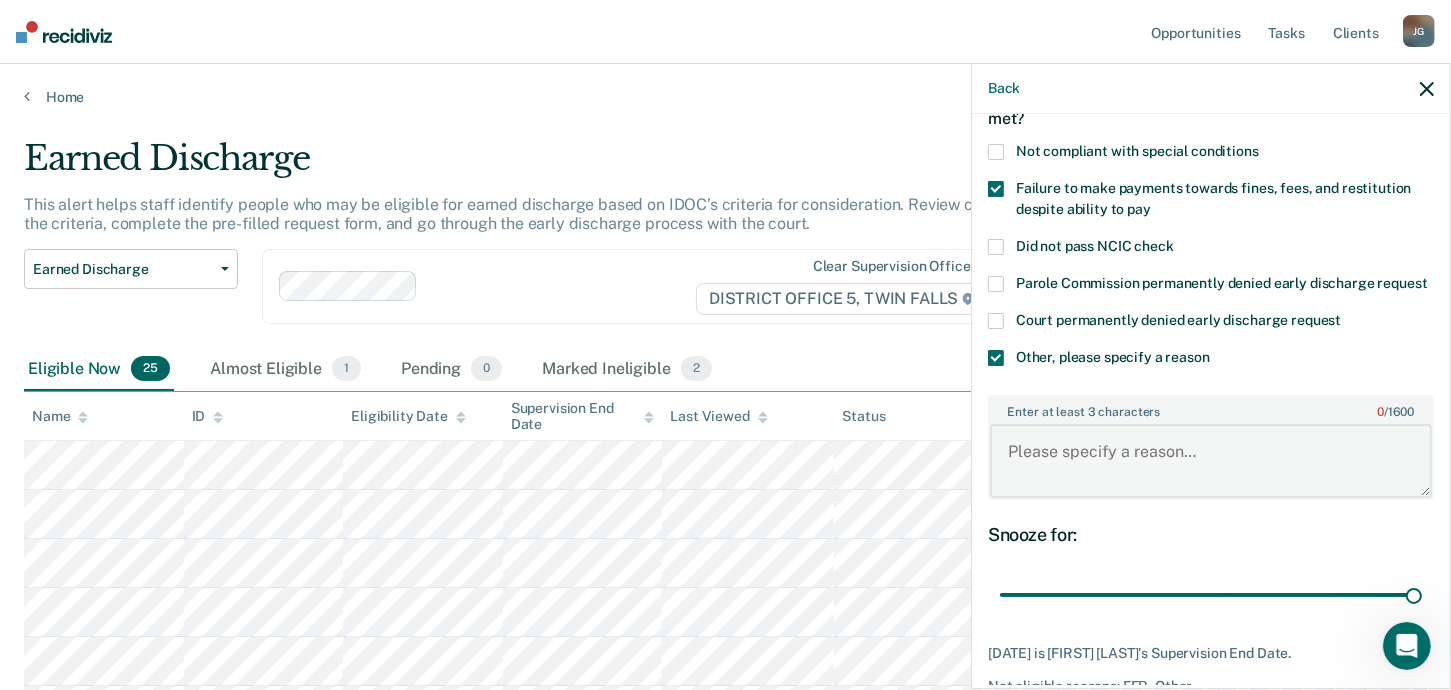 click on "Enter at least 3 characters 0  /  1600" at bounding box center (1211, 461) 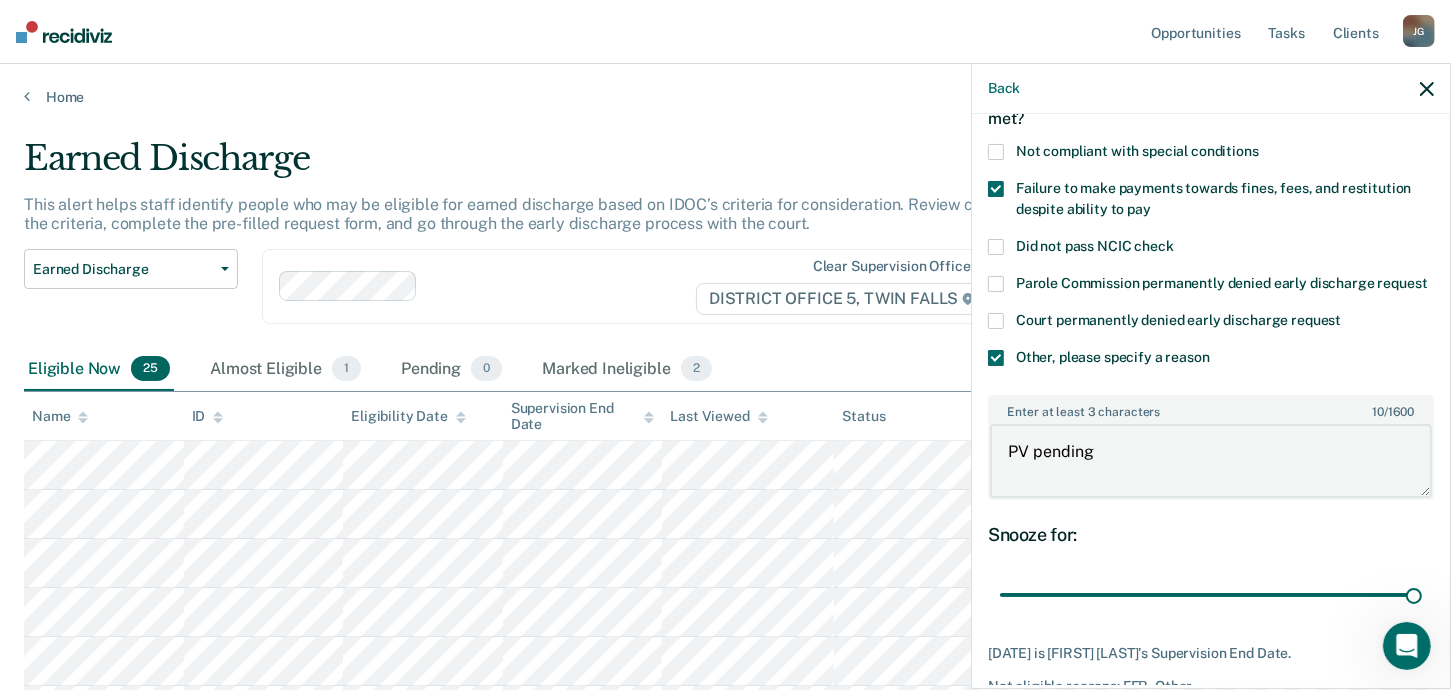 type on "PV pending" 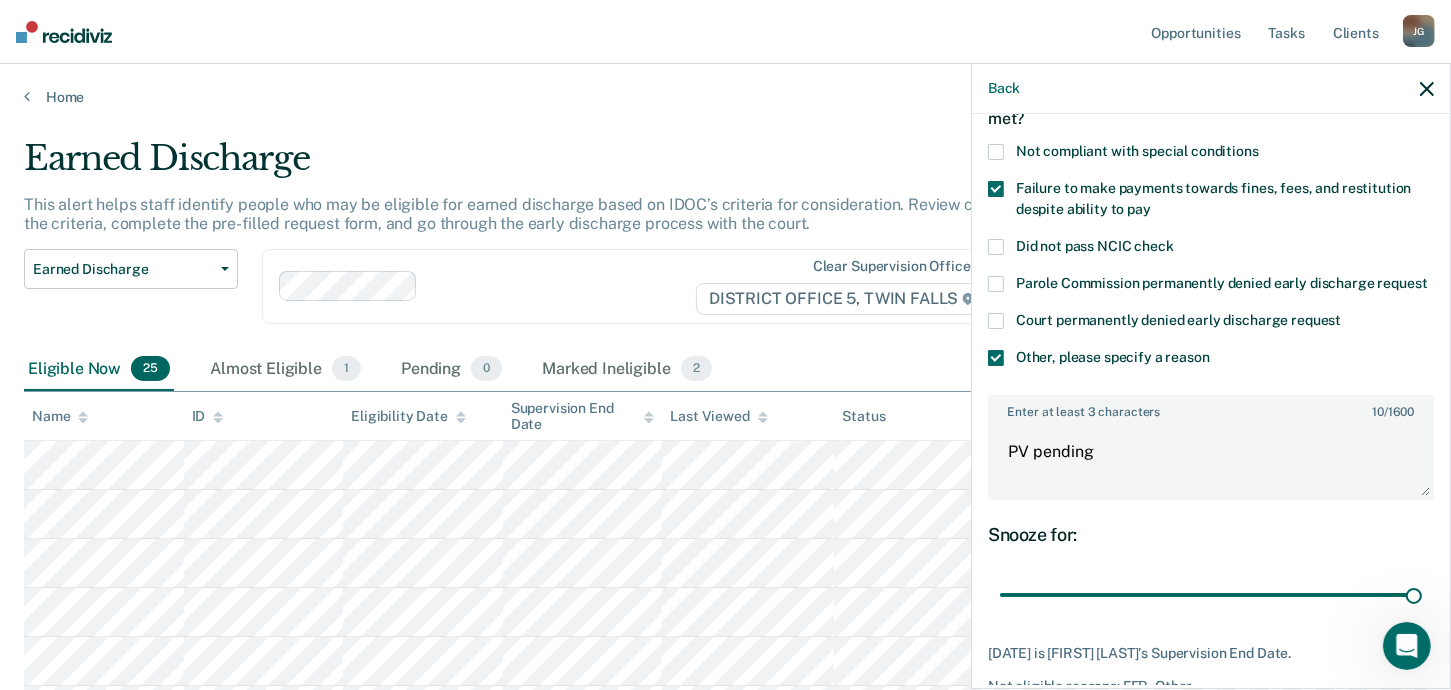 scroll, scrollTop: 241, scrollLeft: 0, axis: vertical 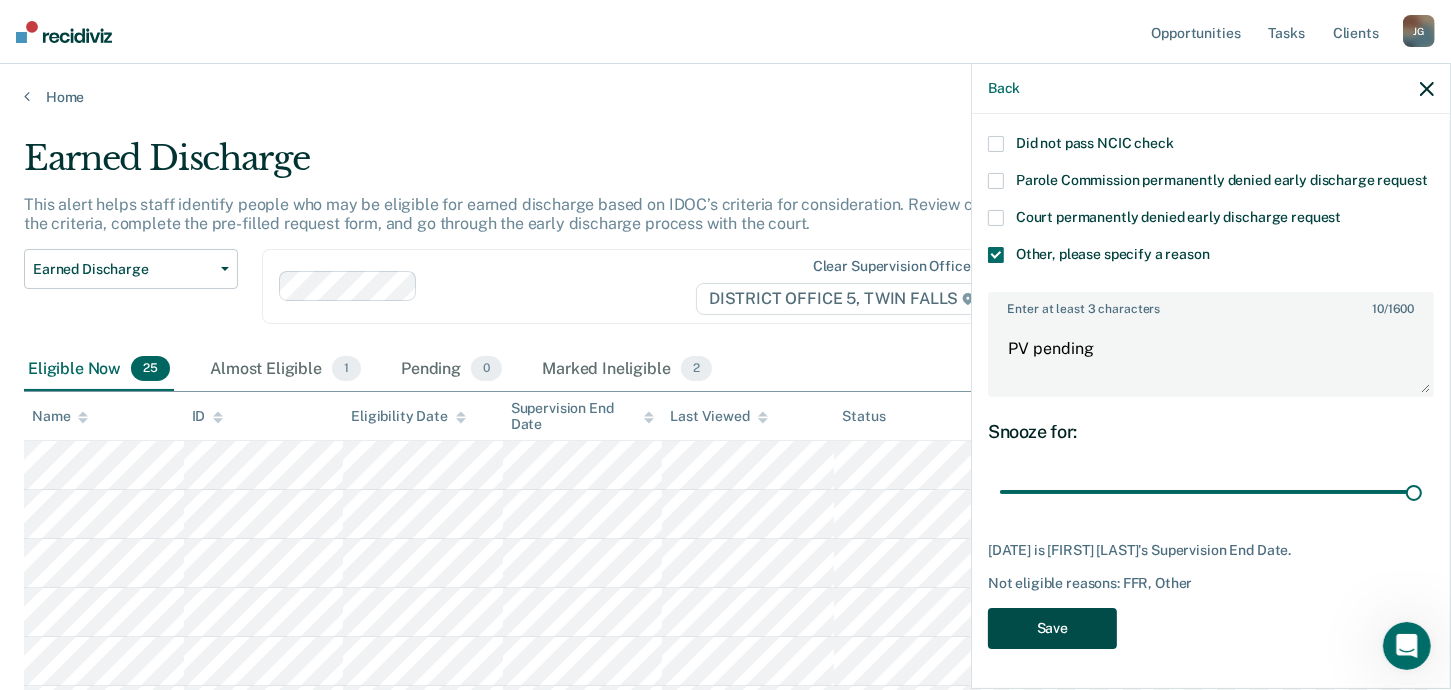 click on "Save" at bounding box center (1052, 628) 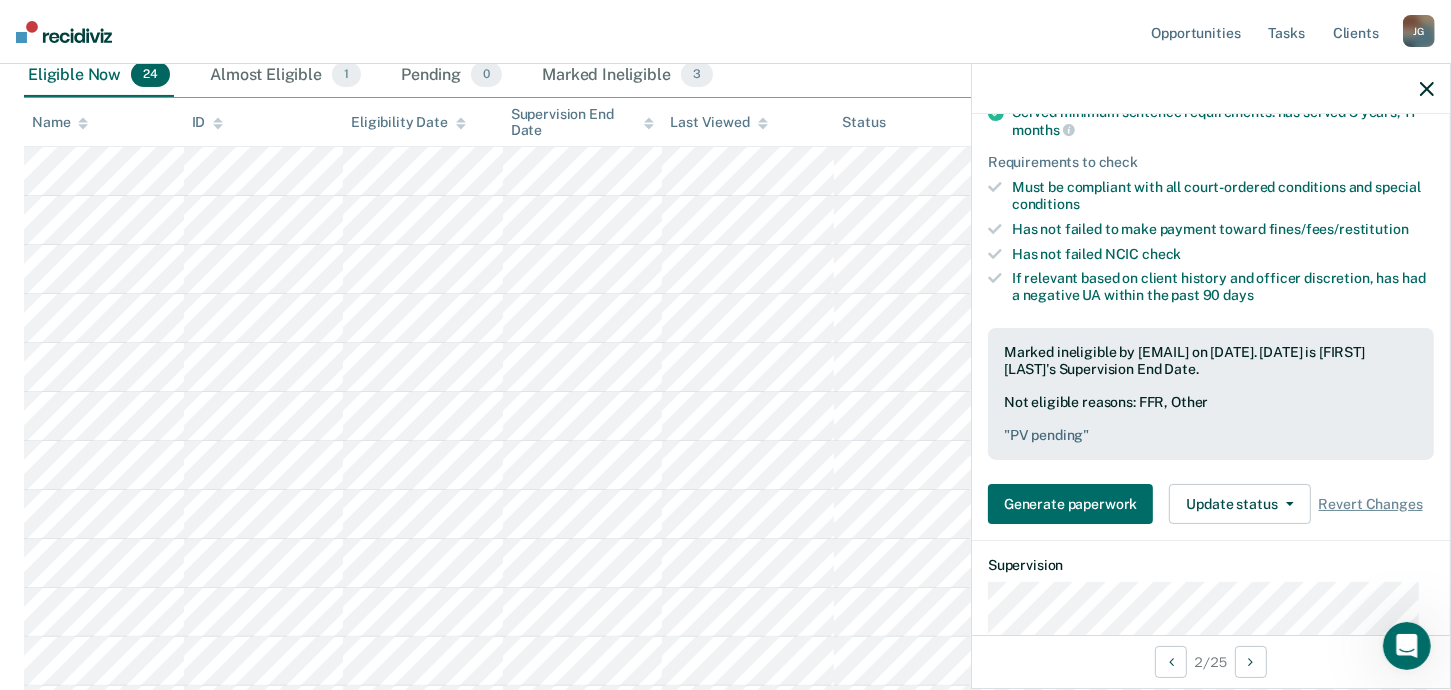scroll, scrollTop: 296, scrollLeft: 0, axis: vertical 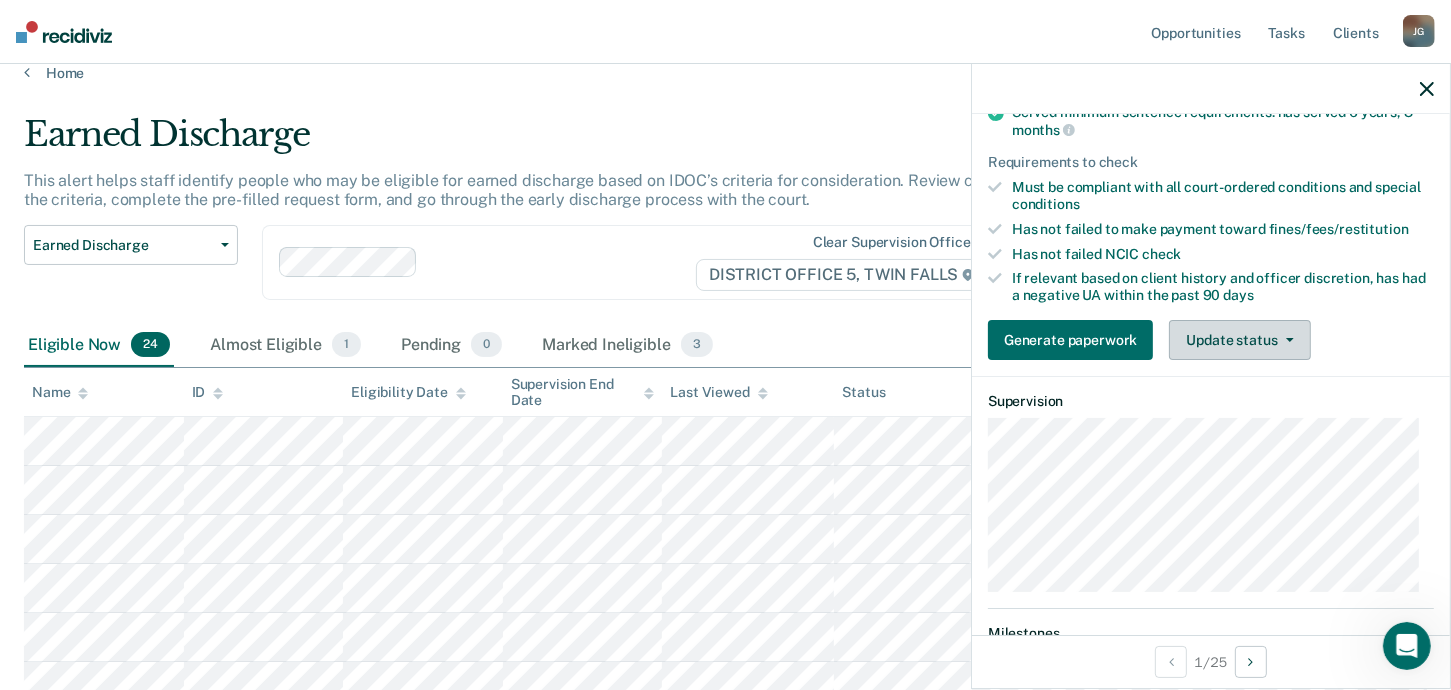 click on "Update status" at bounding box center [1239, 340] 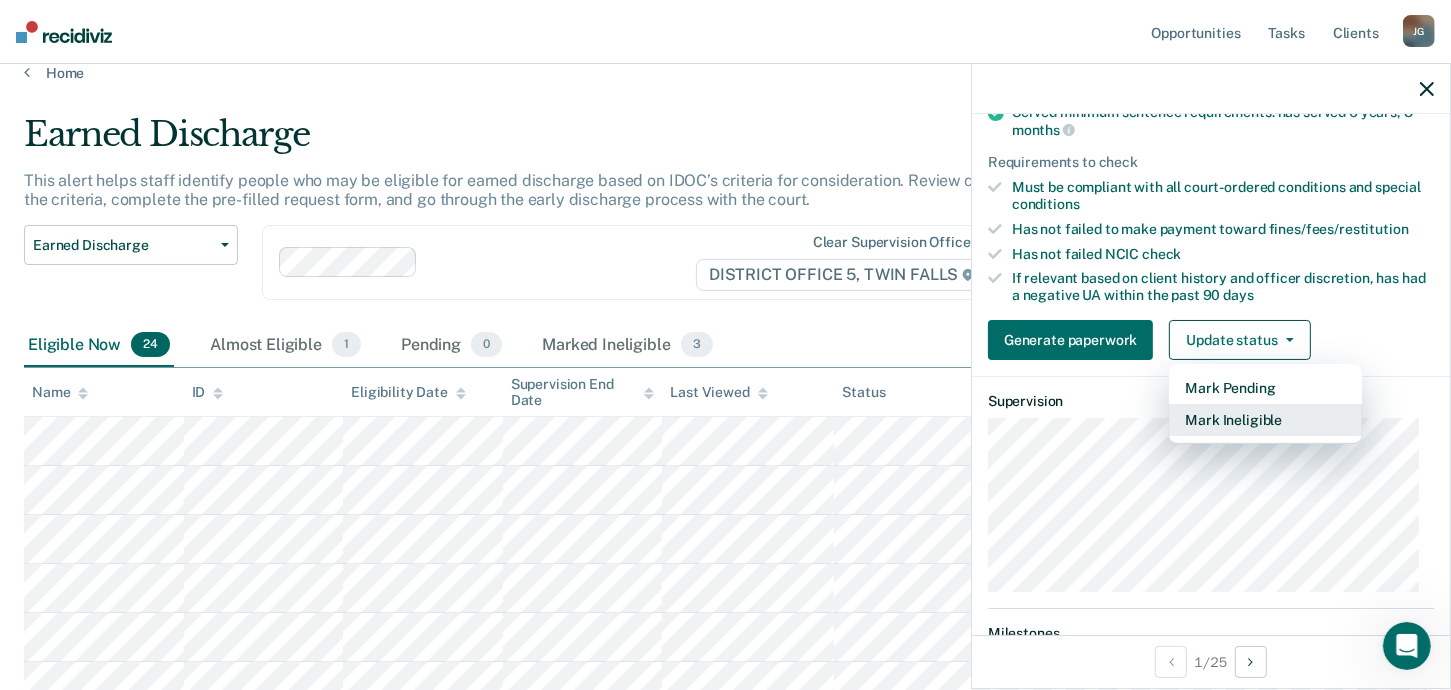 click on "Mark Ineligible" at bounding box center [1265, 420] 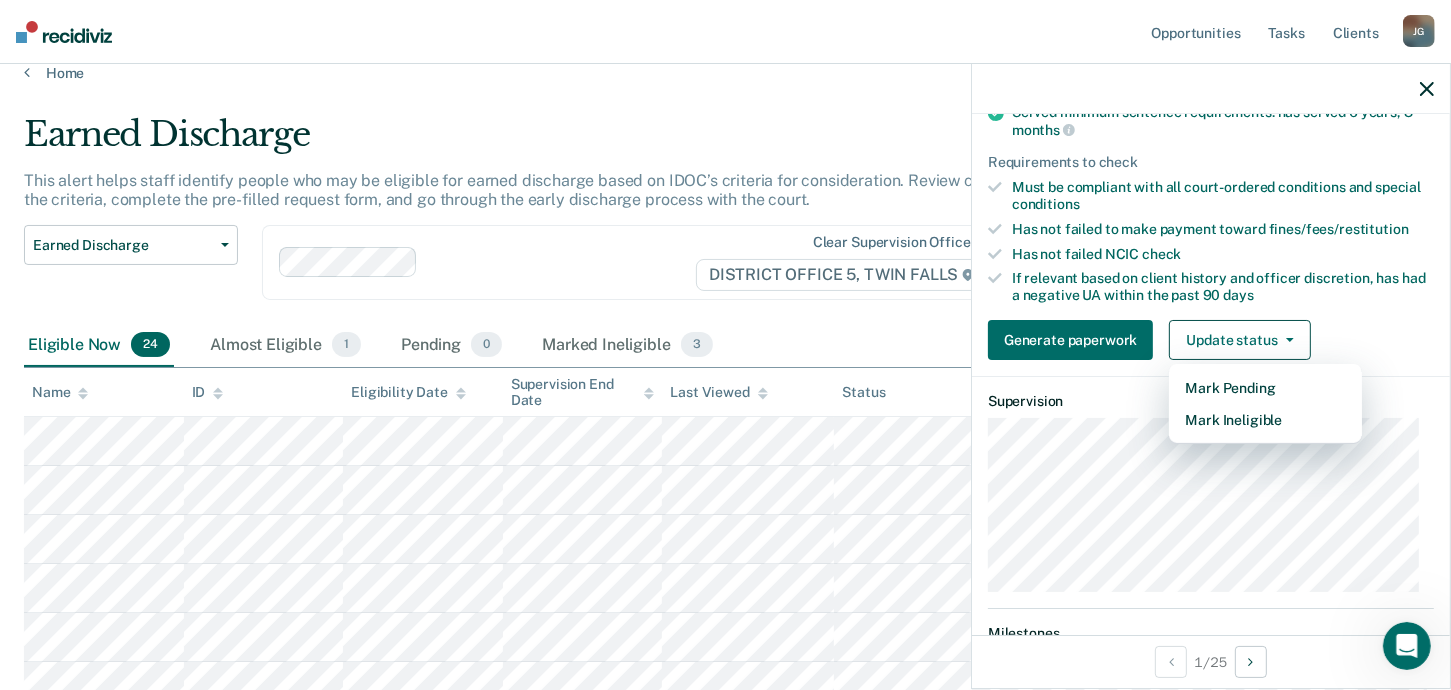 scroll, scrollTop: 139, scrollLeft: 0, axis: vertical 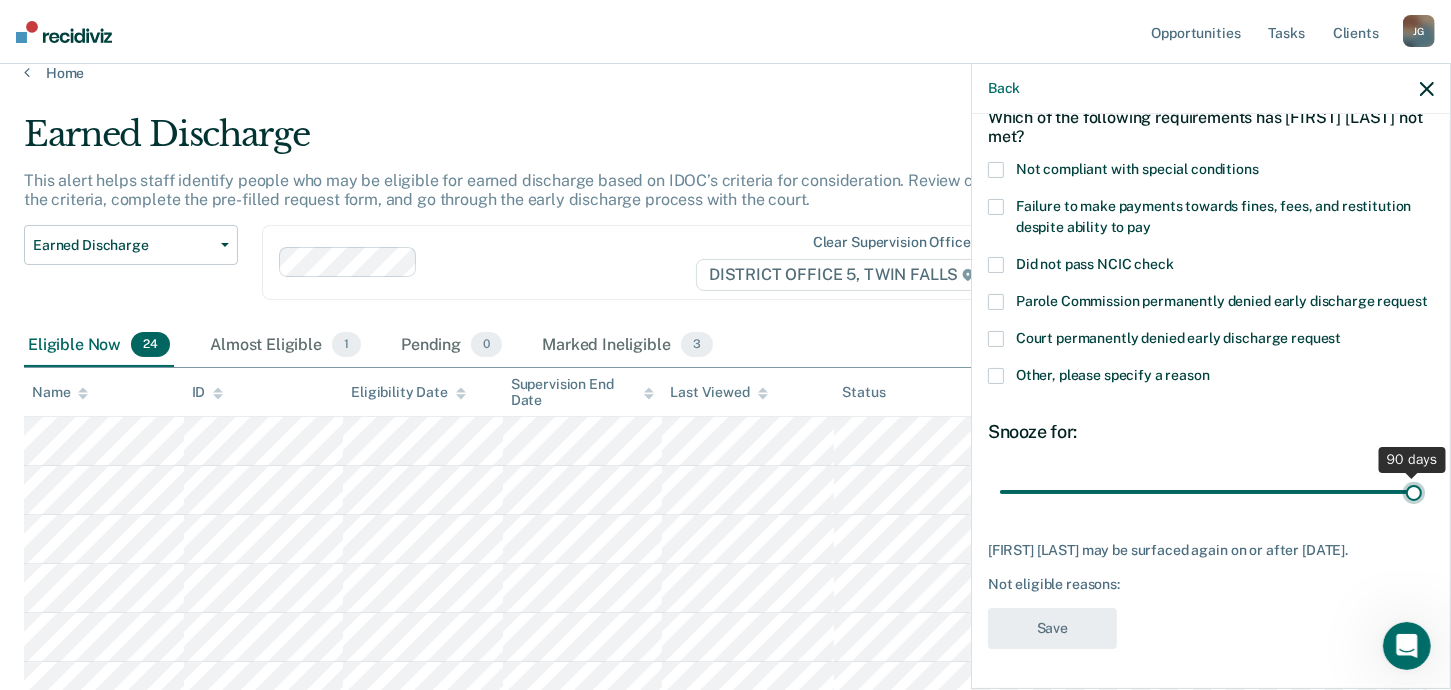 drag, startPoint x: 1136, startPoint y: 476, endPoint x: 1444, endPoint y: 489, distance: 308.27423 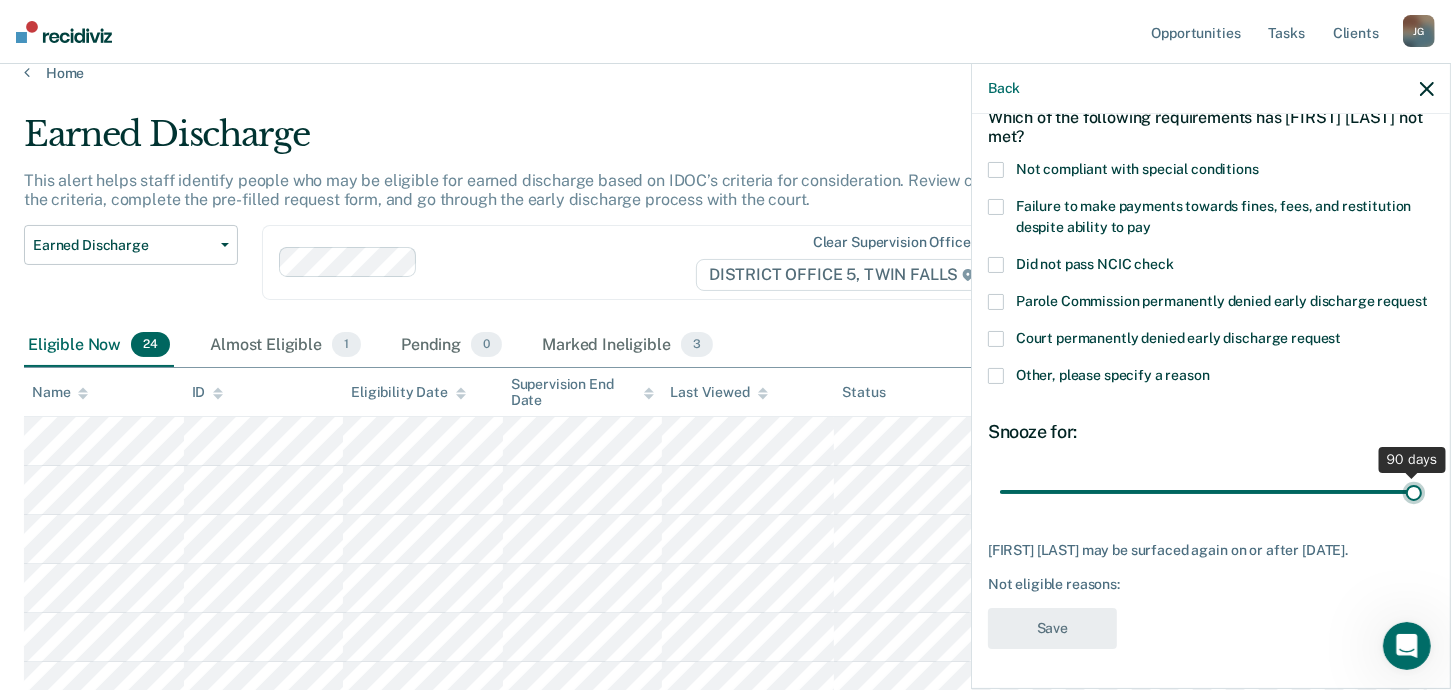 type on "90" 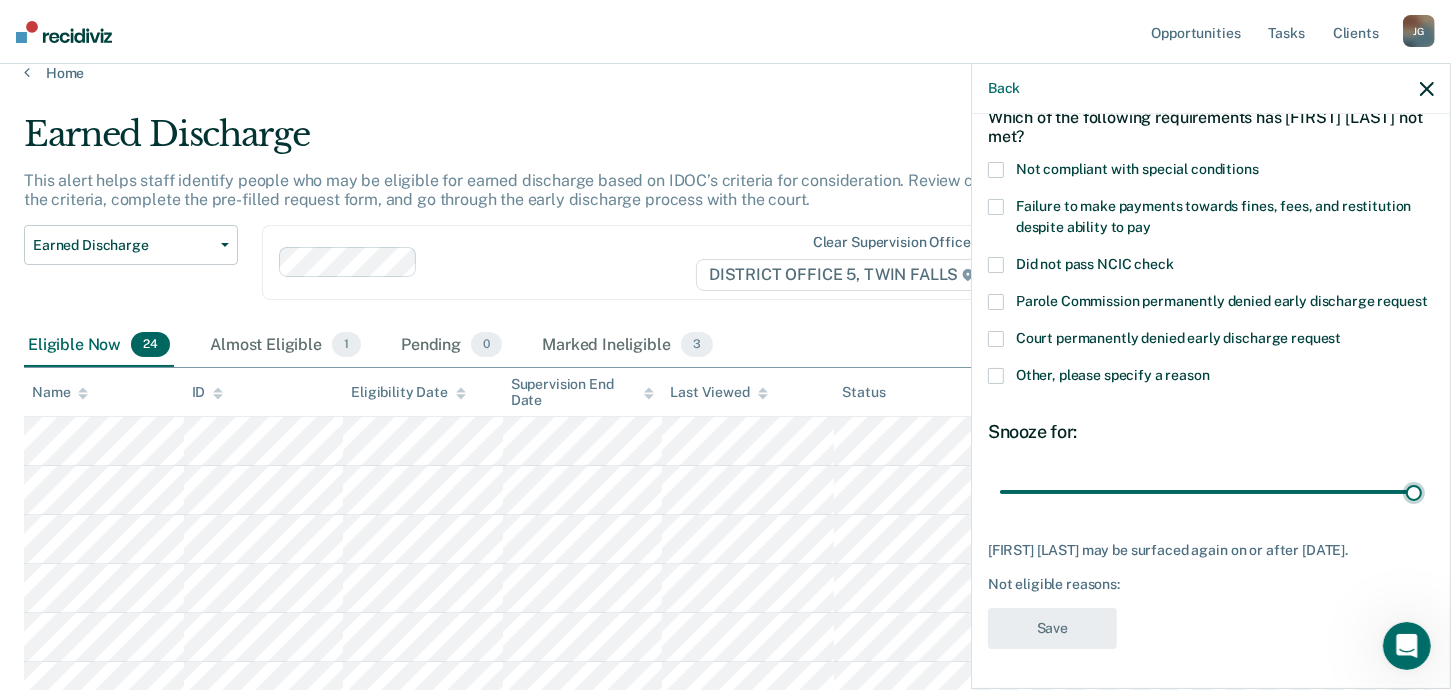click at bounding box center (996, 376) 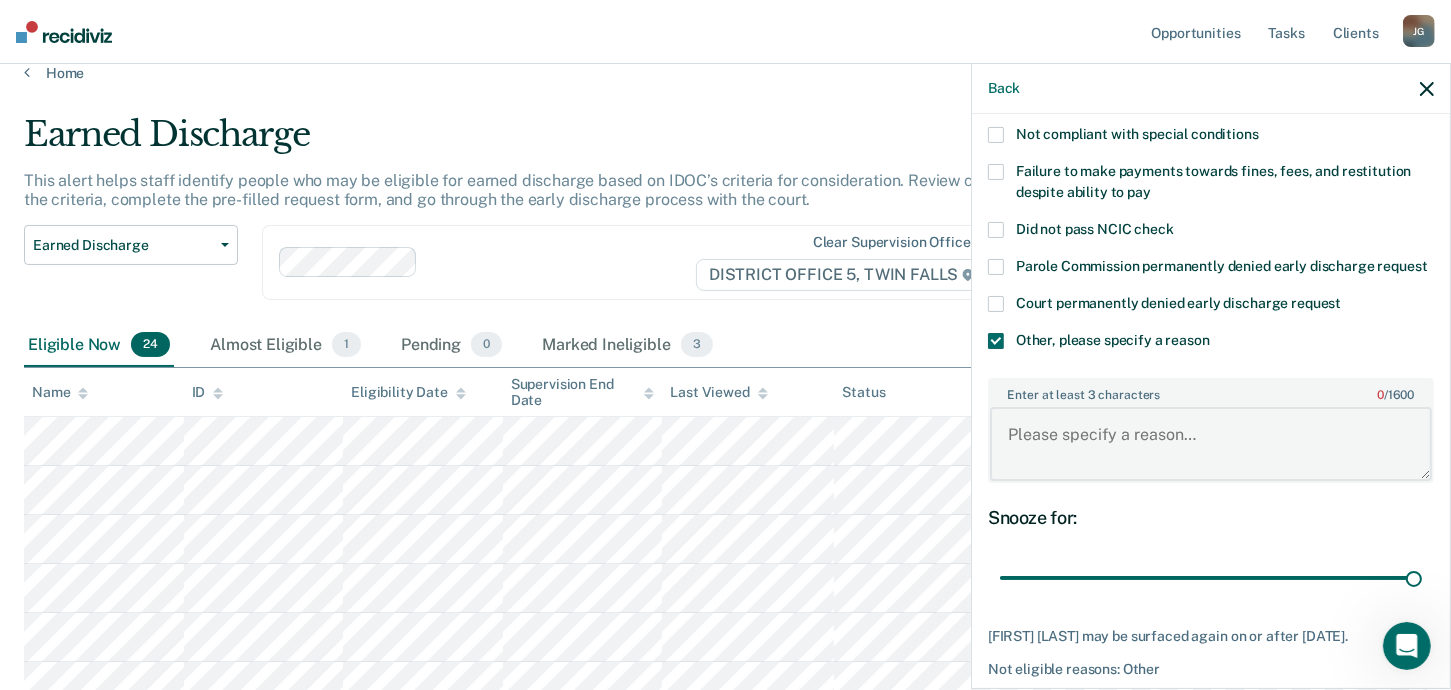 click on "Enter at least 3 characters 0  /  1600" at bounding box center [1211, 444] 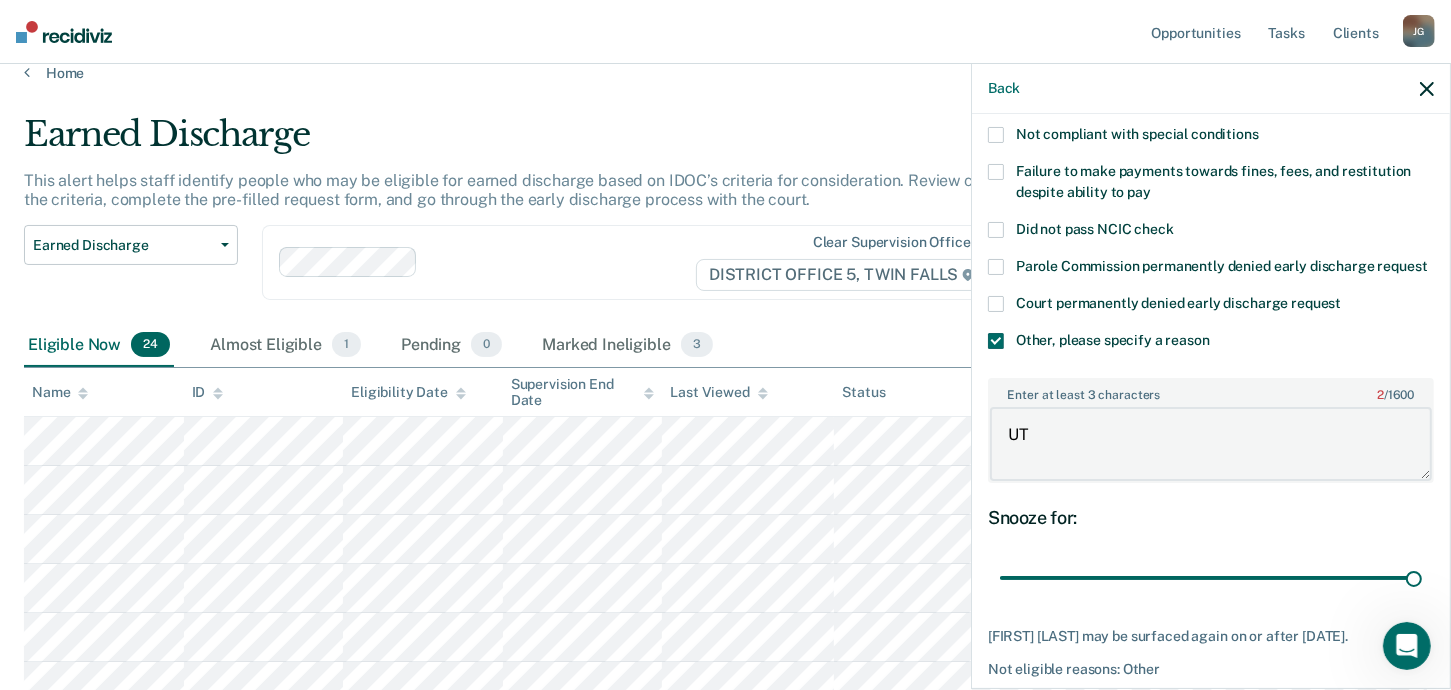 type on "U" 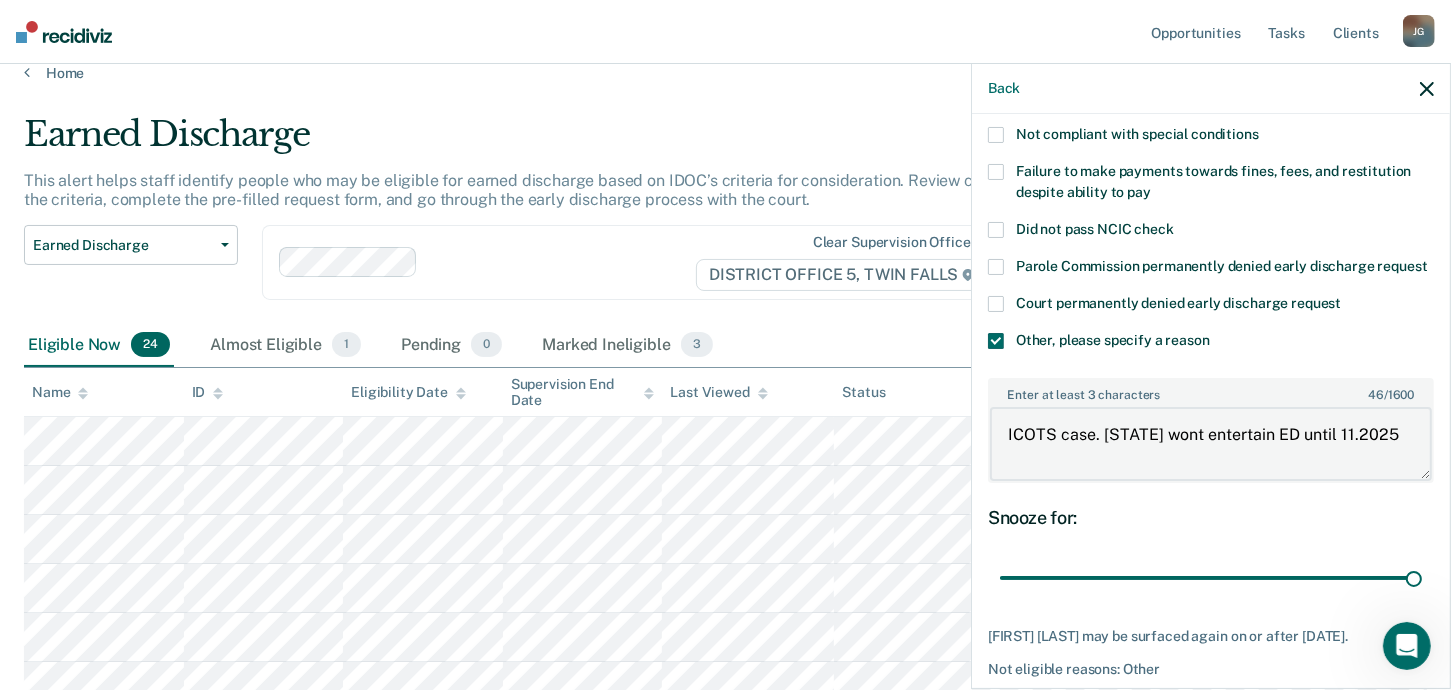type on "ICOTS case. [STATE] wont entertain ED until 11.2025" 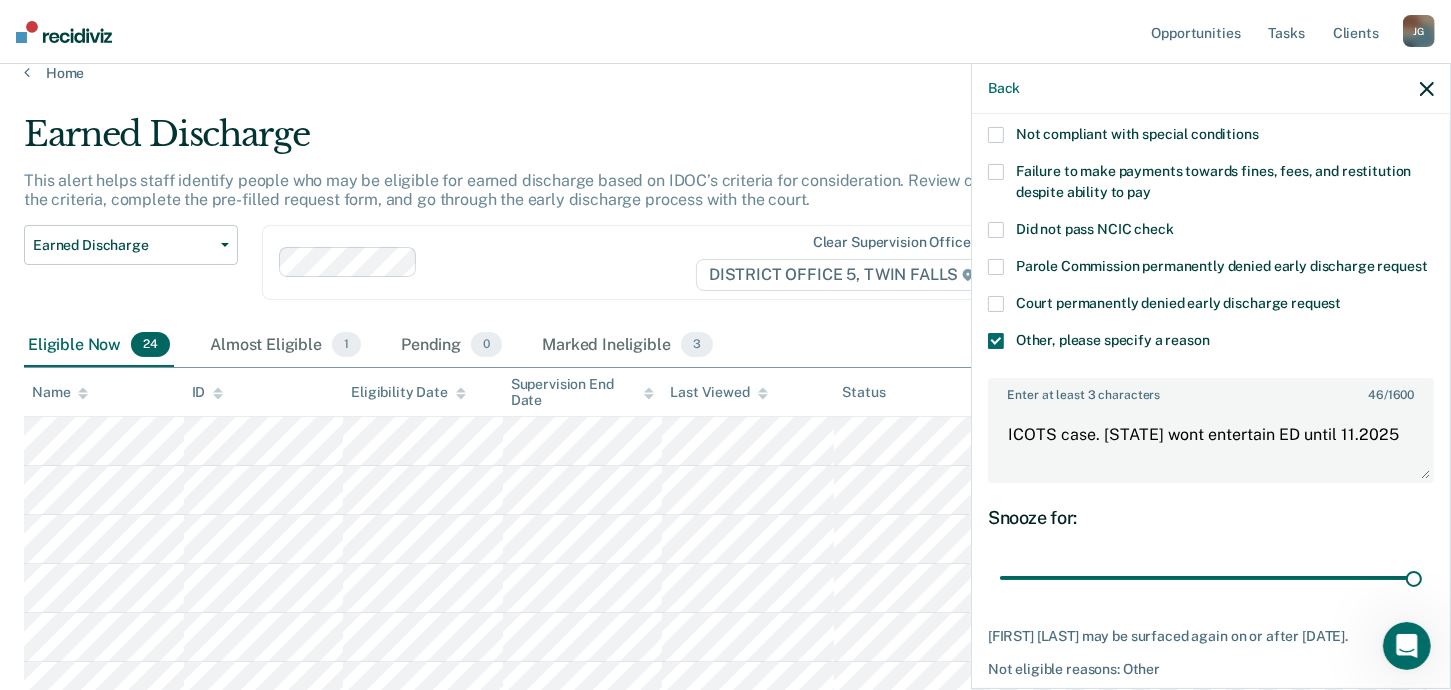 scroll, scrollTop: 258, scrollLeft: 0, axis: vertical 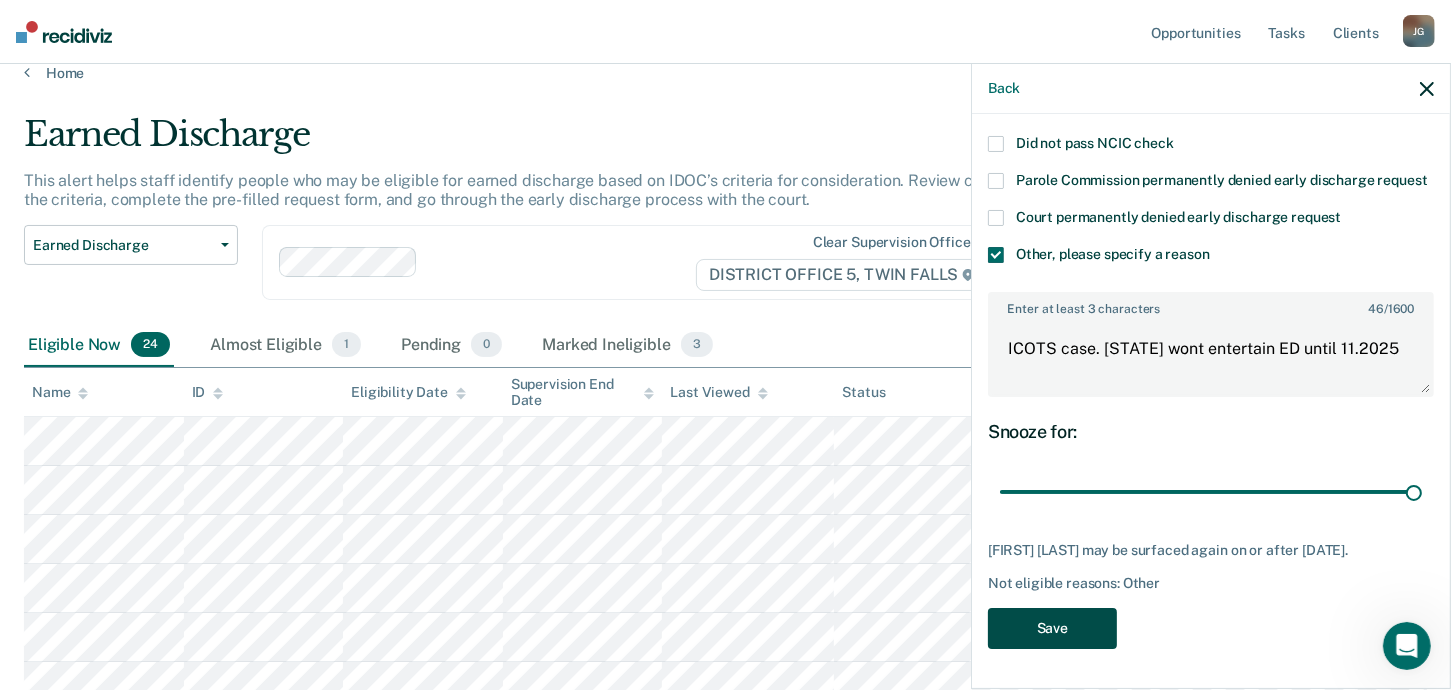 click on "Save" at bounding box center [1052, 628] 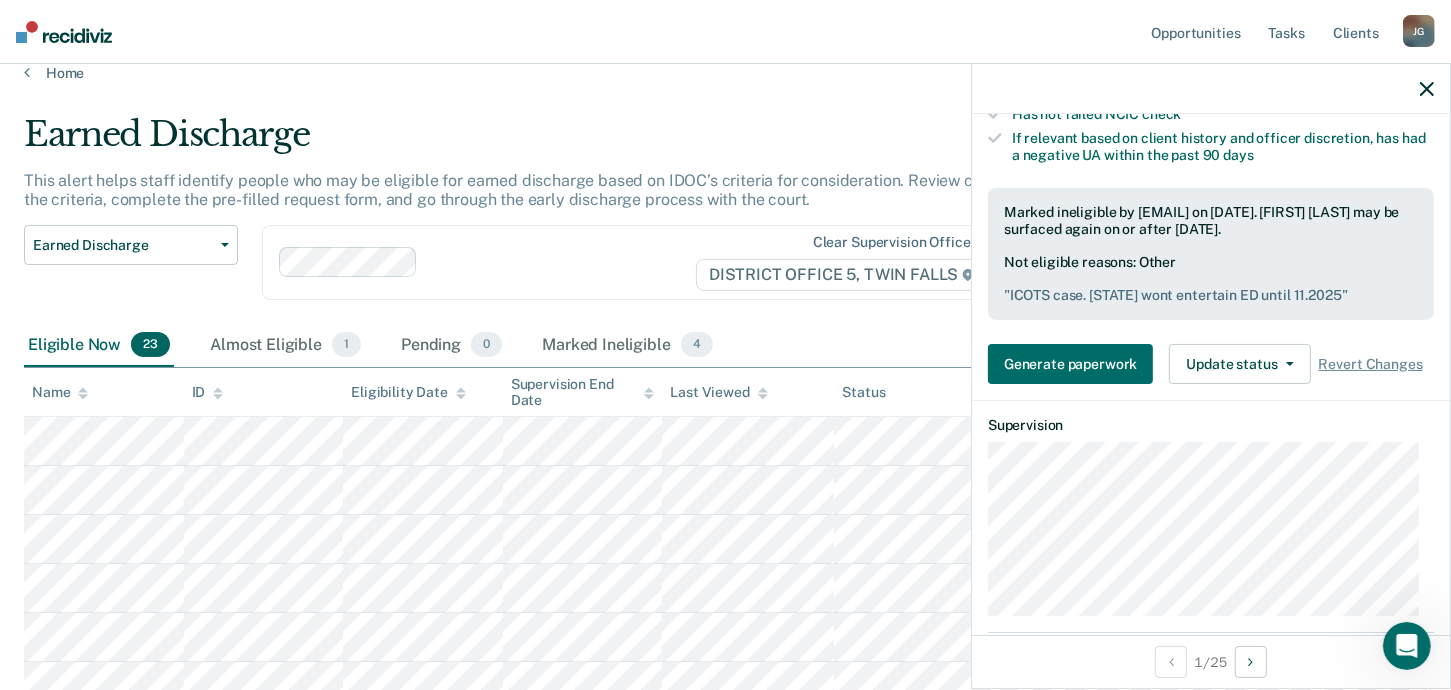 scroll, scrollTop: 390, scrollLeft: 0, axis: vertical 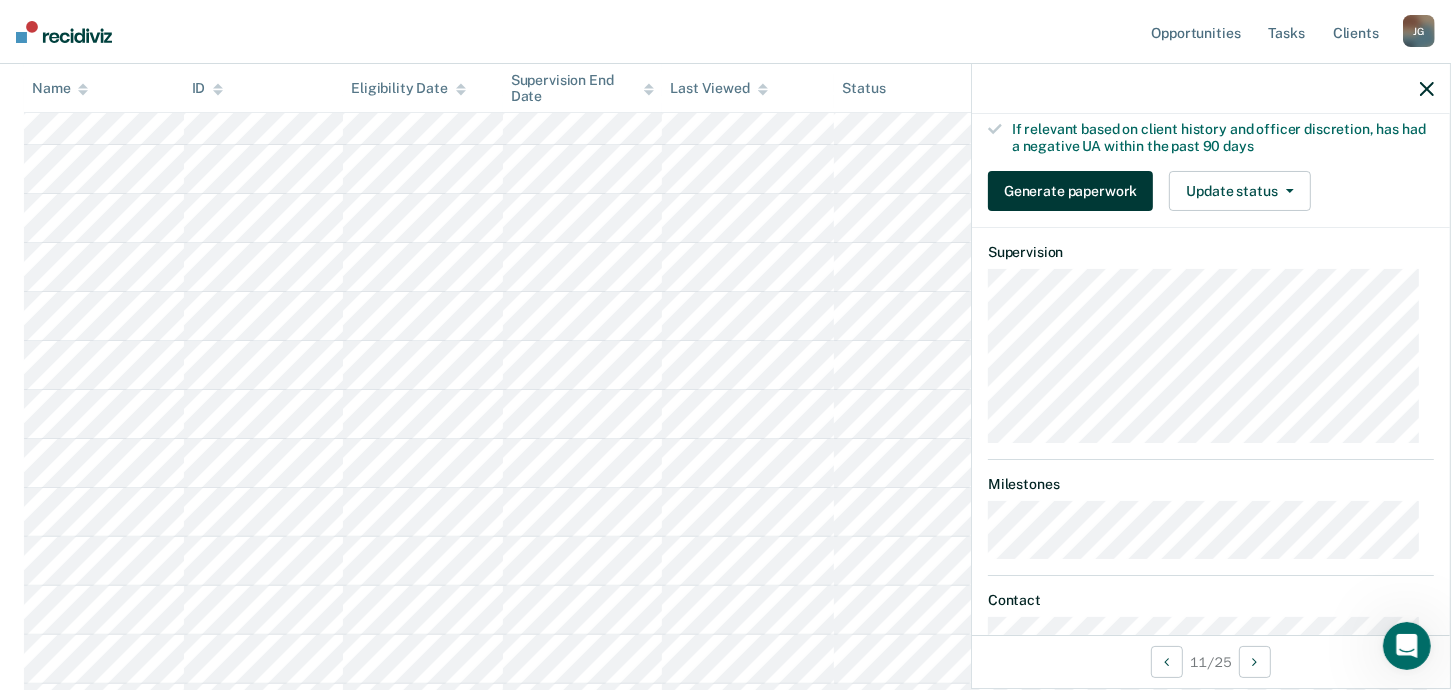 click on "Generate paperwork" at bounding box center (1070, 191) 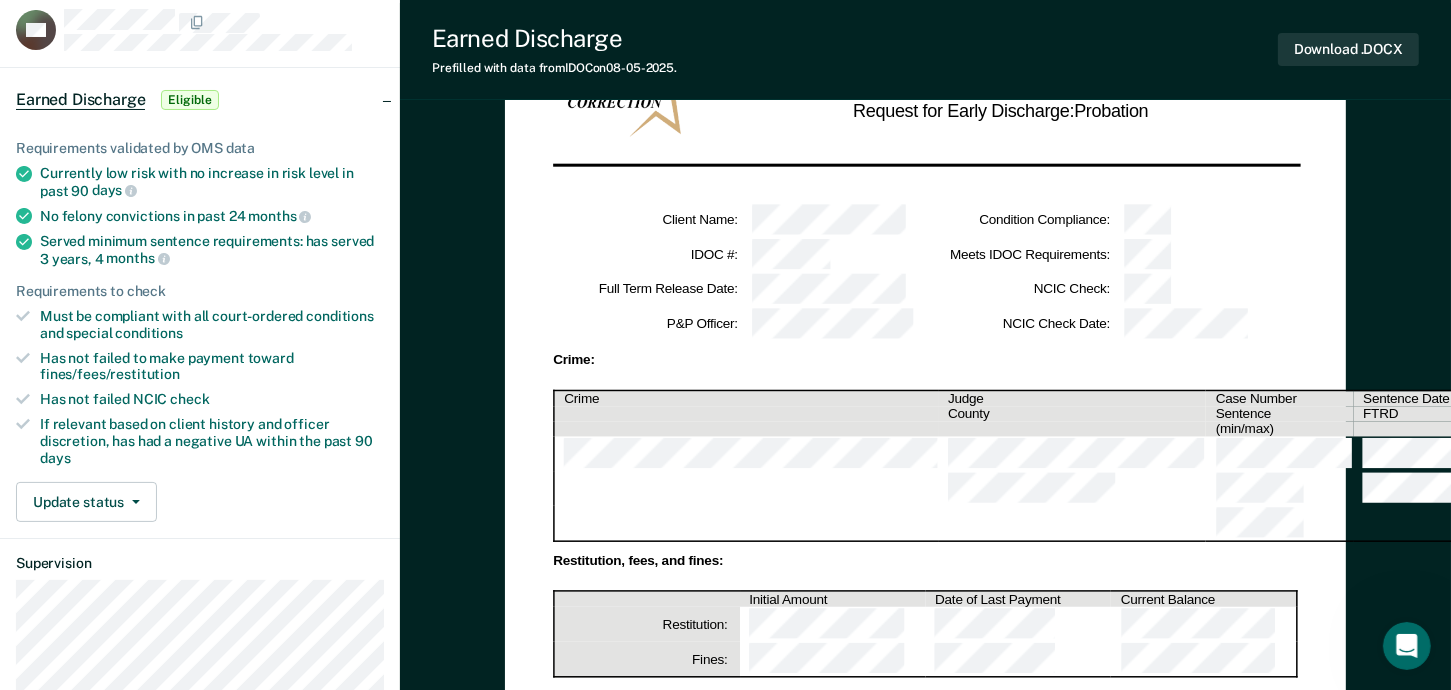 scroll, scrollTop: 132, scrollLeft: 0, axis: vertical 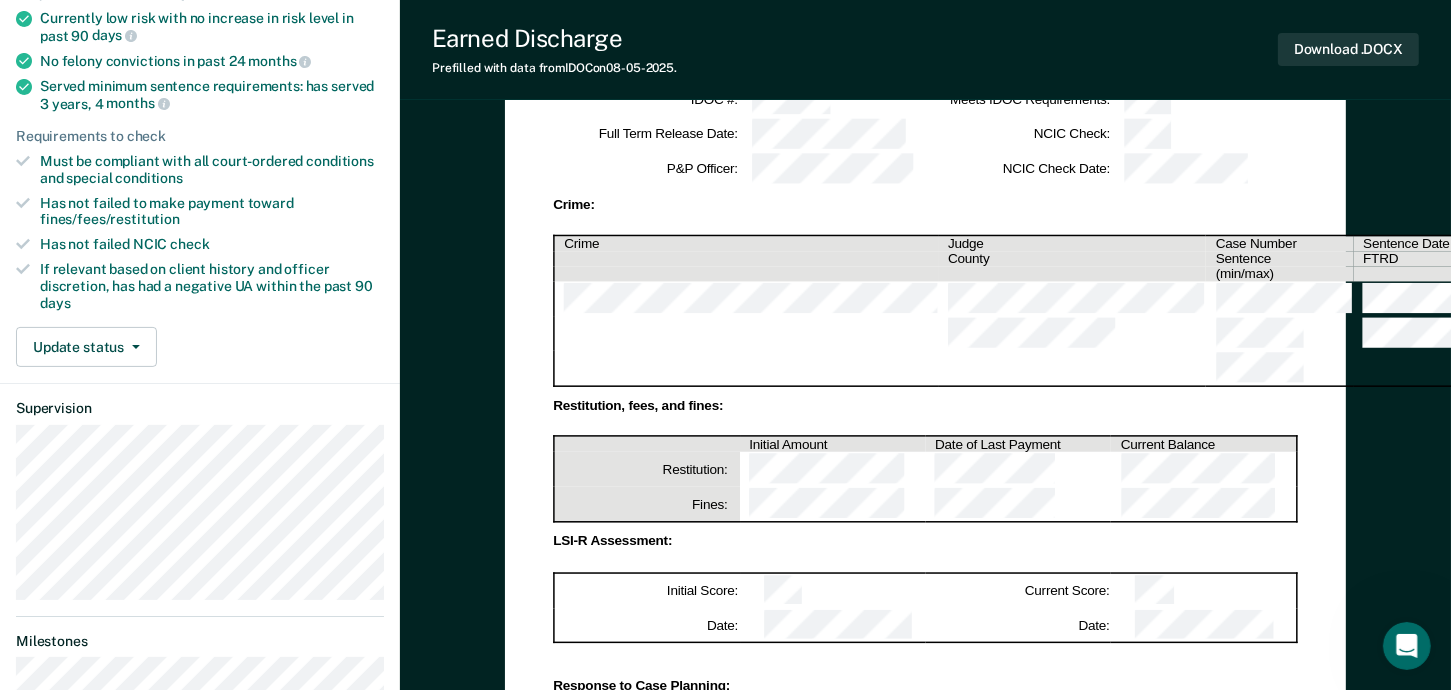 click on "Idaho Department of Correction Request for Early Discharge: Probation Client Name : [FIRST] [LAST] Condition Compliance : IDOC # : Meets IDOC Requirements : Full Term Release Date : NCIC Check : P&P Officer : [FIRST] [LAST] NCIC Check Date : Crime: Crime Judge Case Number Sentence Date County Sentence FTRD (min/max) Restitution, fees, and fines: Initial Amount Date of Last Payment Current Balance Restitution: Fines: LSI-R Assessment: Initial Score: Current Score: Date: Date: Response to Case Planning: Fill out in Word Request Narrative: Fill out in Word Attachments: Fill out in Word I declare under penalty of perjury pursuant to the law of the State of Idaho that the foregoing is true and correct. Date Signature of Probation & Parole Officer Approved: Date Signature of IDOC District Manager/Designee Filed with the Court and copies provided to: Defendant/Defense Counsel Prosecutor Judge (Courtesy Copy)" at bounding box center [925, 885] 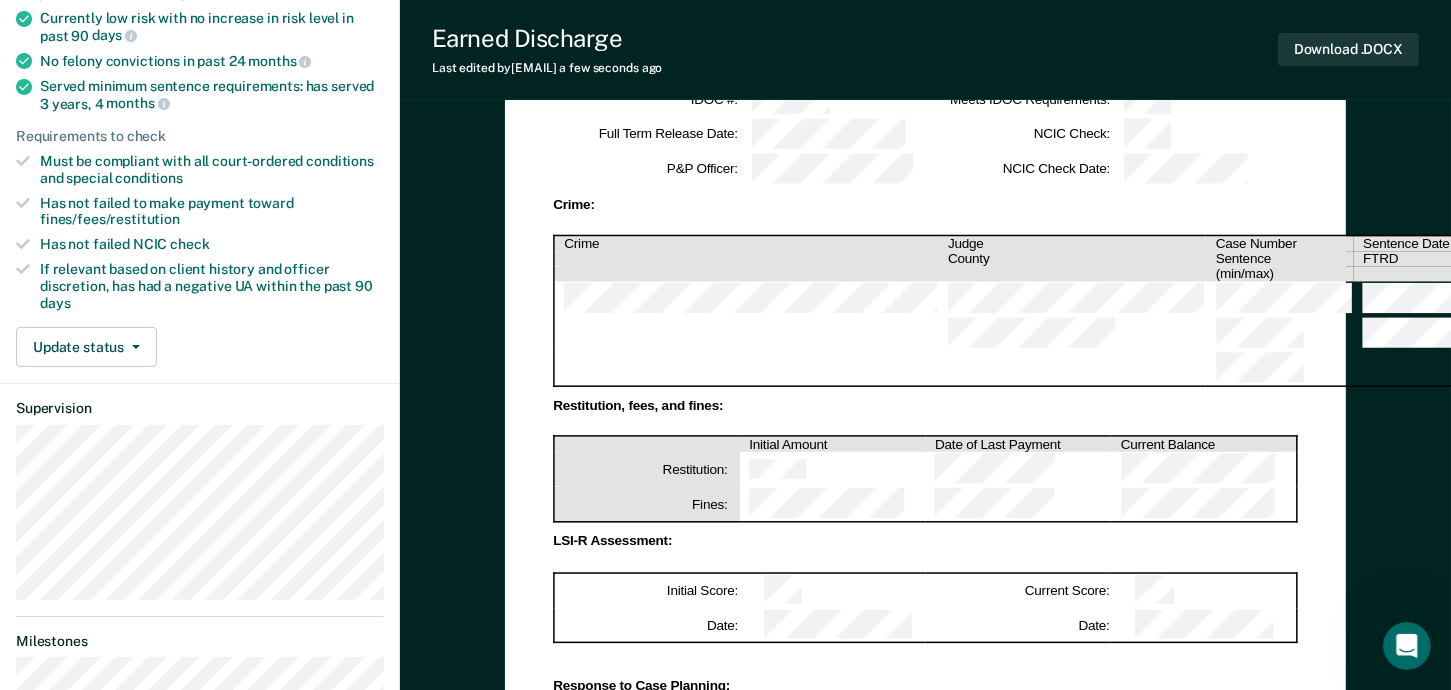 drag, startPoint x: 1028, startPoint y: 42, endPoint x: 996, endPoint y: 53, distance: 33.83785 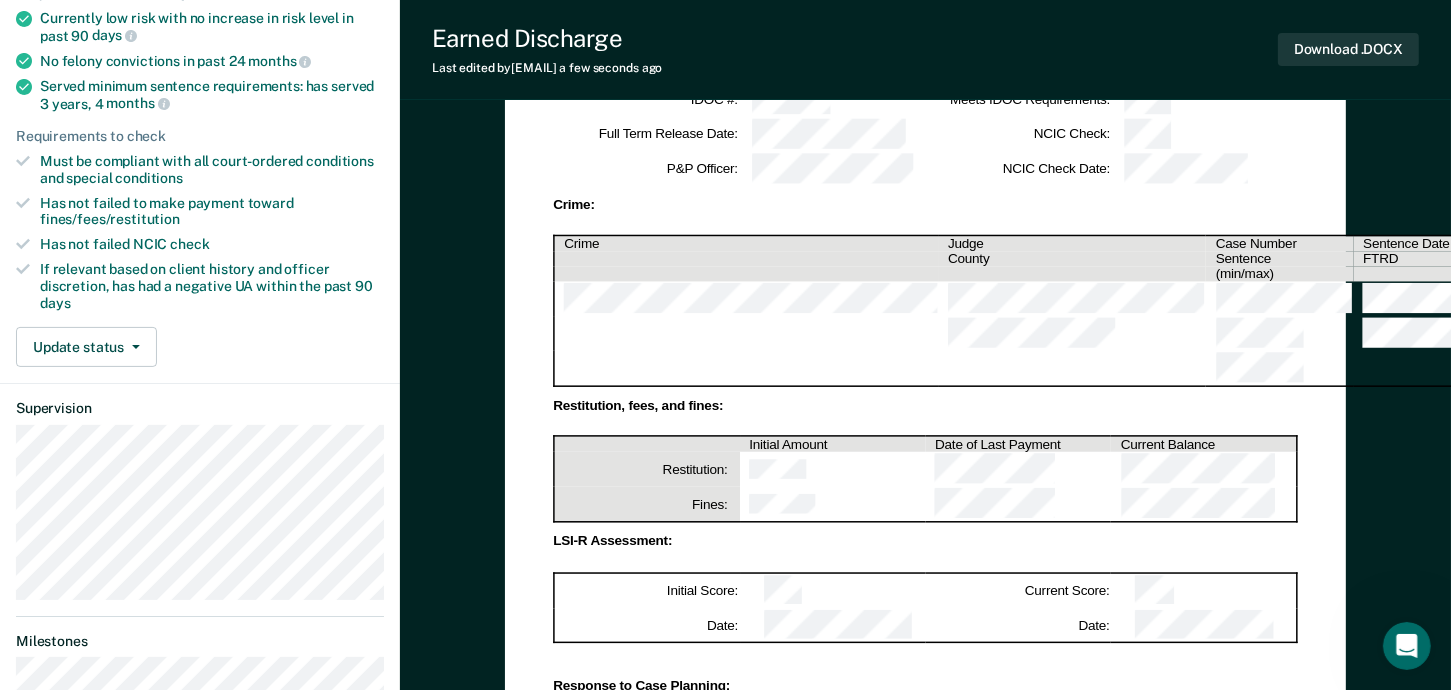 click on "Restitution:" at bounding box center (925, 470) 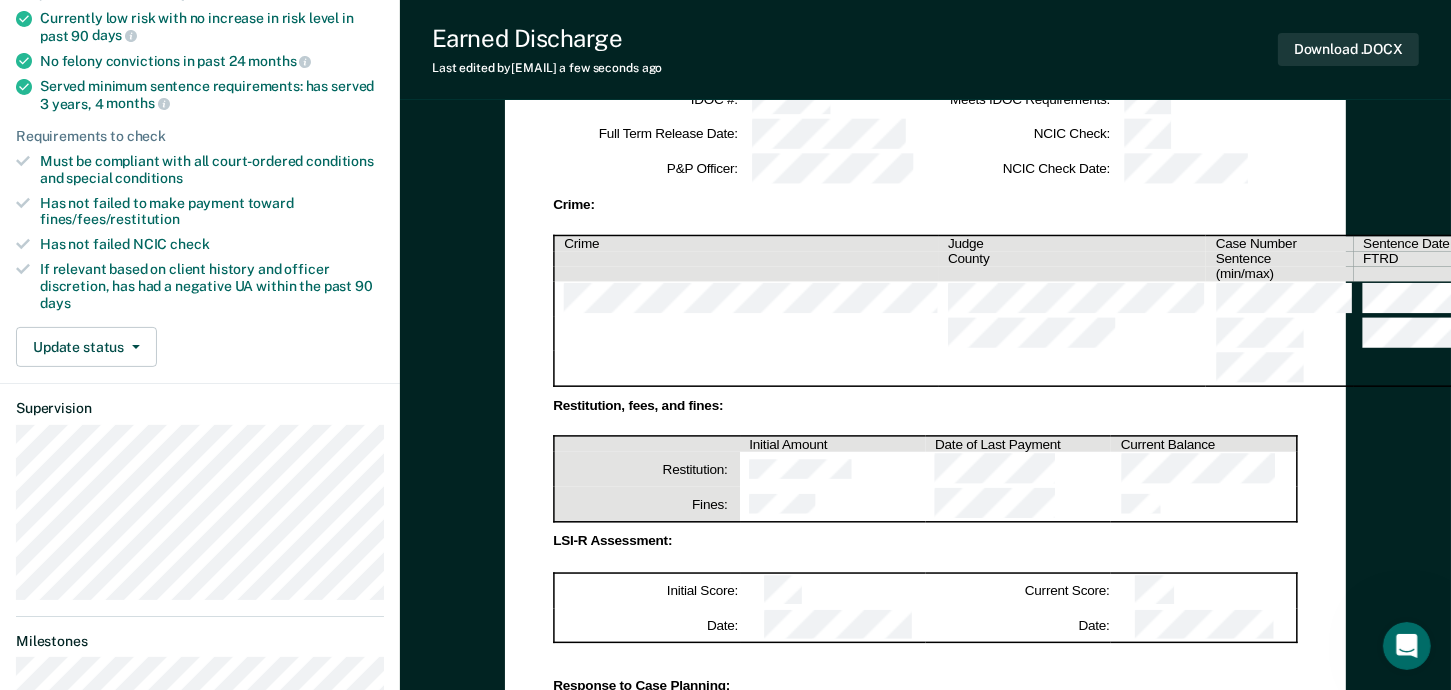 click on "Response to Case Planning: Fill out in Word Request Narrative: Fill out in Word Attachments: Fill out in Word" at bounding box center (925, 771) 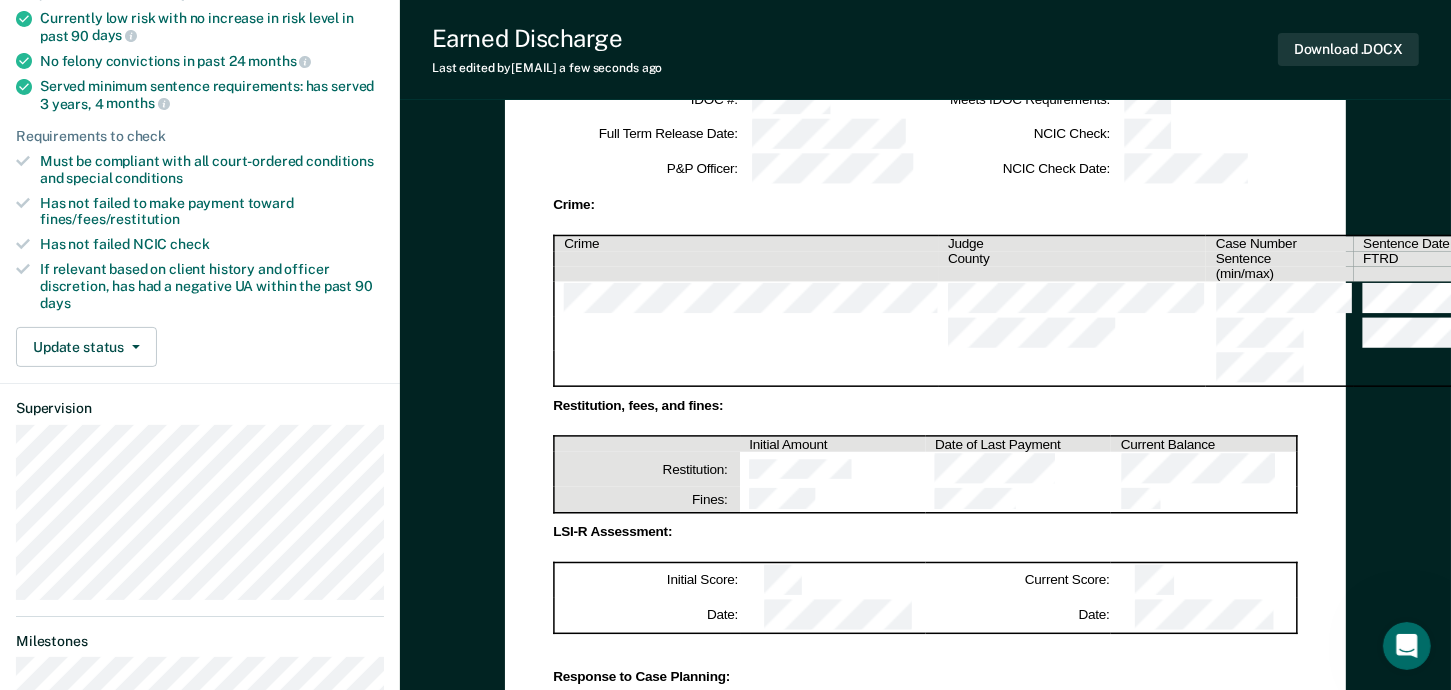 click on "Response to Case Planning: Fill out in Word Request Narrative: Fill out in Word Attachments: Fill out in Word" at bounding box center [925, 761] 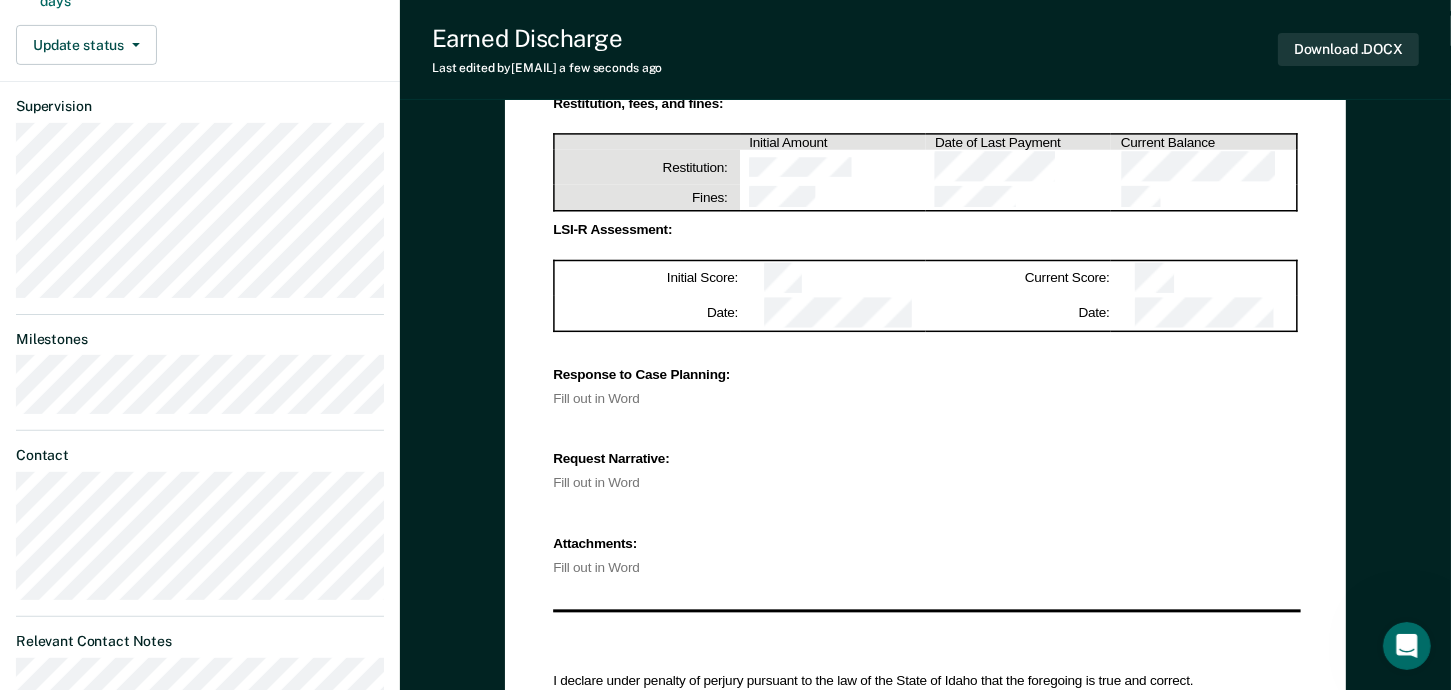 scroll, scrollTop: 586, scrollLeft: 0, axis: vertical 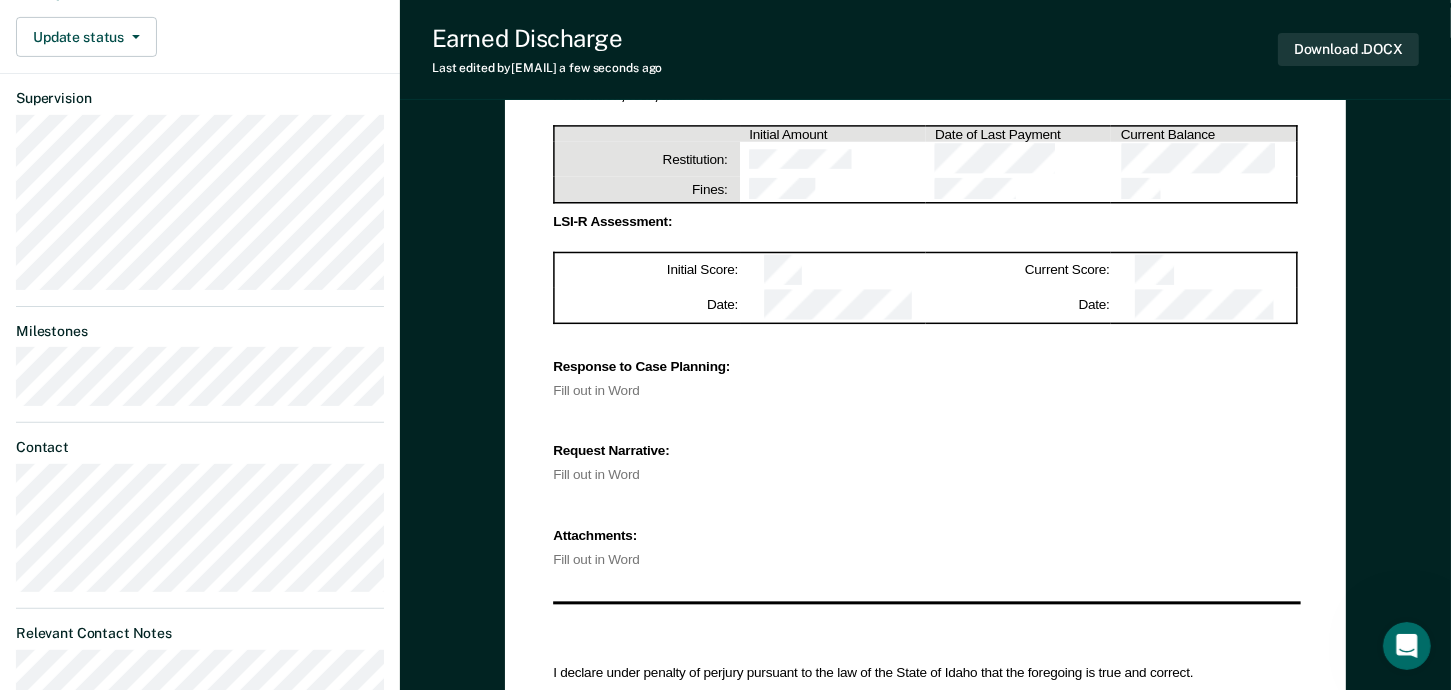 click on "Fill out in Word" at bounding box center [925, 390] 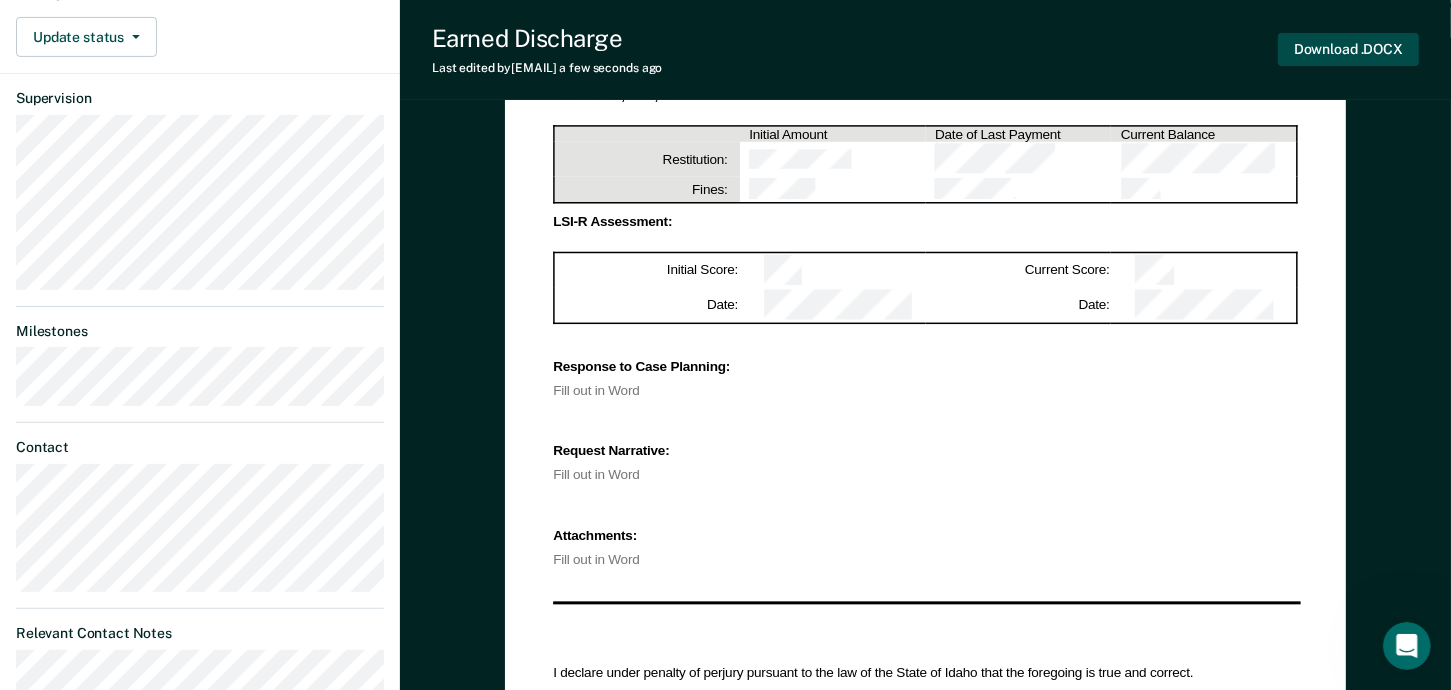 click on "Download .DOCX" at bounding box center [1348, 49] 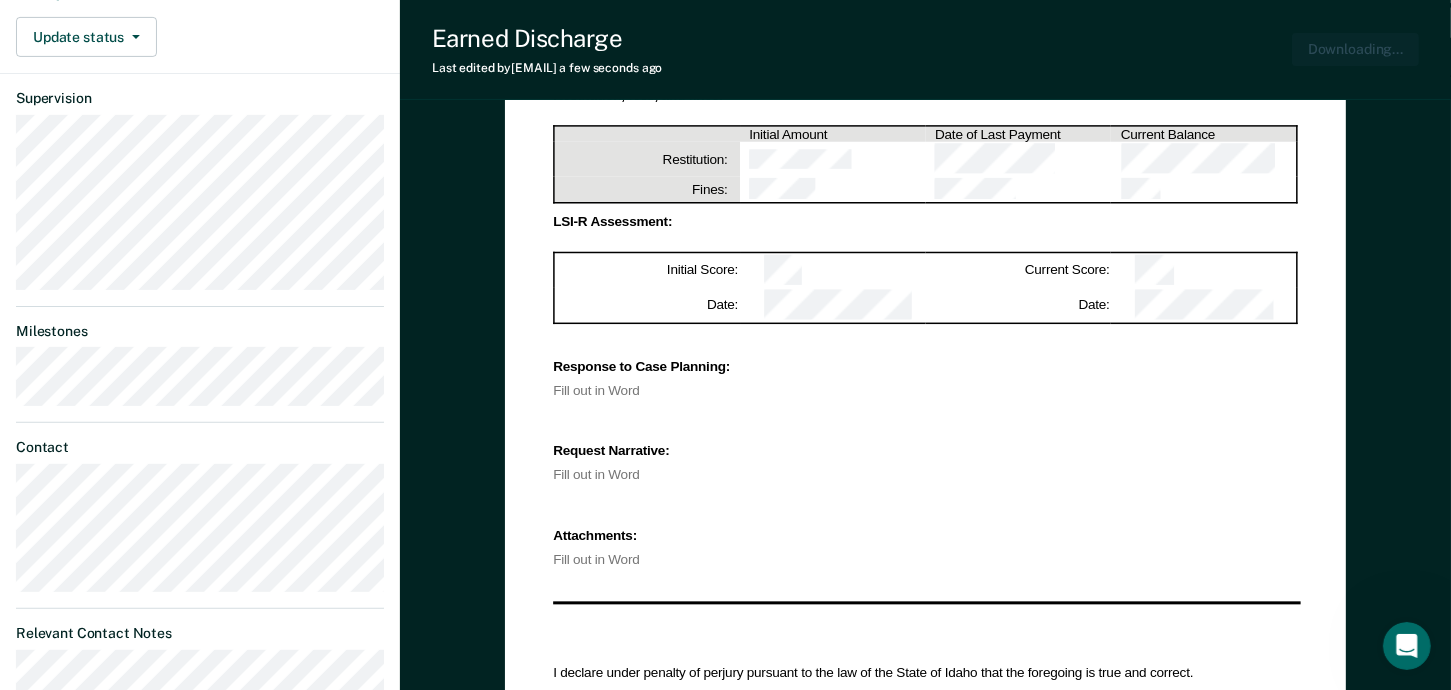 scroll, scrollTop: 684, scrollLeft: 0, axis: vertical 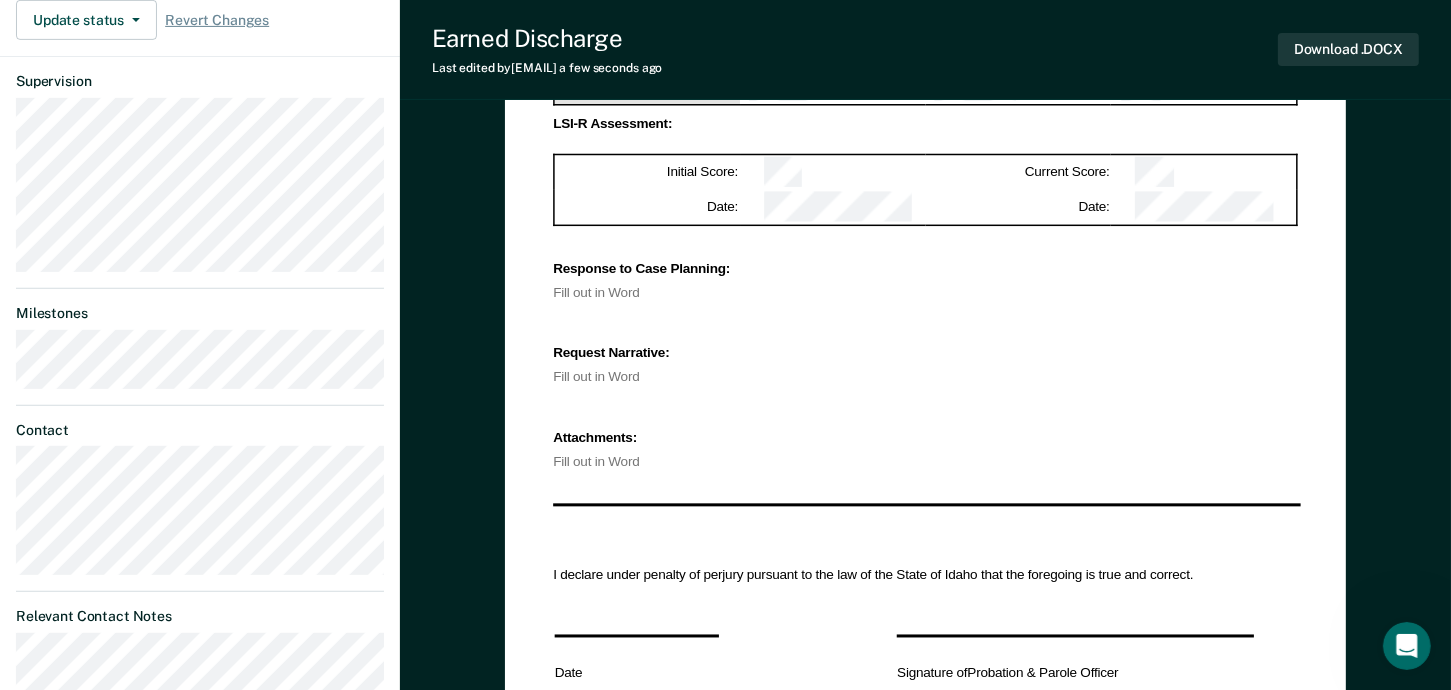 click on "Earned Discharge Last edited by [EMAIL] a few seconds ago Download .DOCX" at bounding box center (925, 50) 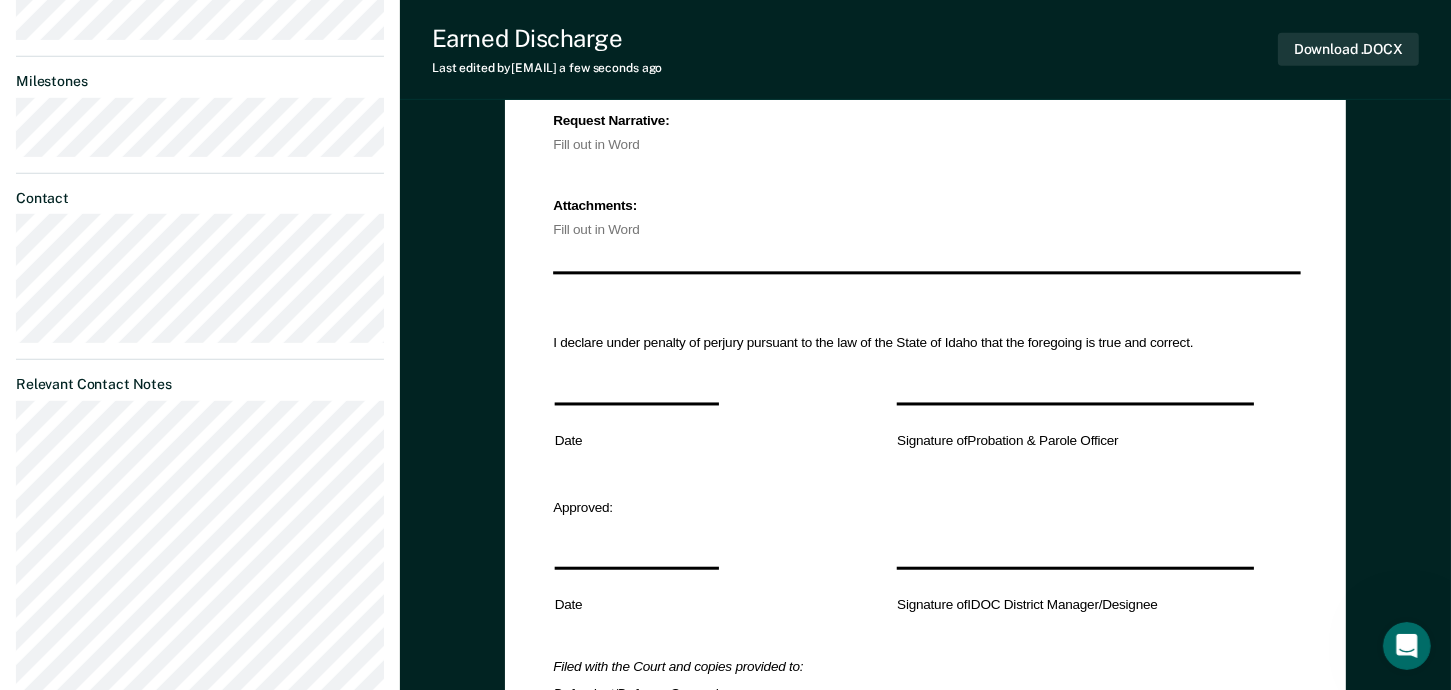 scroll, scrollTop: 0, scrollLeft: 0, axis: both 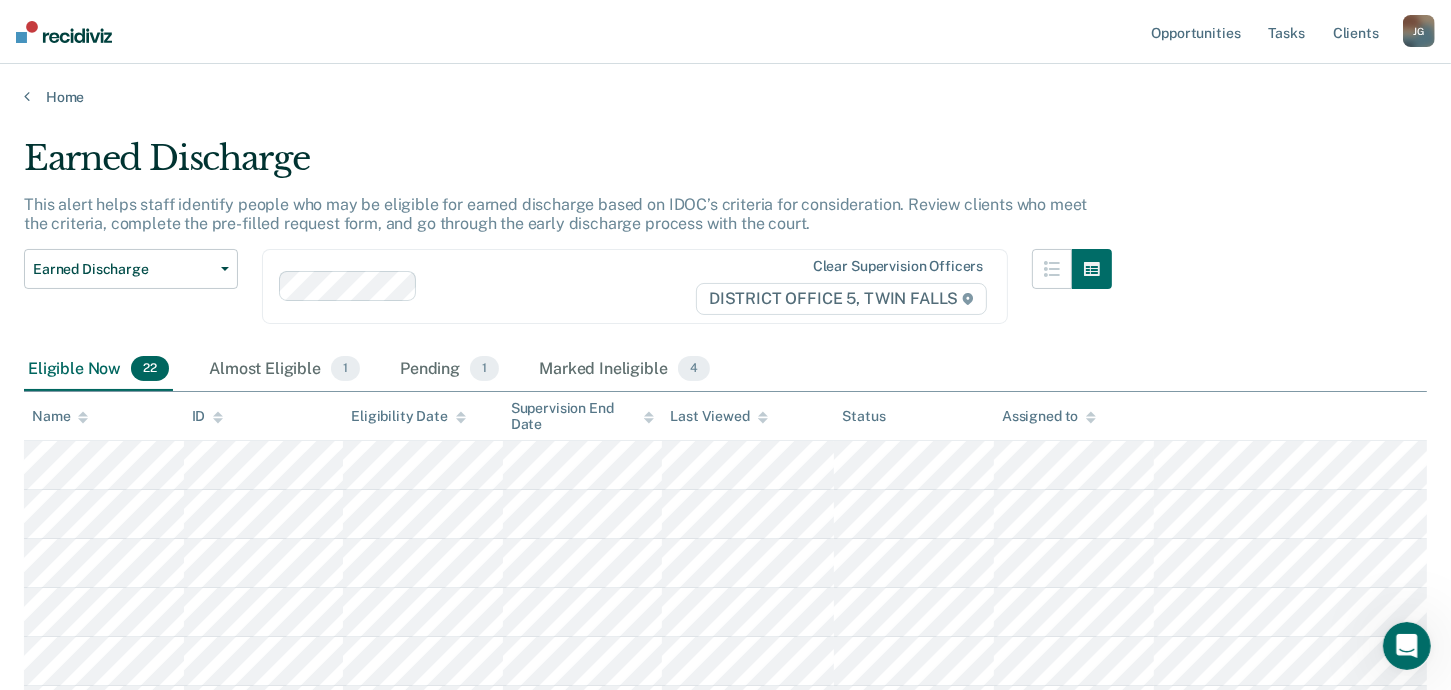 click on "Opportunities Tasks Client s" at bounding box center (1275, 32) 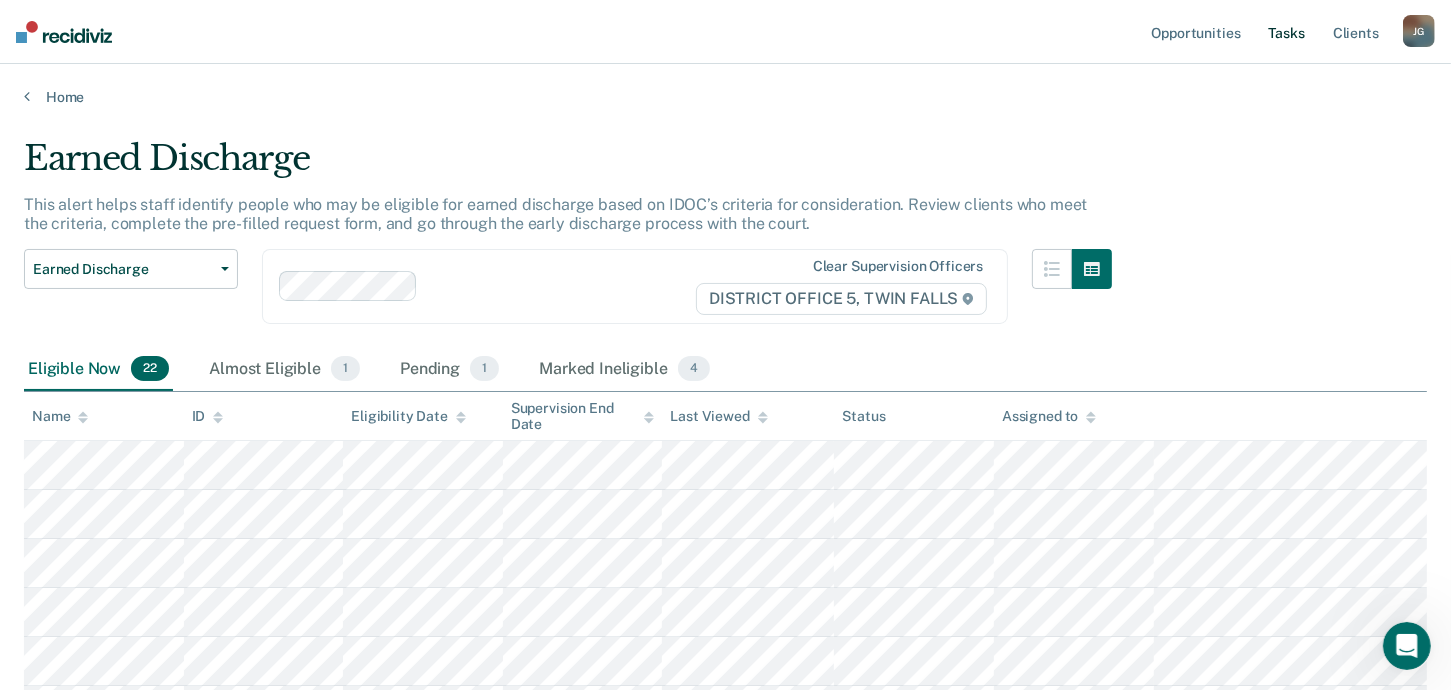 click on "Tasks" at bounding box center (1287, 32) 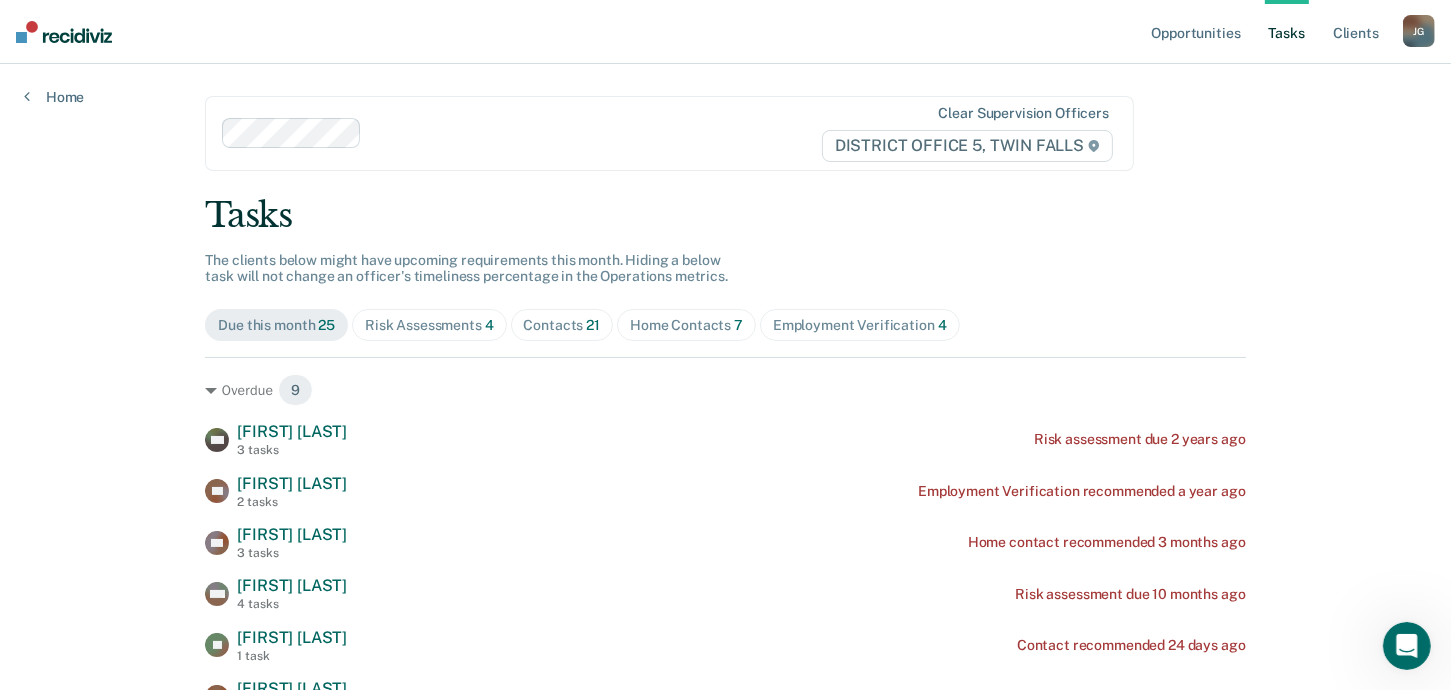 click on "Risk Assessments   4" at bounding box center [429, 325] 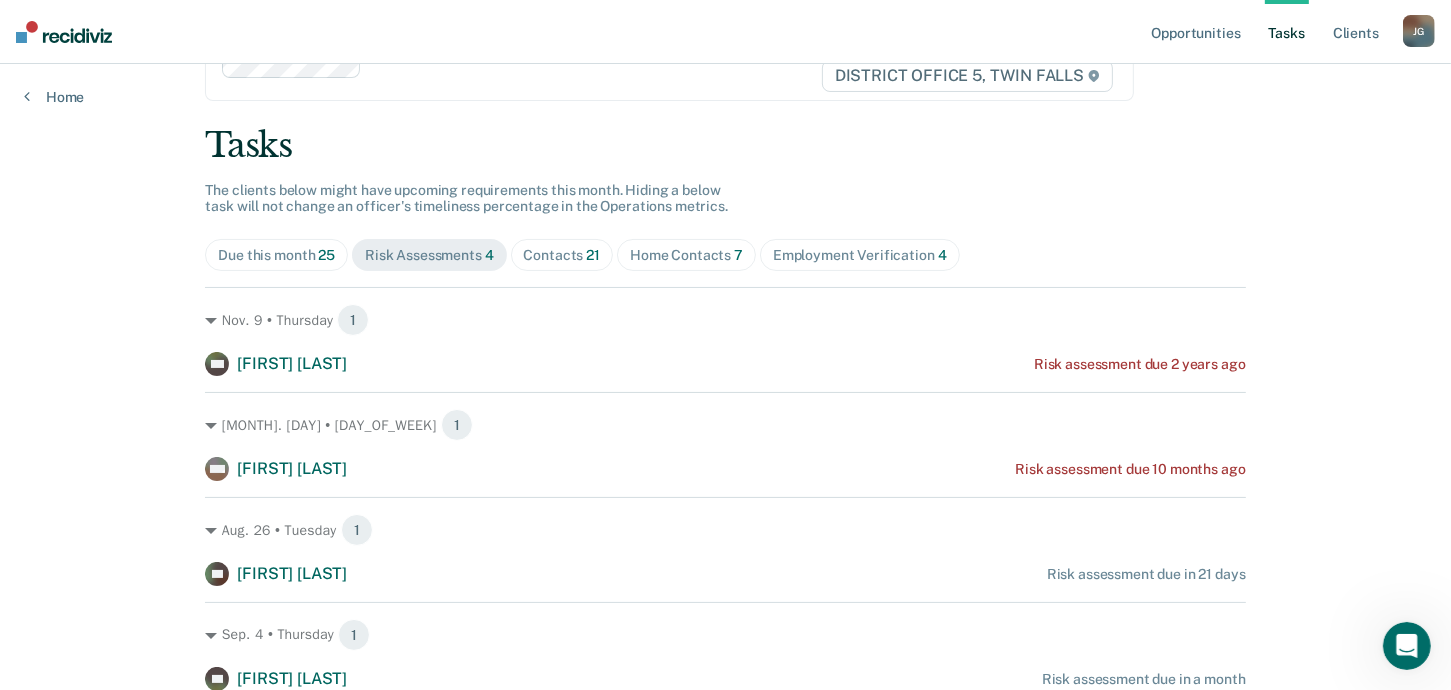 scroll, scrollTop: 0, scrollLeft: 0, axis: both 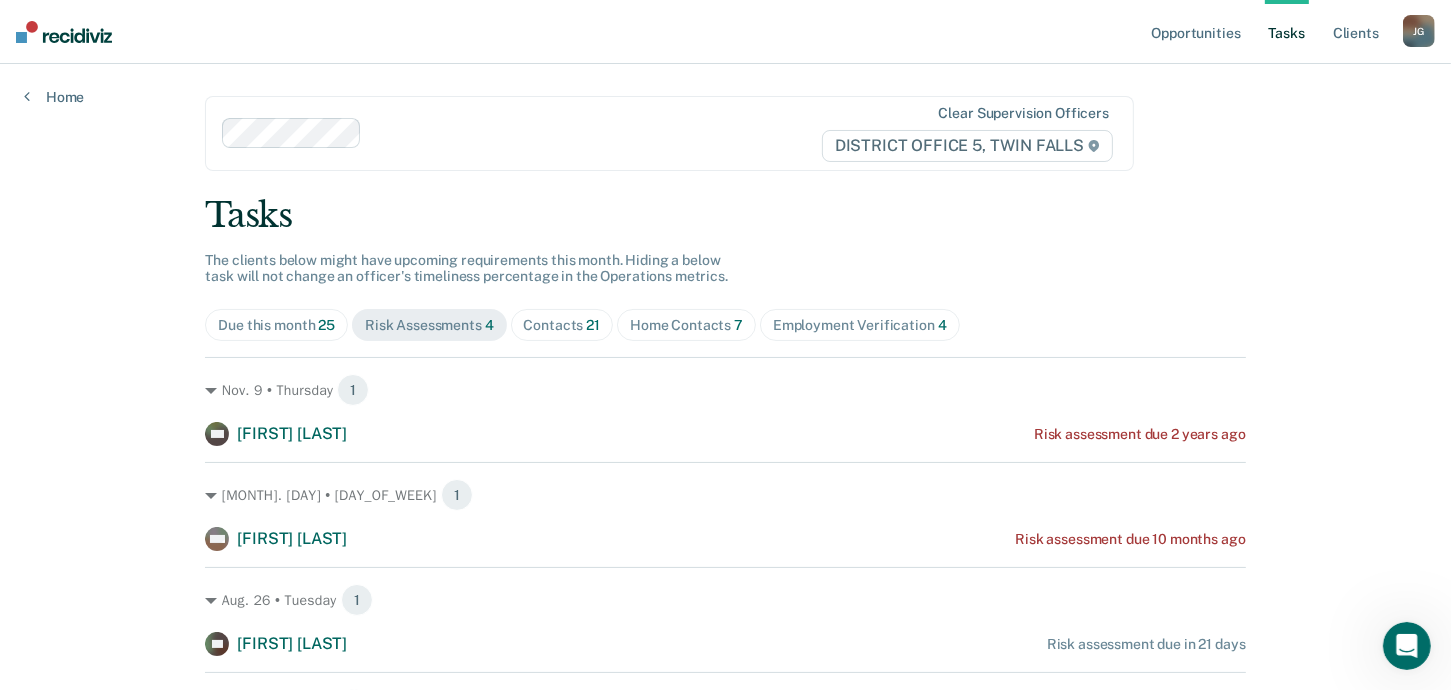 click on "Contacts   21" at bounding box center [562, 325] 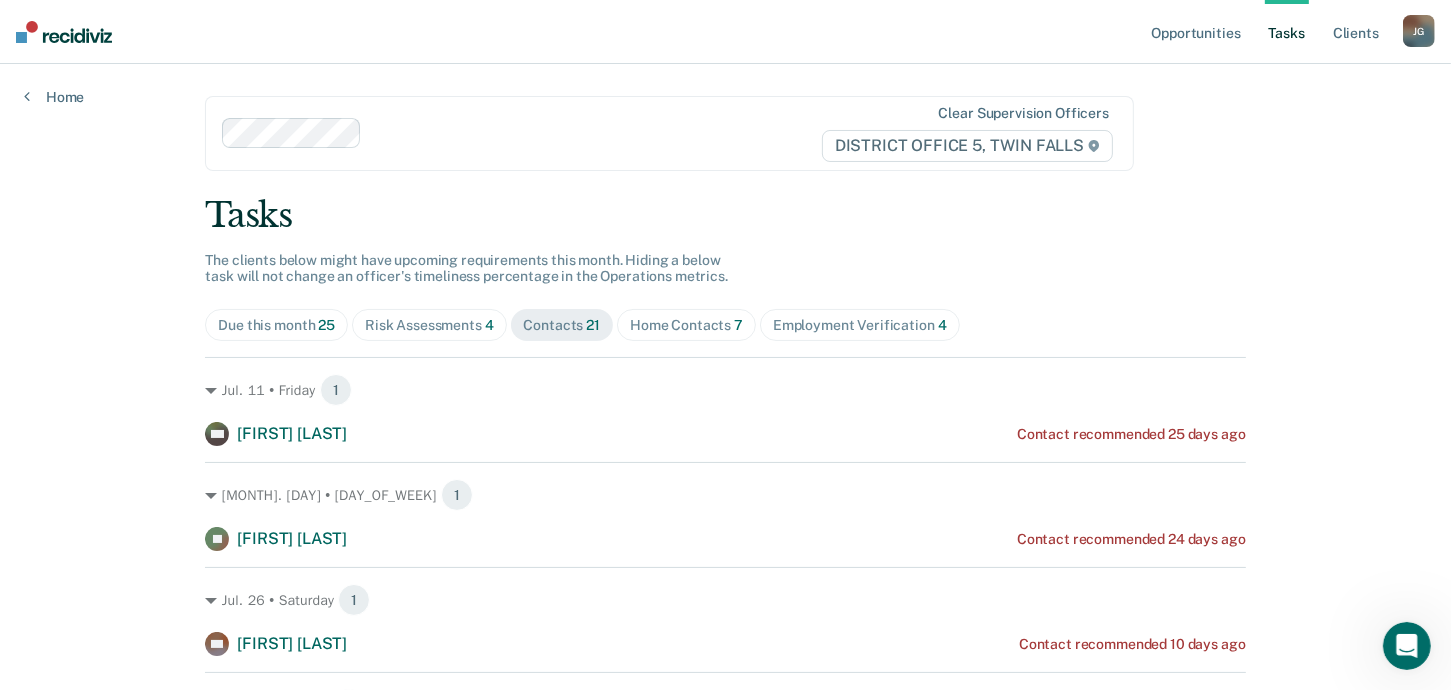 click on "Contacts   21" at bounding box center [562, 325] 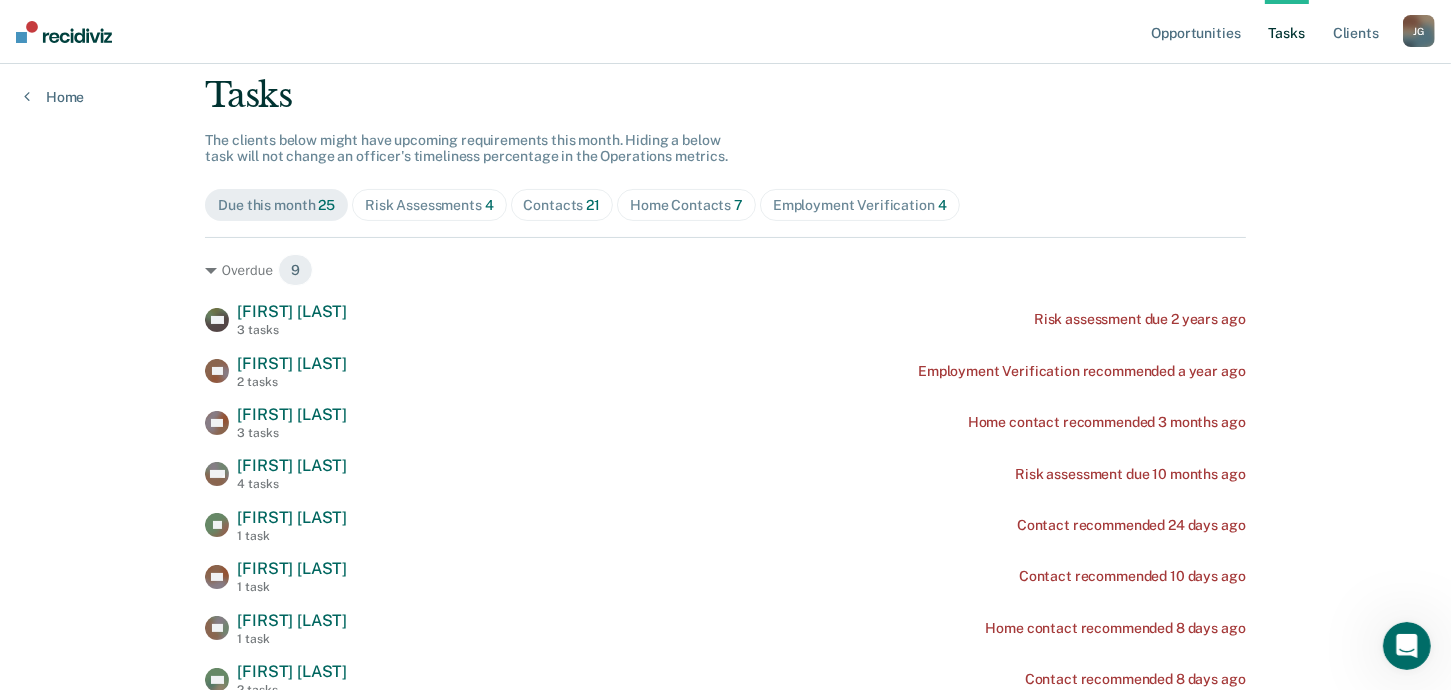 scroll, scrollTop: 0, scrollLeft: 0, axis: both 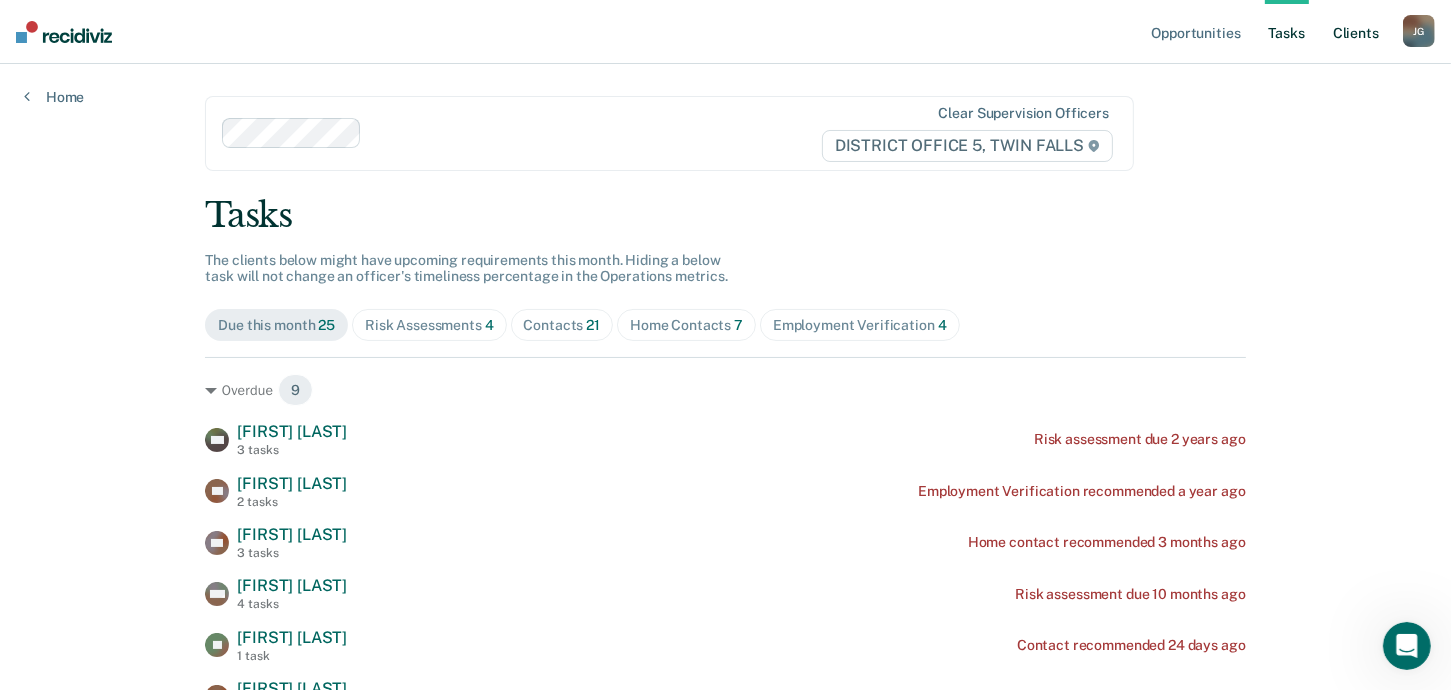 click on "Client s" at bounding box center (1356, 32) 